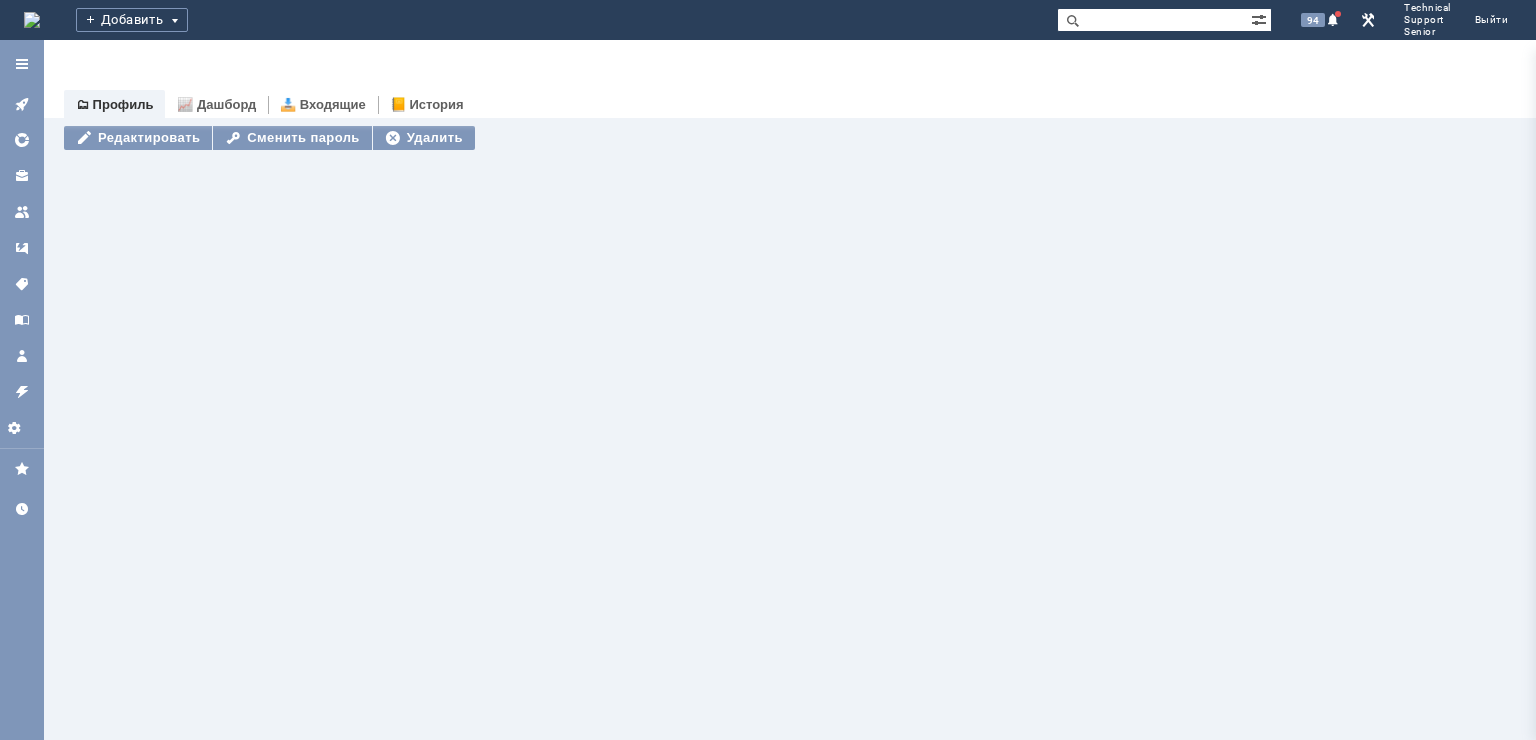 scroll, scrollTop: 0, scrollLeft: 0, axis: both 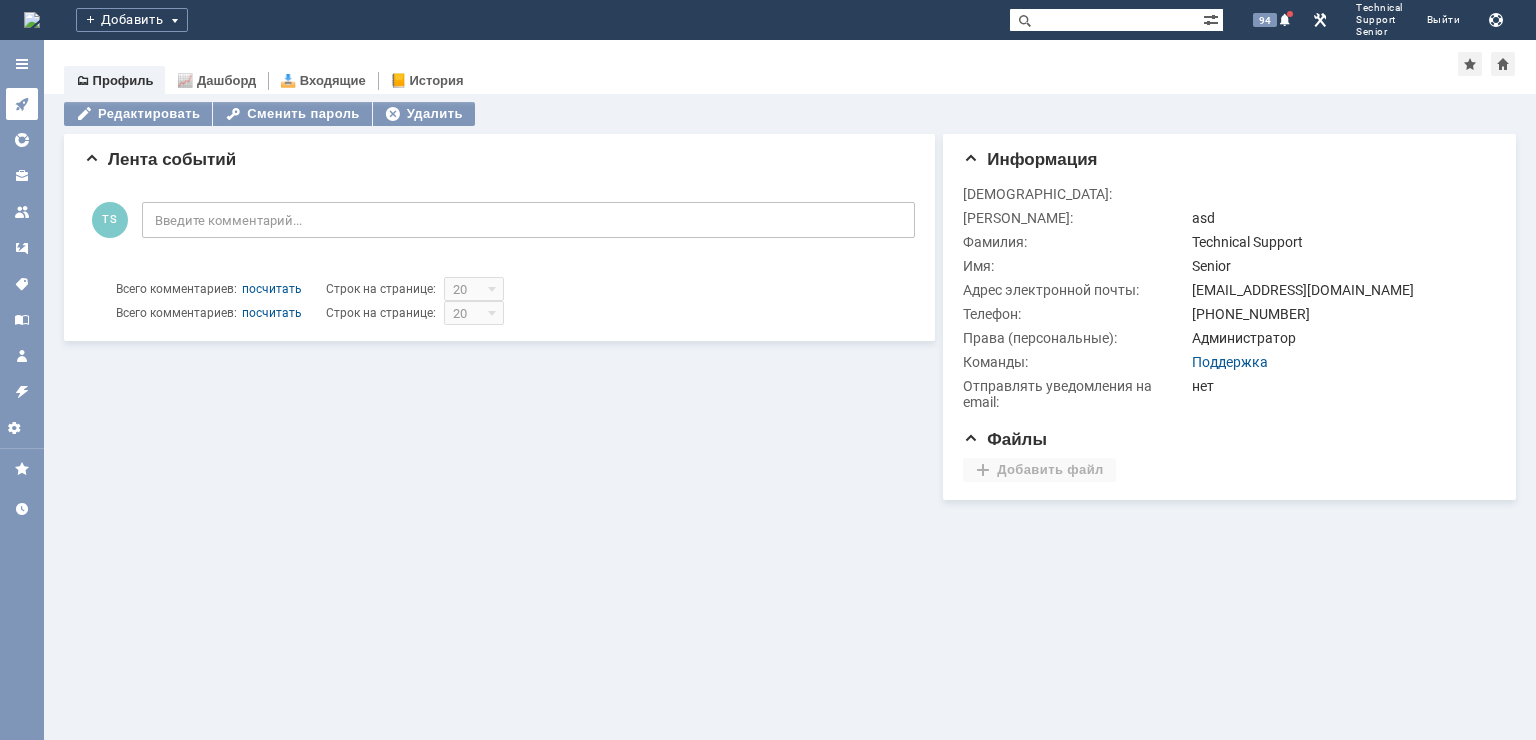 click 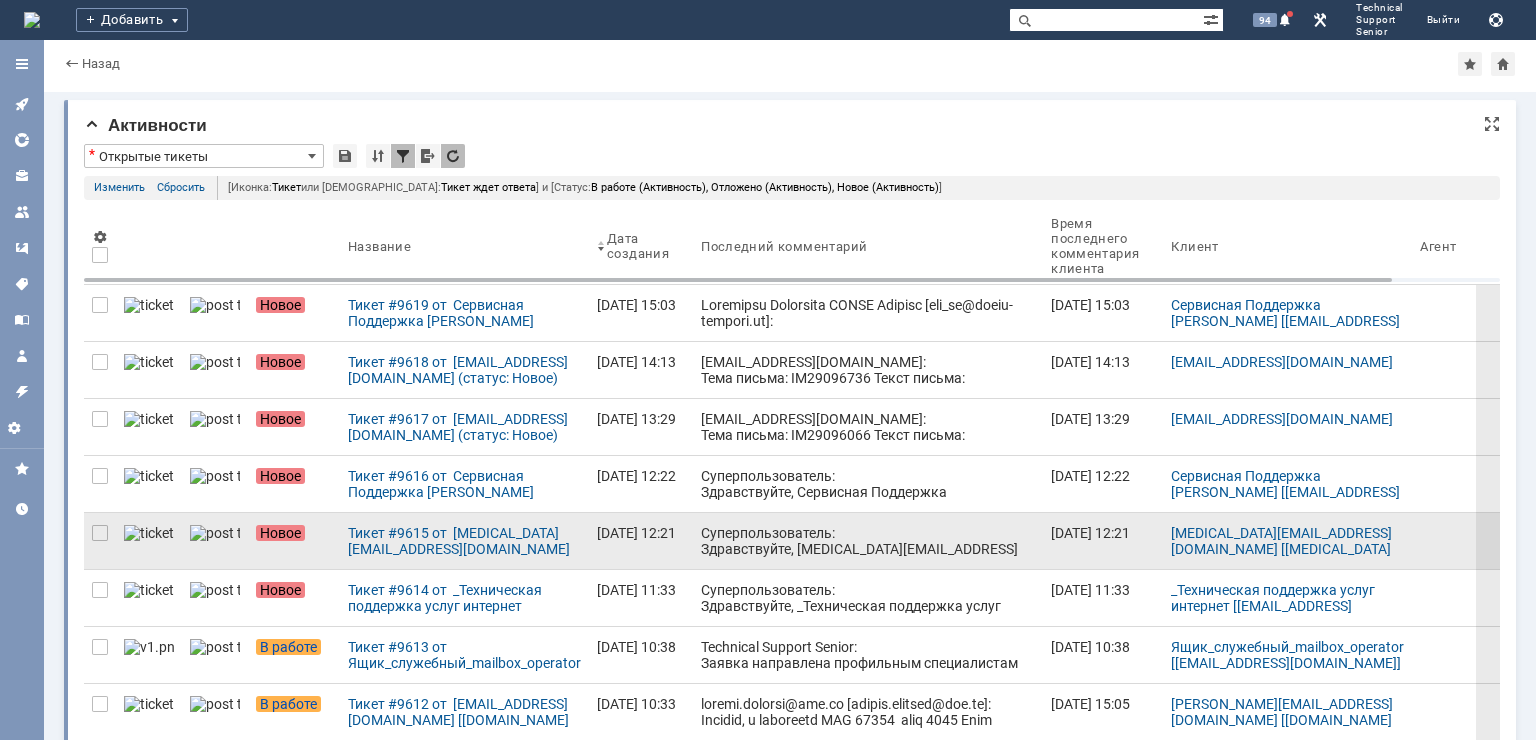click on "[DATE] 12:21" at bounding box center (641, 533) 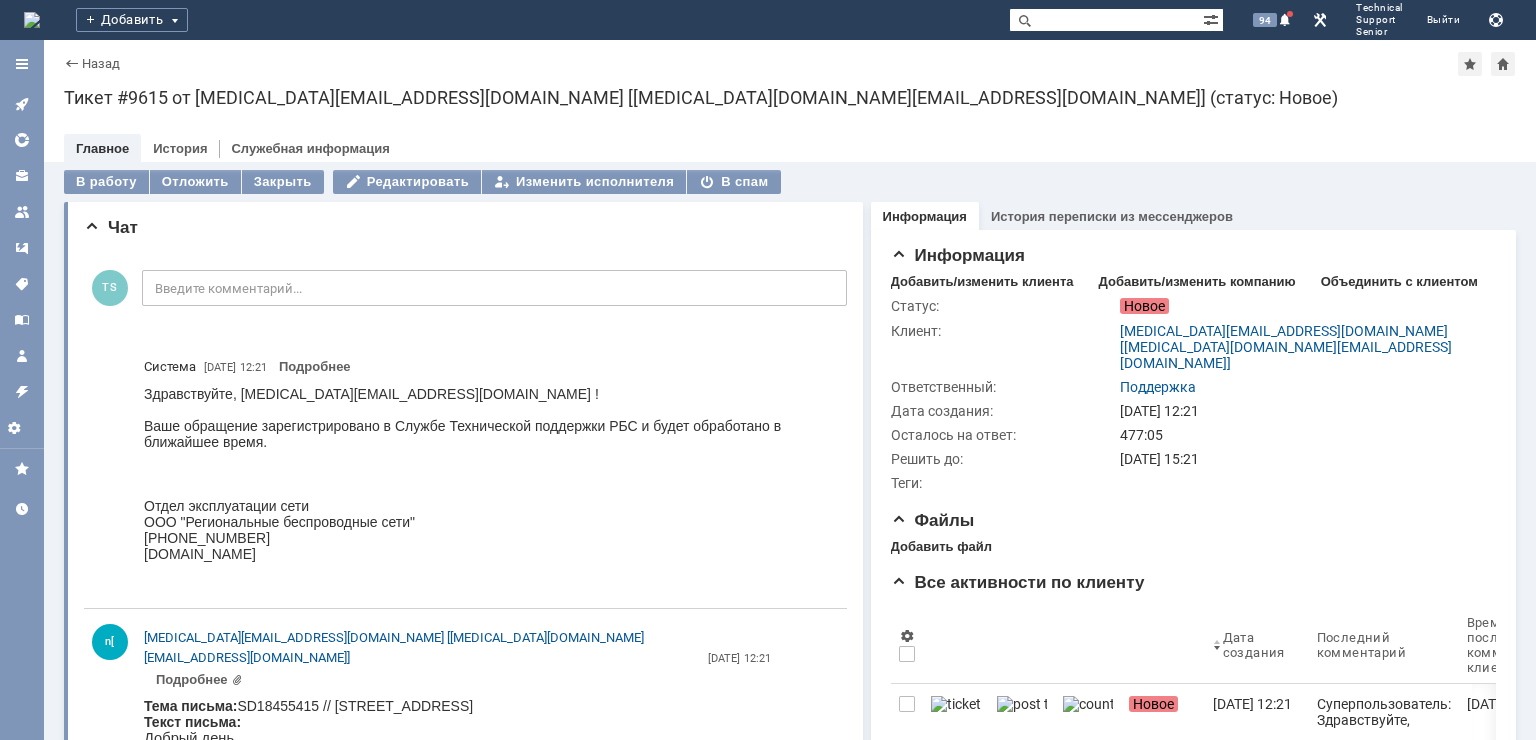 scroll, scrollTop: 0, scrollLeft: 0, axis: both 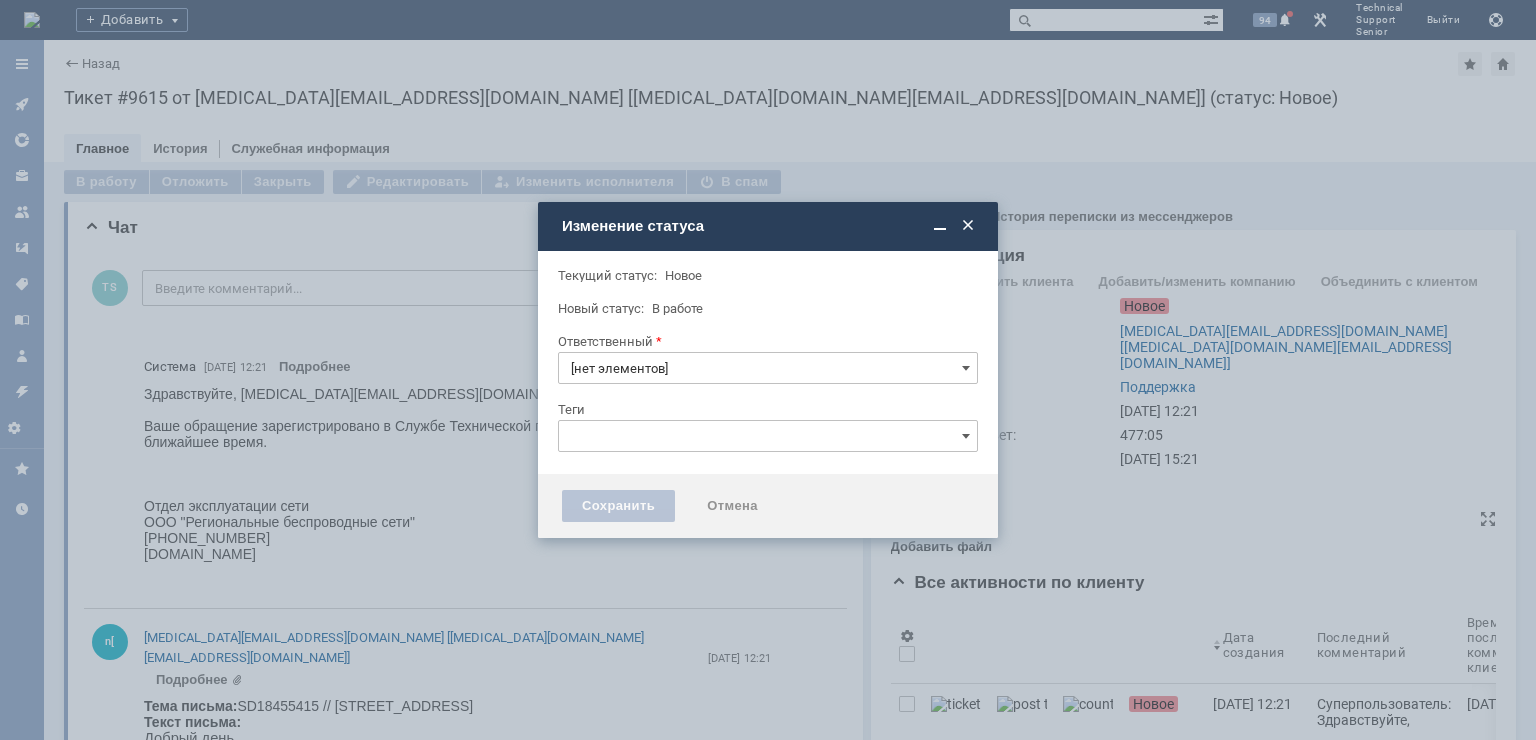 type on "Поддержка" 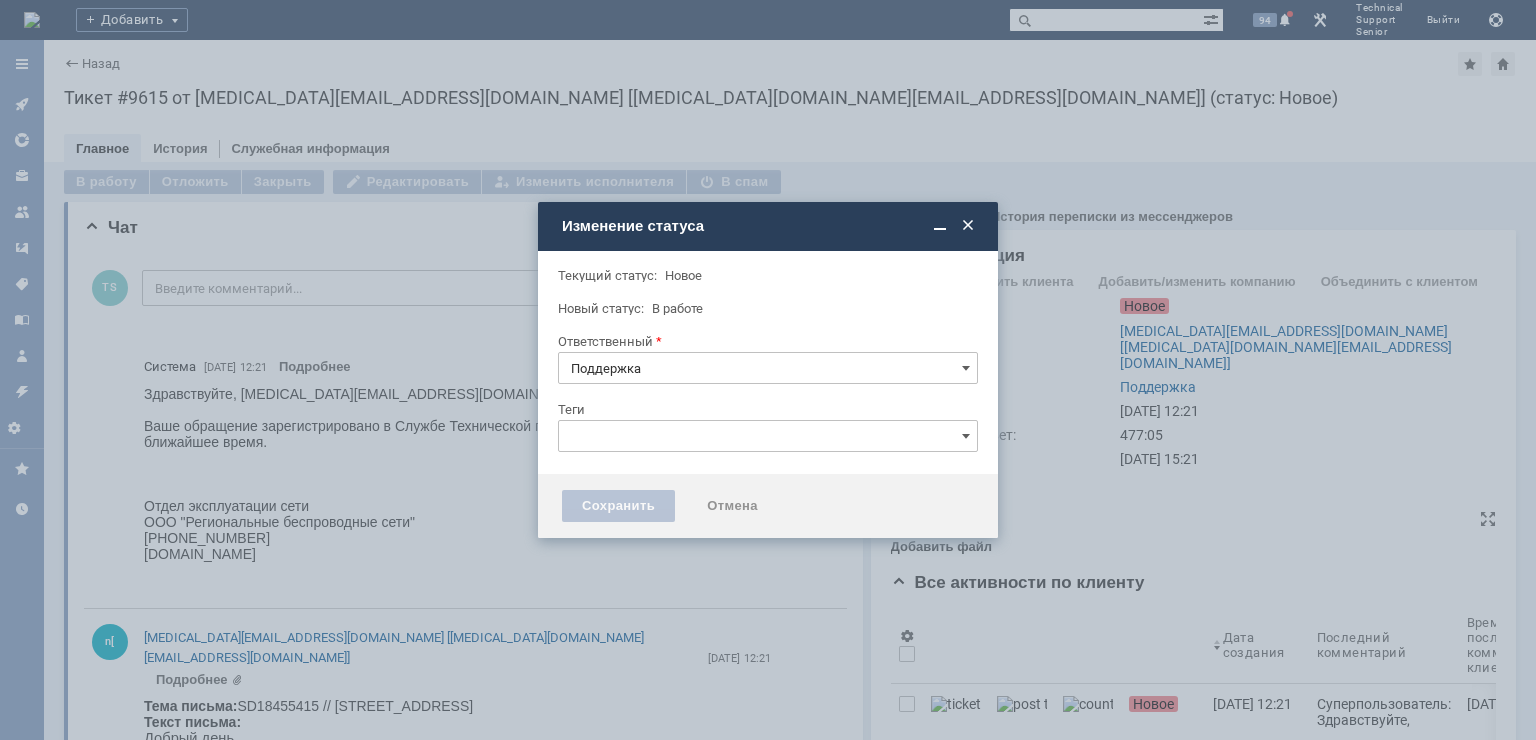 type 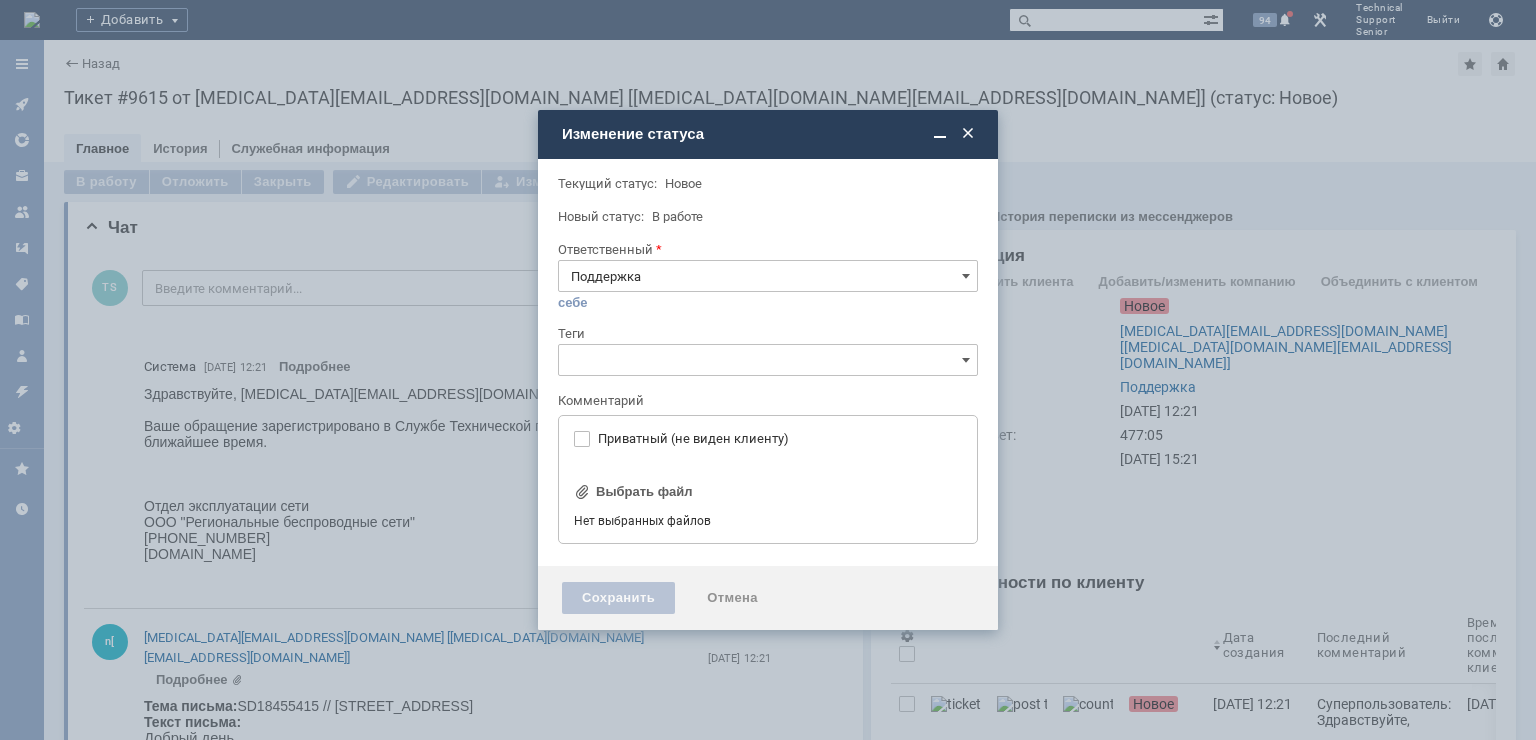 type on "[не указано]" 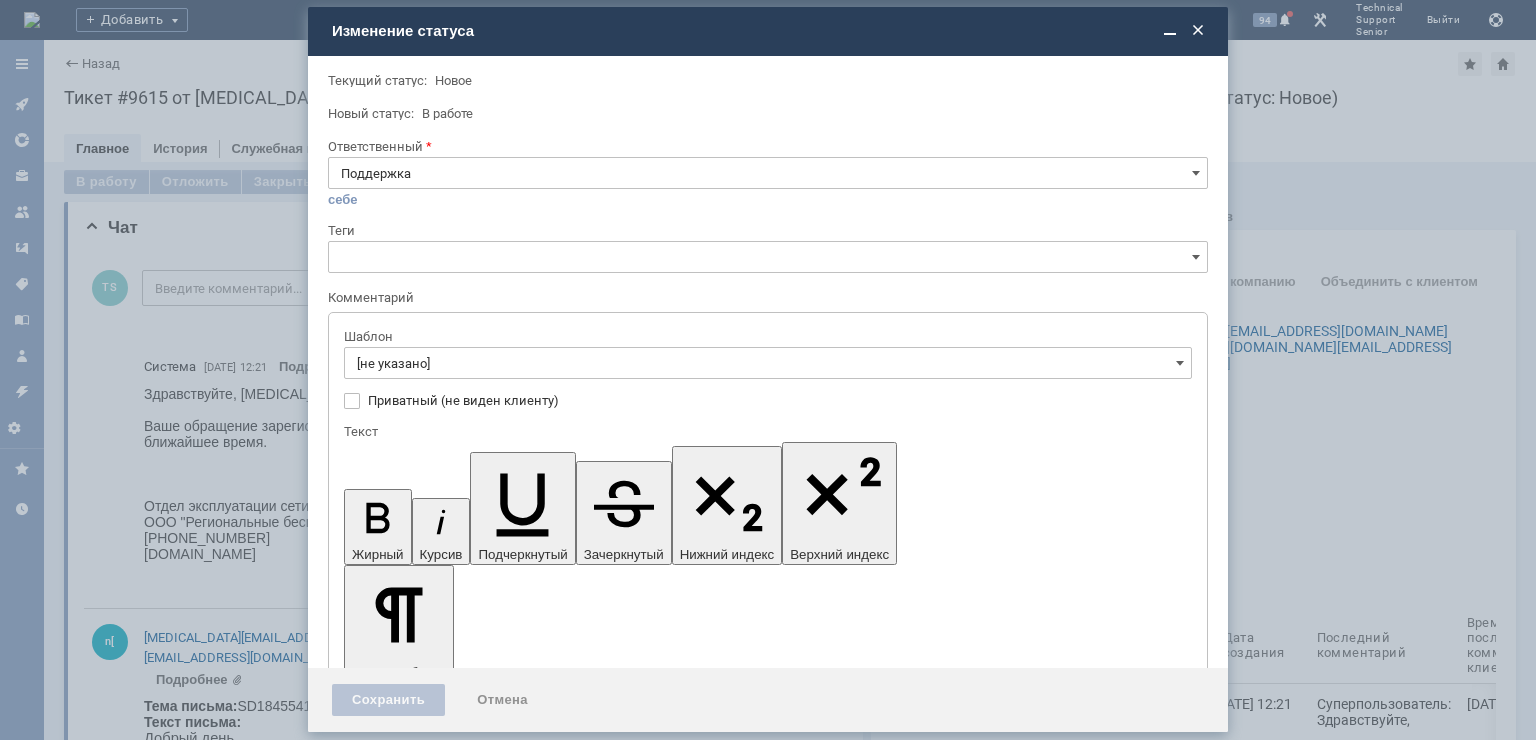 scroll, scrollTop: 0, scrollLeft: 0, axis: both 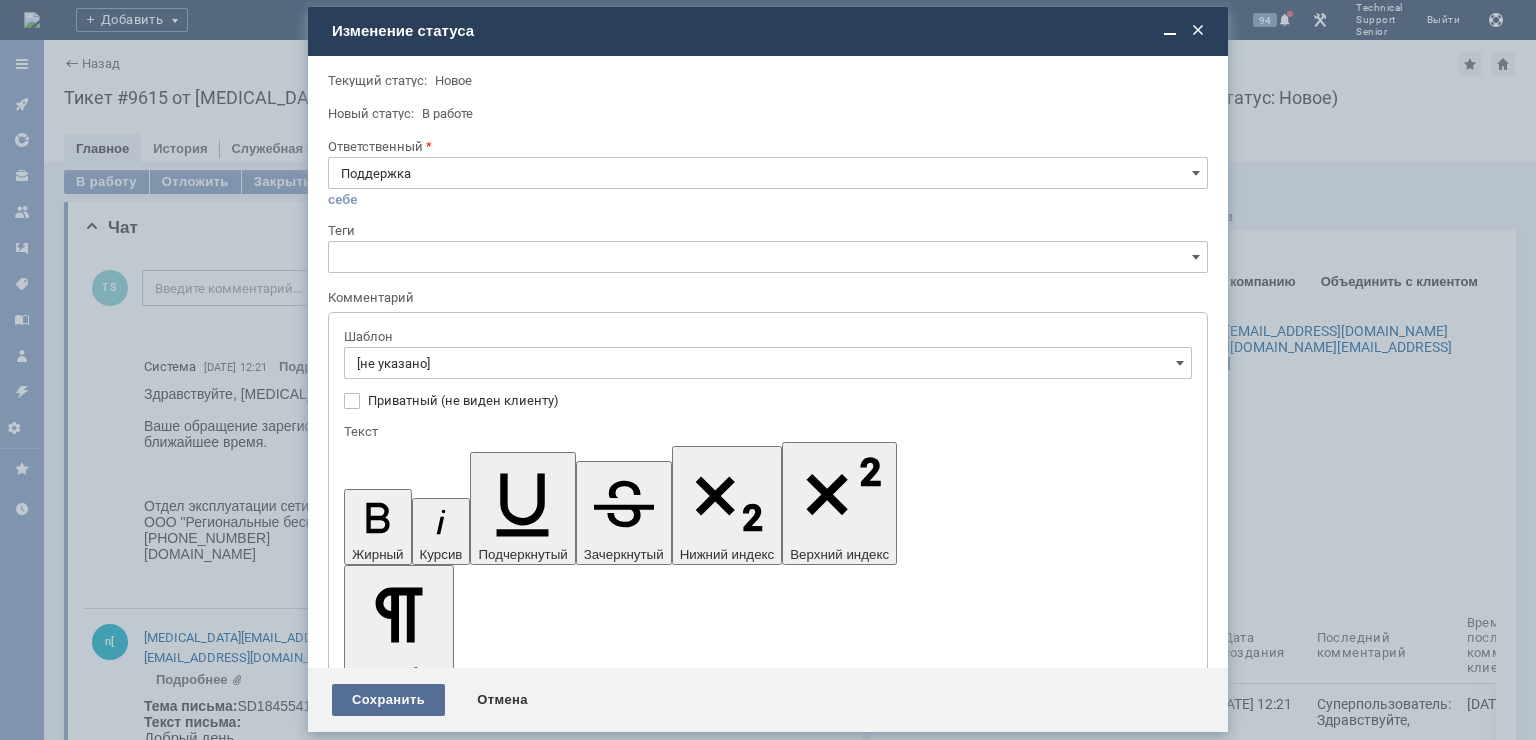 click on "Сохранить" at bounding box center [388, 700] 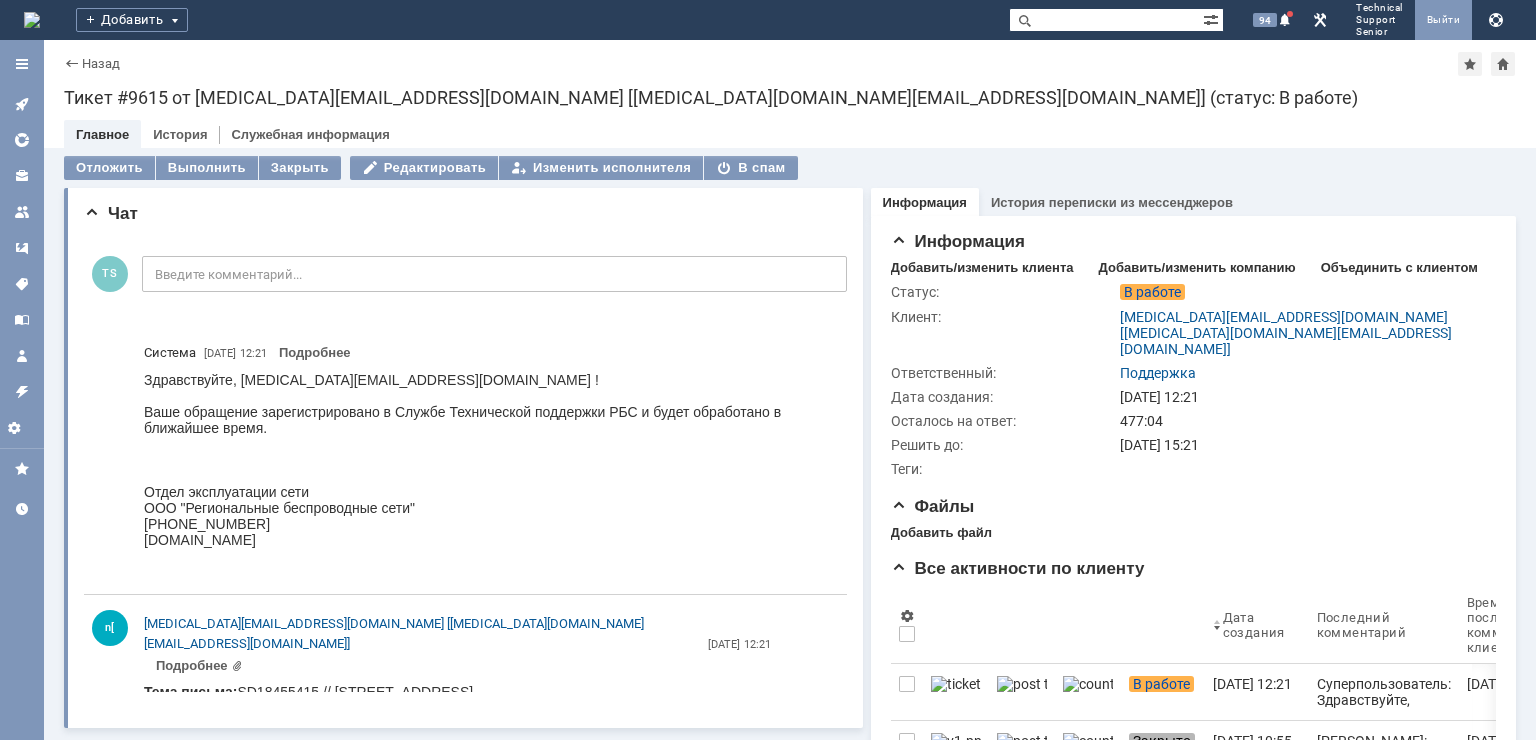 scroll, scrollTop: 0, scrollLeft: 0, axis: both 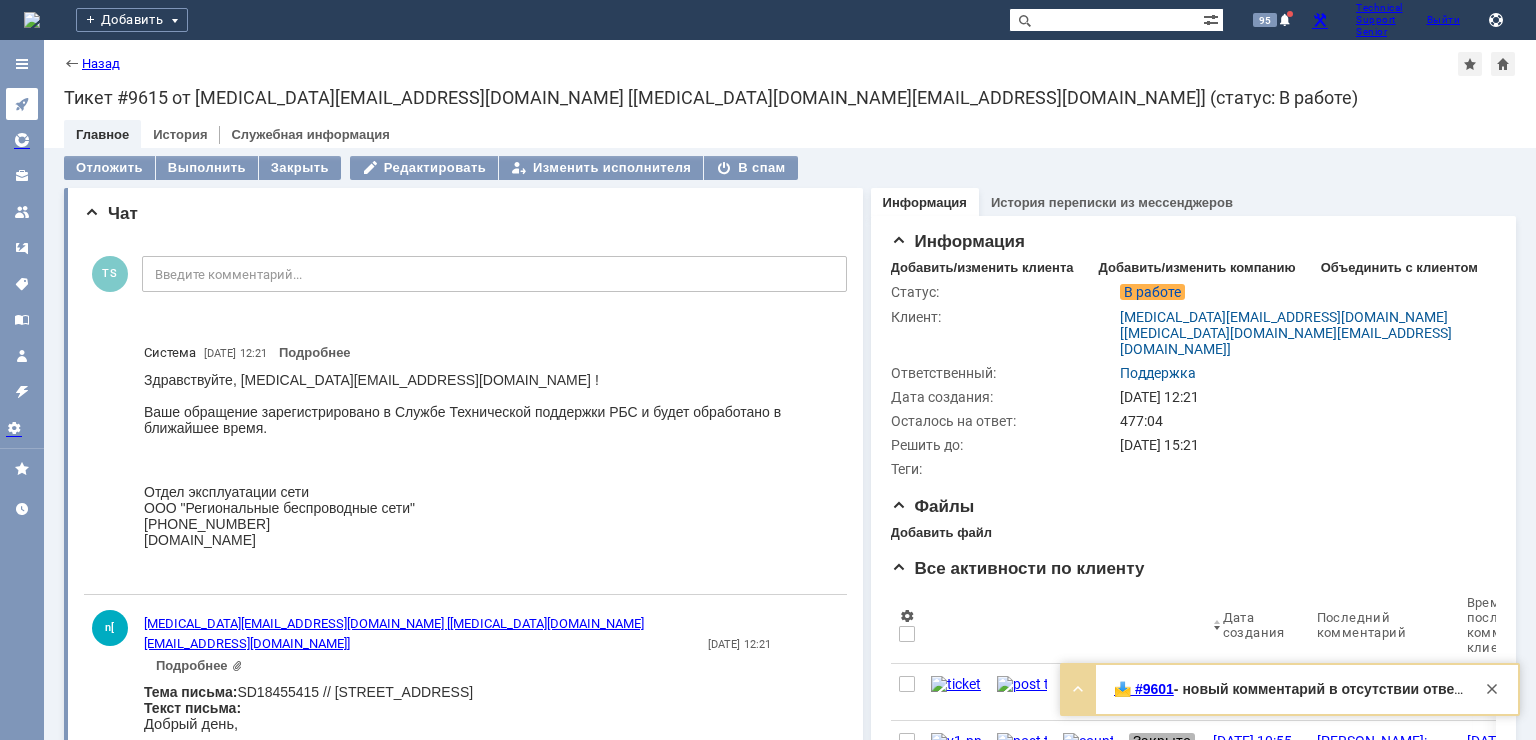 click 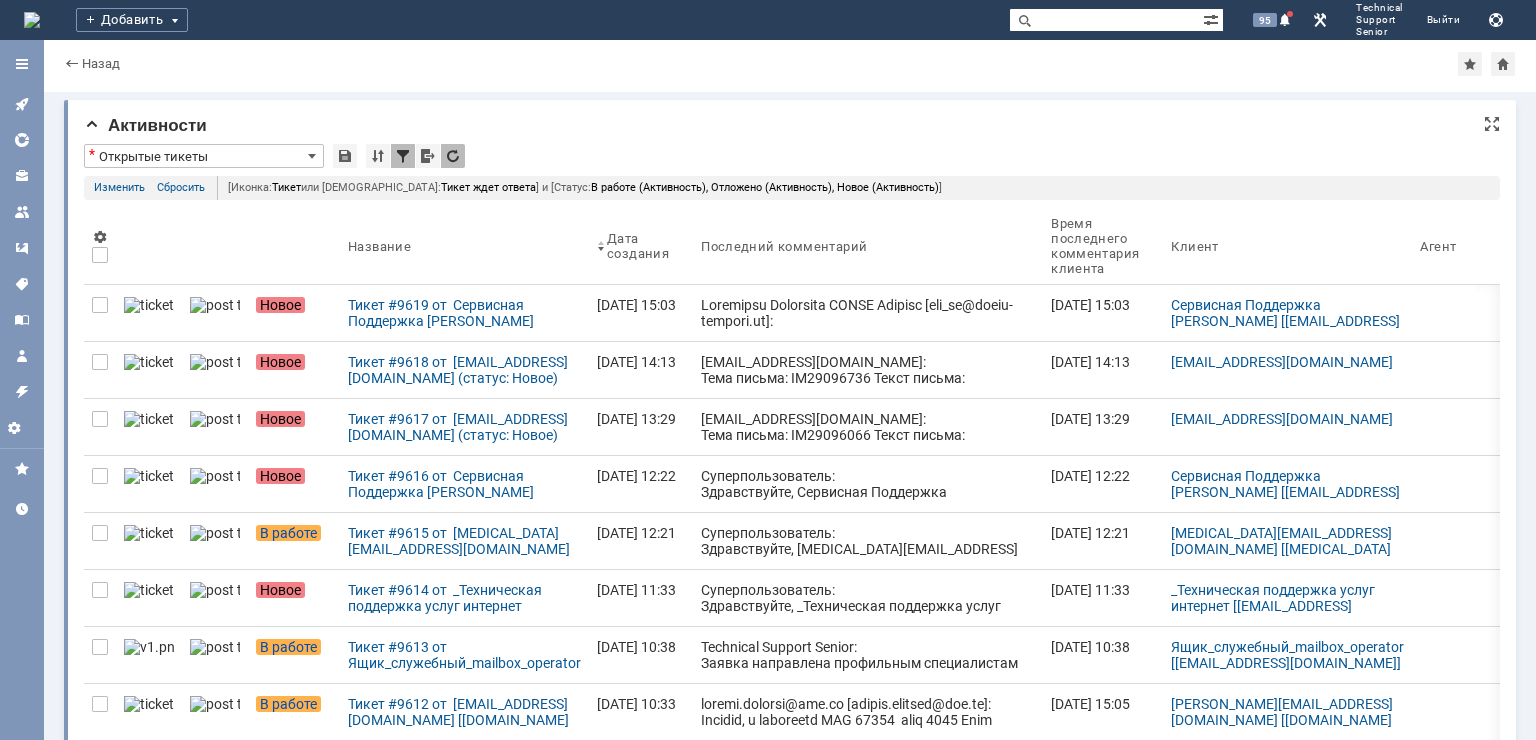 click on "Активности * Открытые тикеты
Результаты поиска:             Иконка содержит Тикет или Иконка содержит Тикет ждет ответа + или и Статус содержит любое из значений В работе Новое Отложено + или + и Применить Показать Отмена Сбросить Изменить Сбросить [Иконка:  Тикет  или Иконка:  Тикет ждет ответа ] и [Статус:  В работе (Активность), Отложено (Активность), Новое (Активность) ] 1 2 3 4 5 6 7 ... Следующая >       Объектов в списке:    посчитать  Строк на странице:        100       Название Дата создания Последний комментарий Время последнего комментария клиента Клиент Агент 1" at bounding box center [790, 3066] 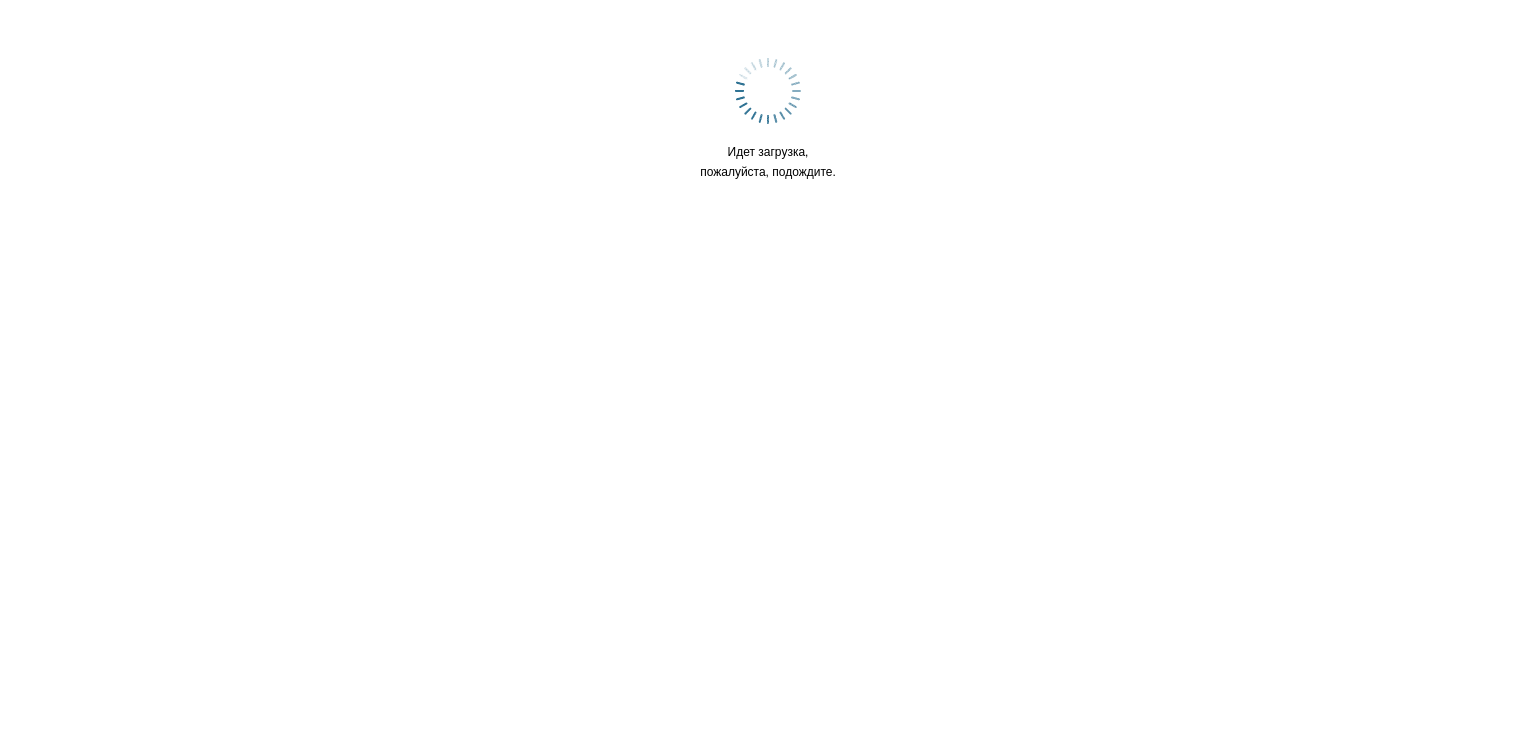 scroll, scrollTop: 0, scrollLeft: 0, axis: both 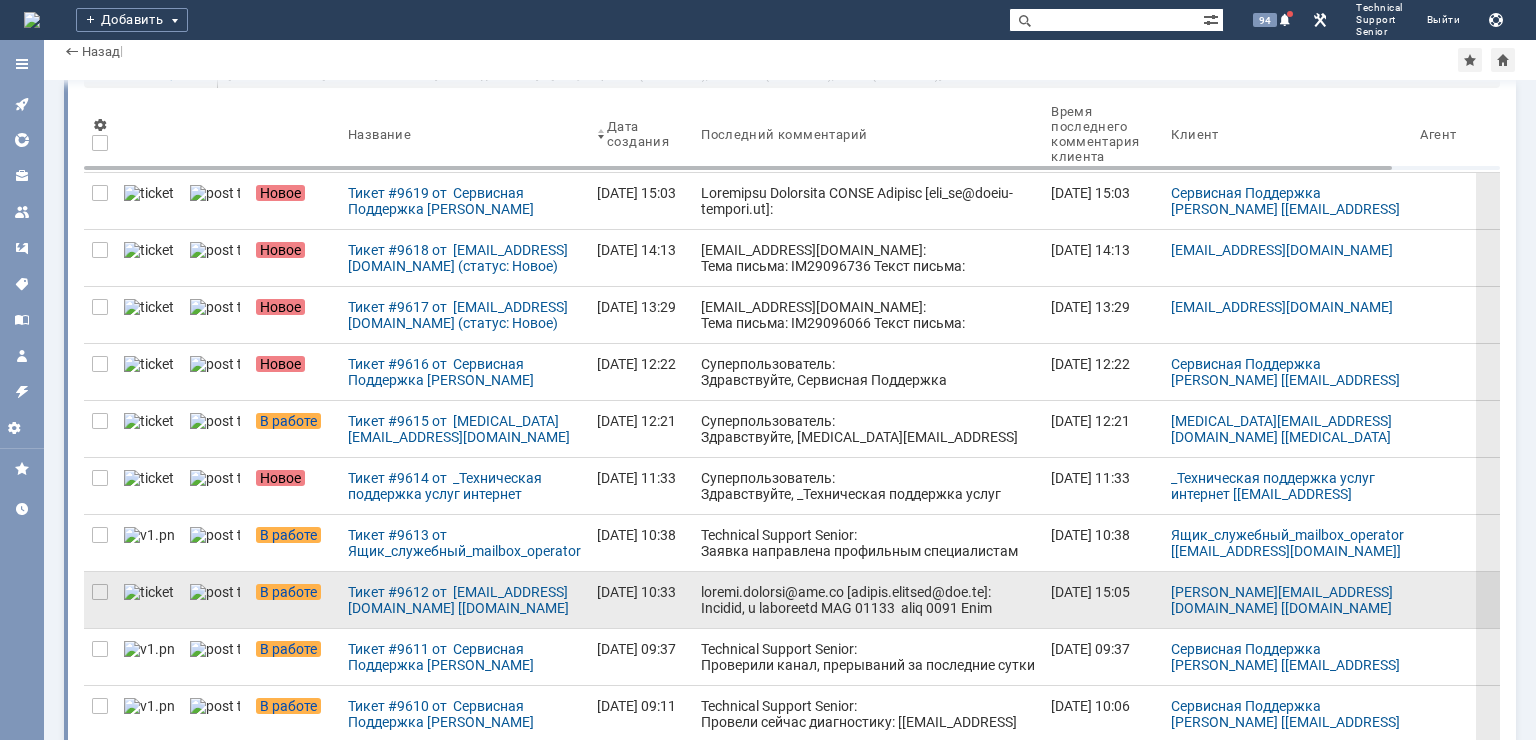 click at bounding box center (868, 776) 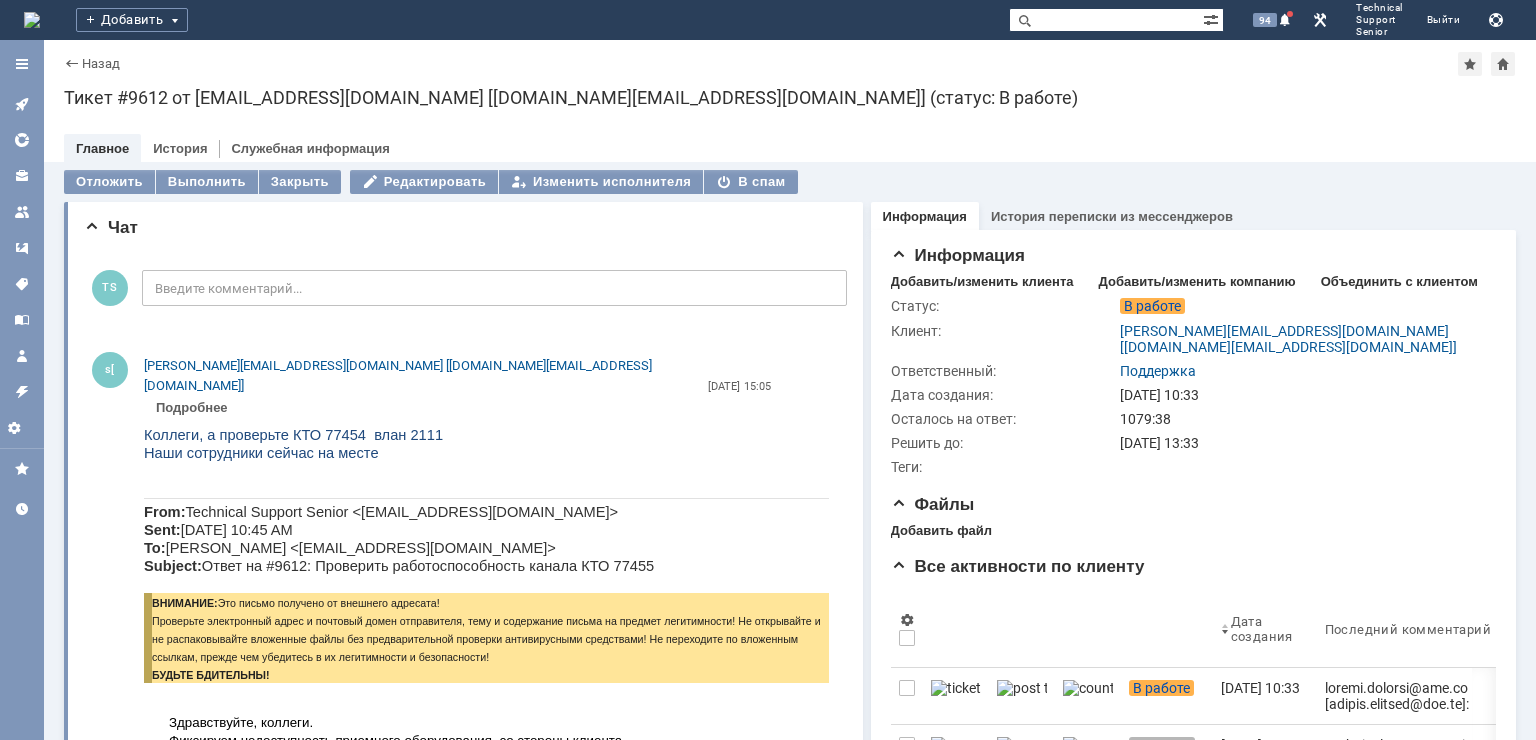 scroll, scrollTop: 0, scrollLeft: 0, axis: both 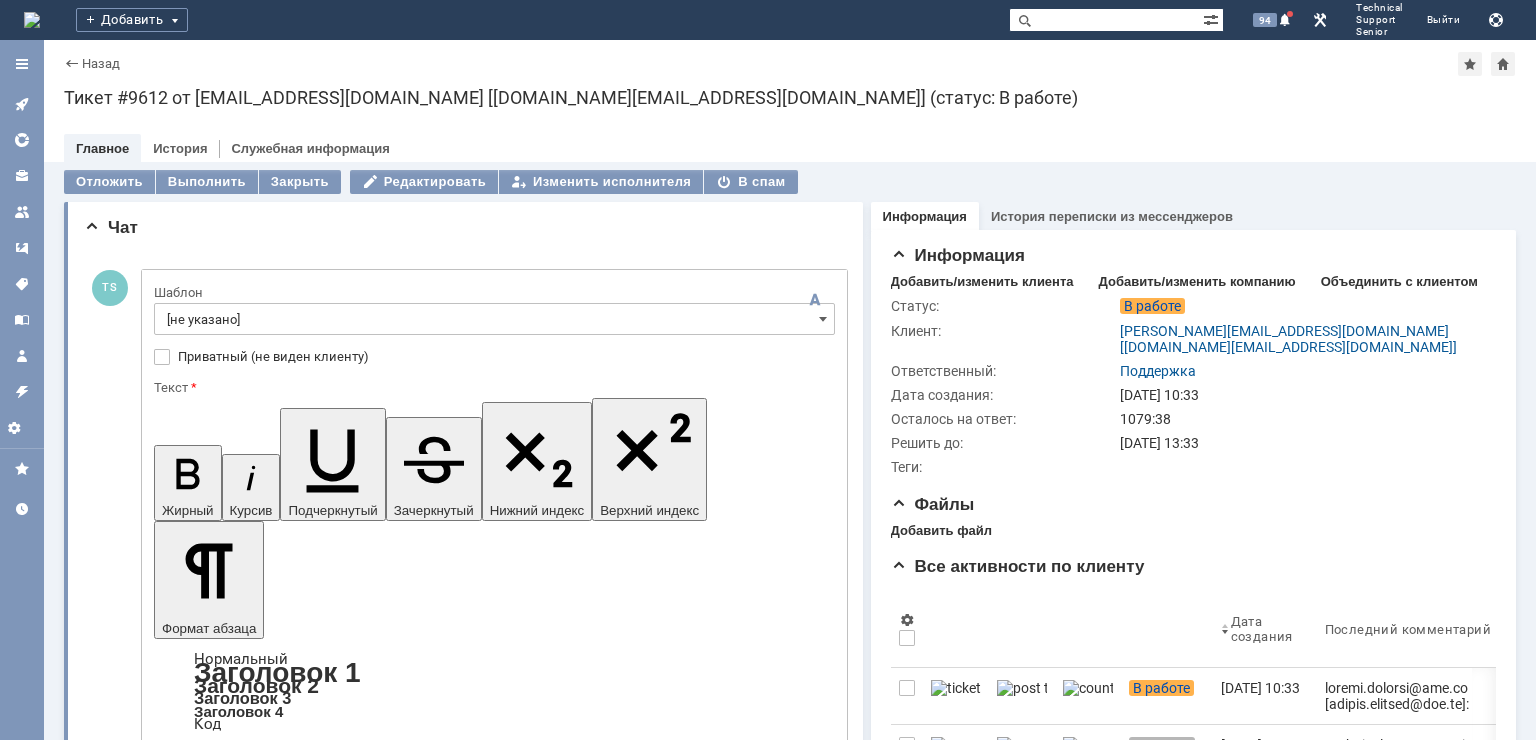 type 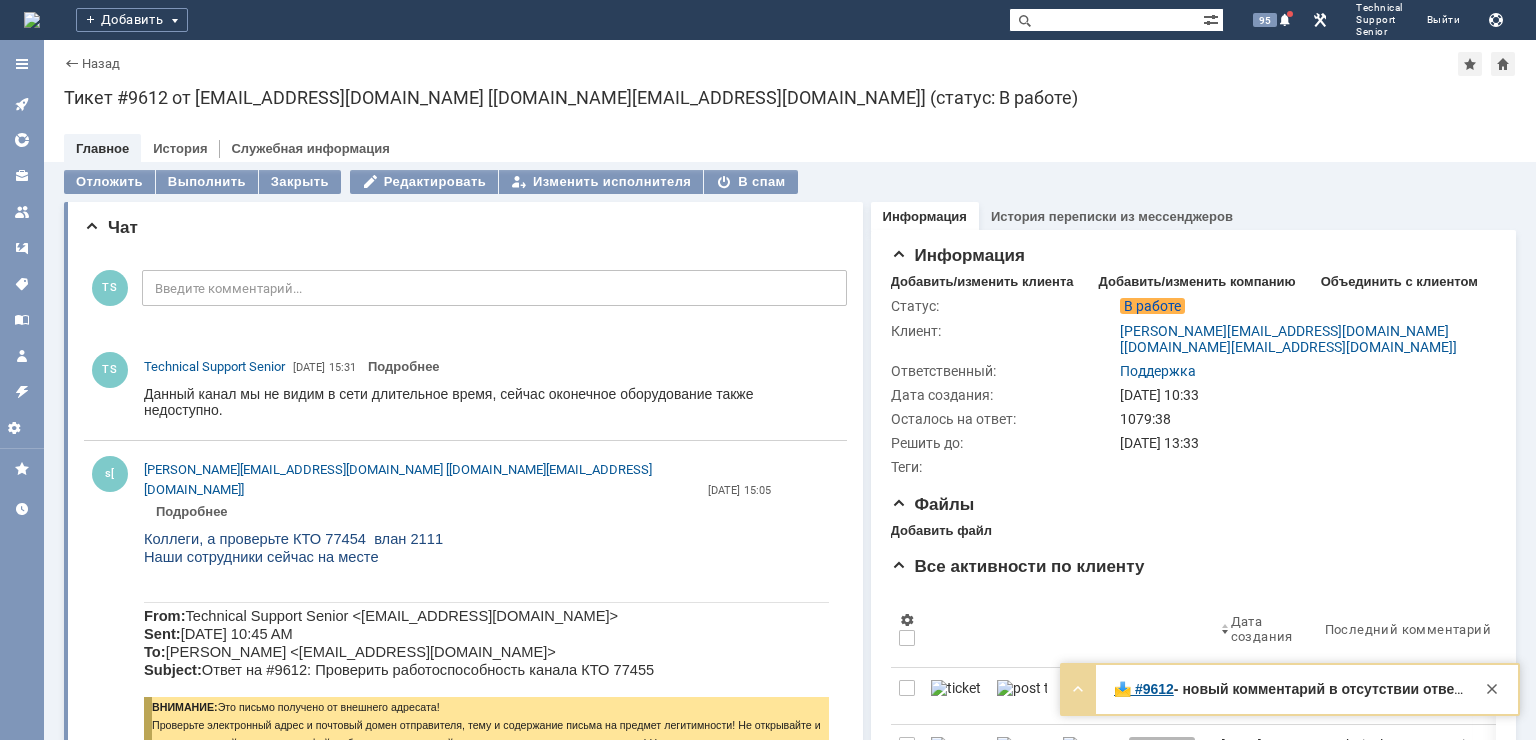 scroll, scrollTop: 0, scrollLeft: 0, axis: both 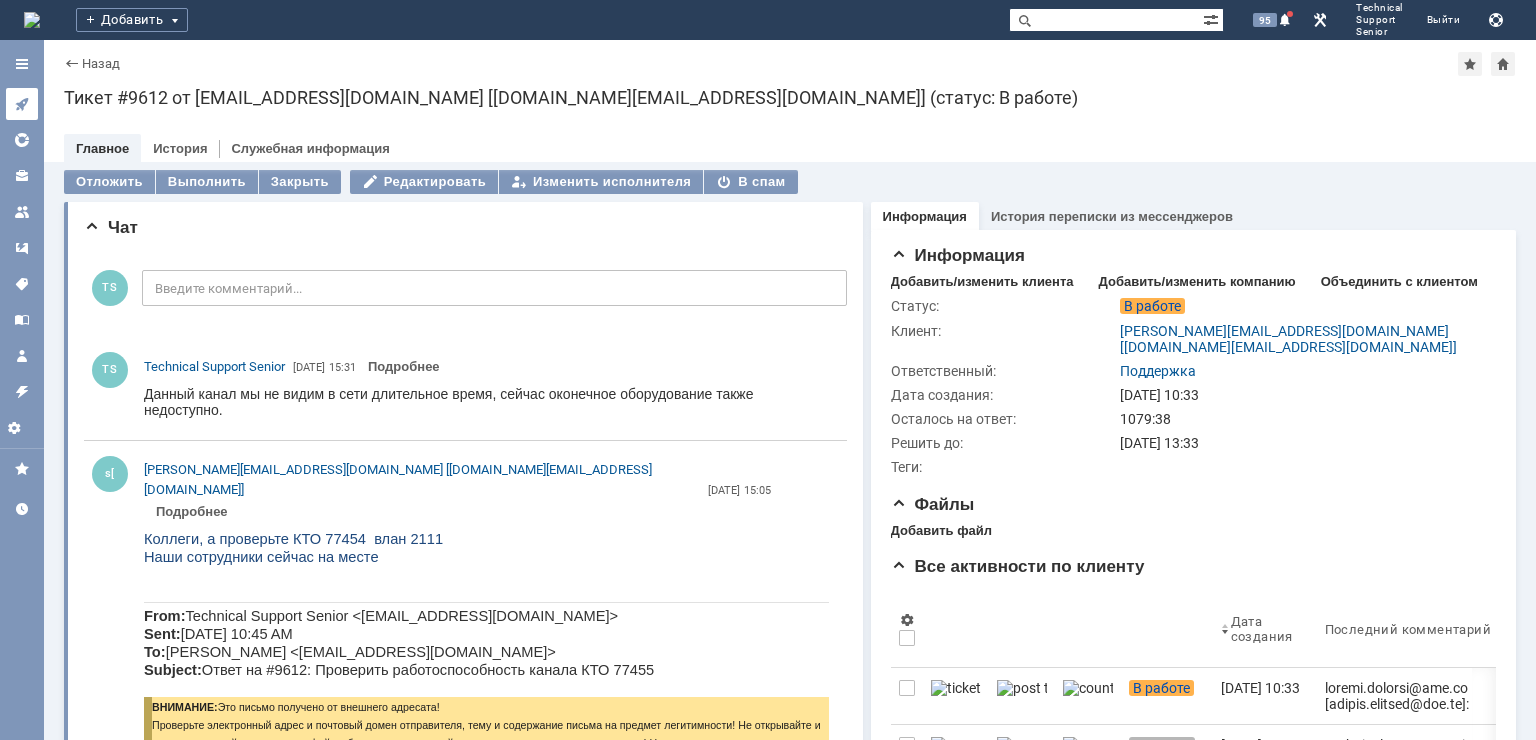 click at bounding box center (22, 104) 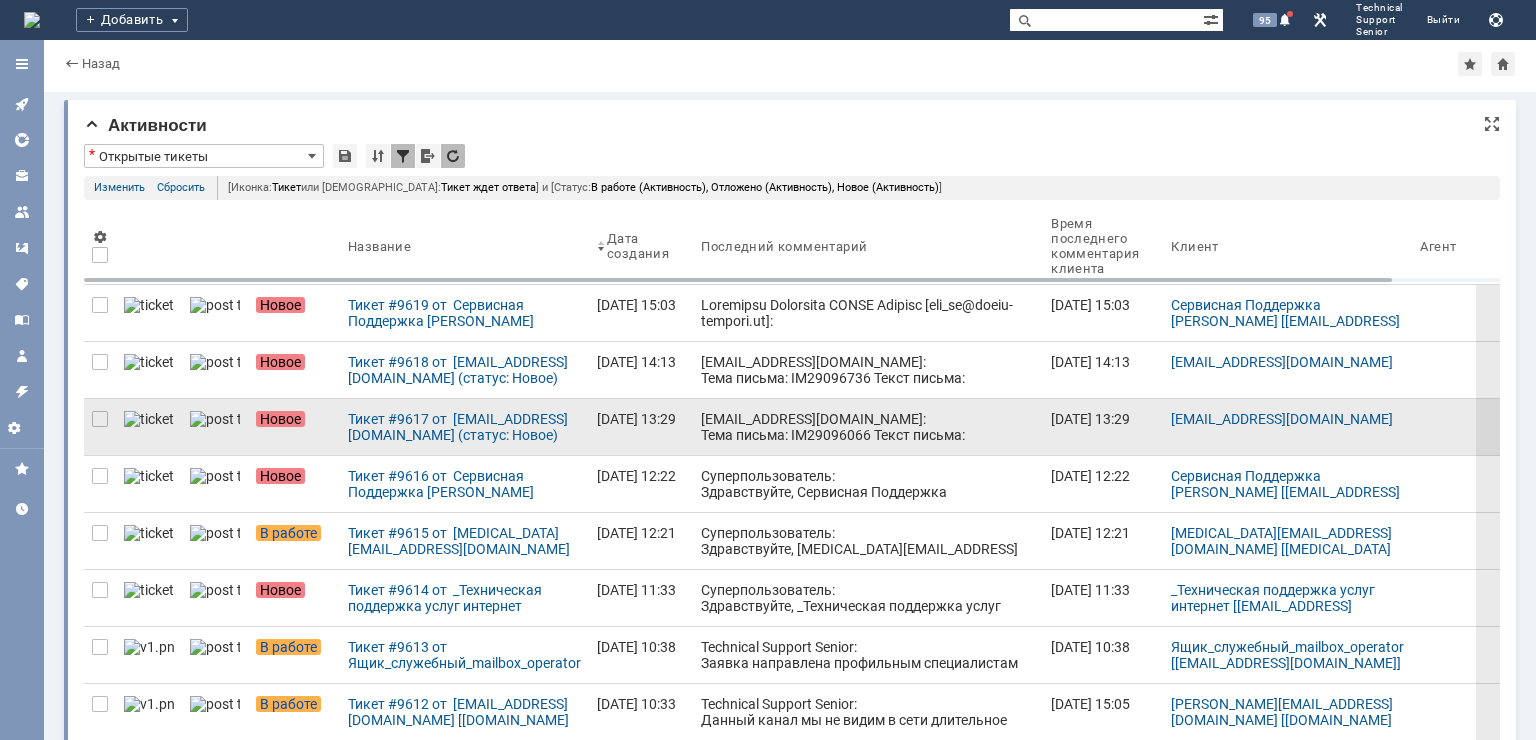 click on "[EMAIL_ADDRESS][DOMAIN_NAME]:
Тема письма: IM29096066 Текст письма: IM29096066 ## Свой ответ добавьте перед этой строкой. Не удаляйте эту строку! ## Для ответа на это письмо, используйте ссылку Все необходимые файлы добавляйте отдельными вложениями к письму, а не вставляйте их в текст письма в виде картинок. Номер связанного Обращения SD18434898 ---------------------------------------- ----------------------------------------" at bounding box center (868, 547) 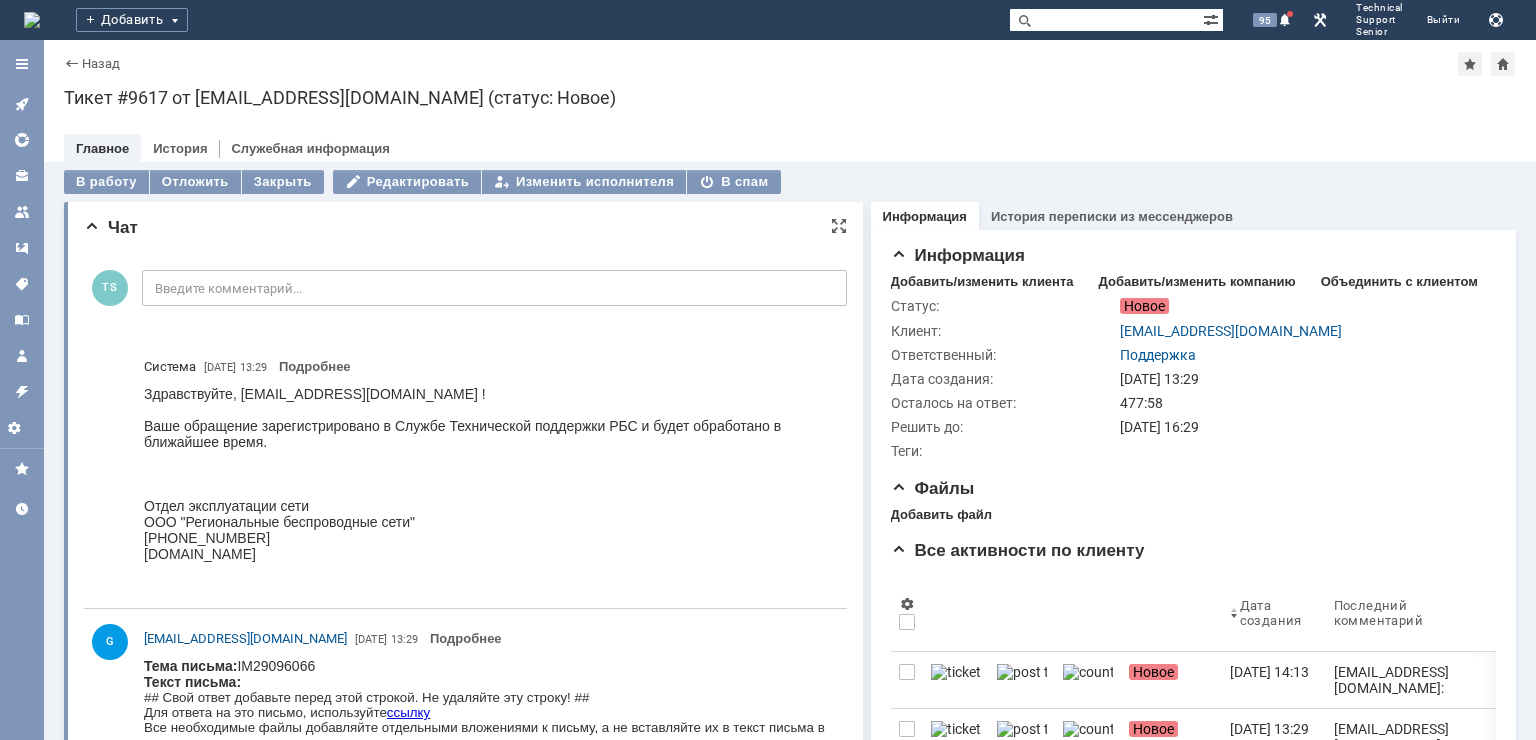 scroll, scrollTop: 0, scrollLeft: 0, axis: both 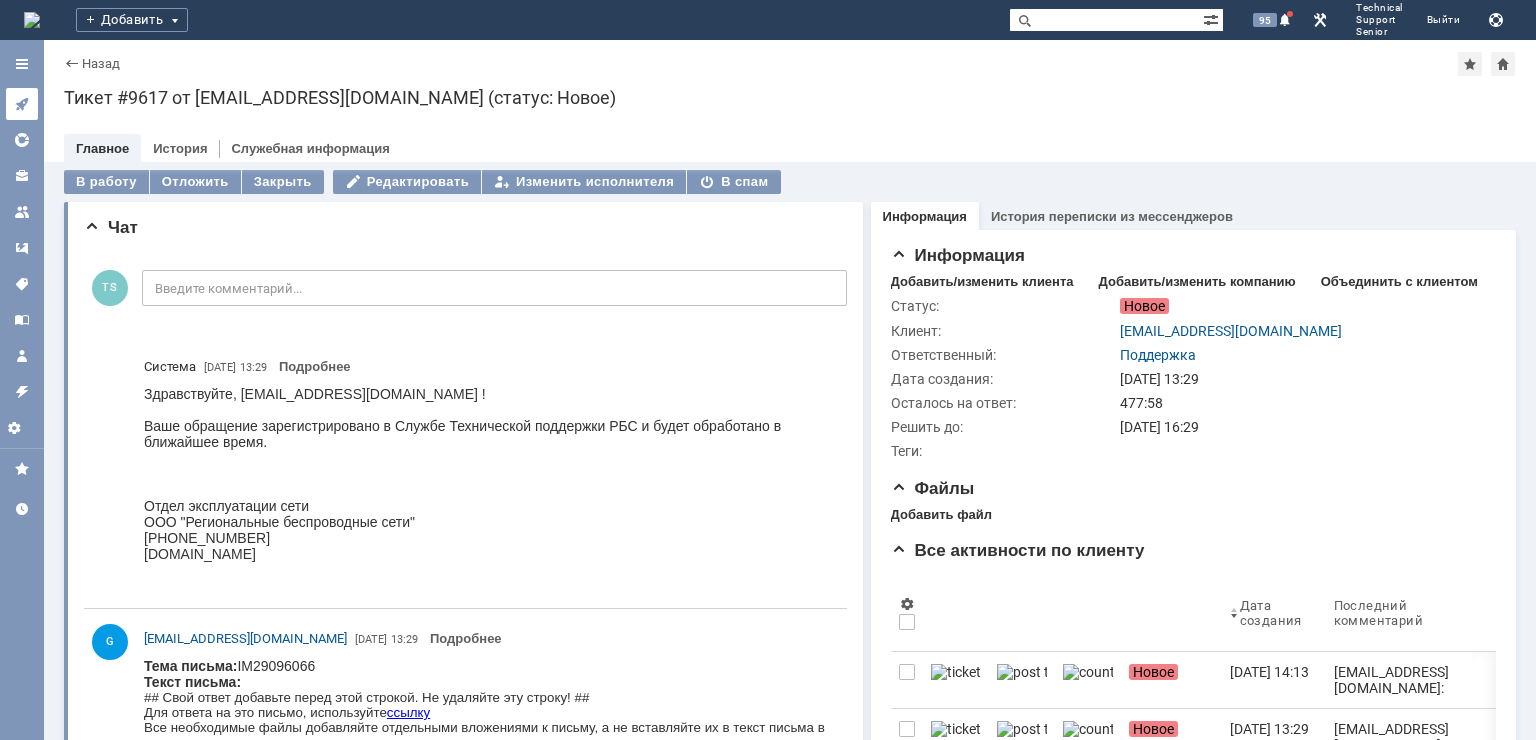 click at bounding box center (22, 104) 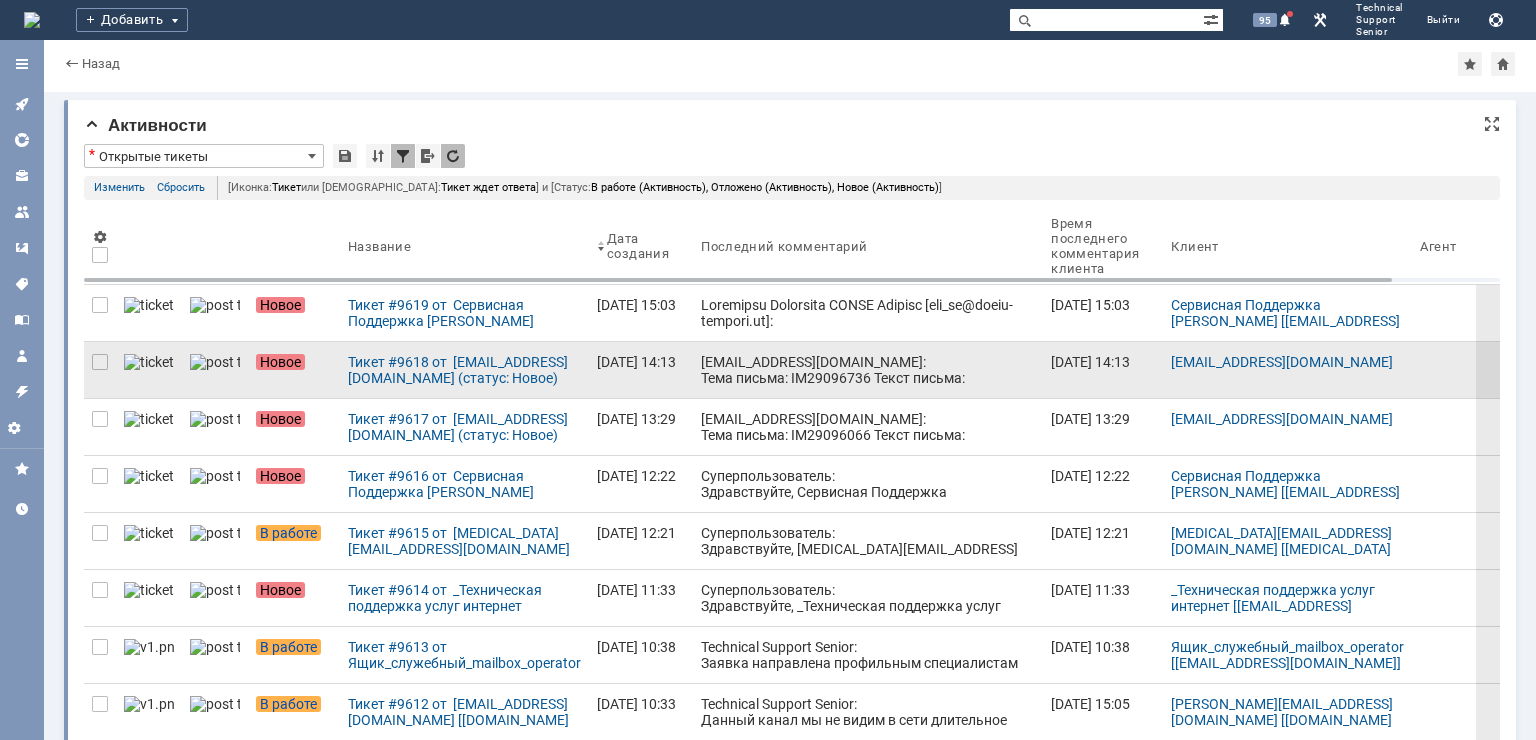 click on "[EMAIL_ADDRESS][DOMAIN_NAME]:
Тема письма: IM29096736 Текст письма: IM29096736 ## Свой ответ добавьте перед этой строкой. Не удаляйте эту строку! ## Для ответа на это письмо, используйте ссылку Все необходимые файлы добавляйте отдельными вложениями к письму, а не вставляйте их в текст письма в виде картинок. Номер связанного Обращения SD18456782 ---------------------------------------- ----------------------------------------" at bounding box center [868, 498] 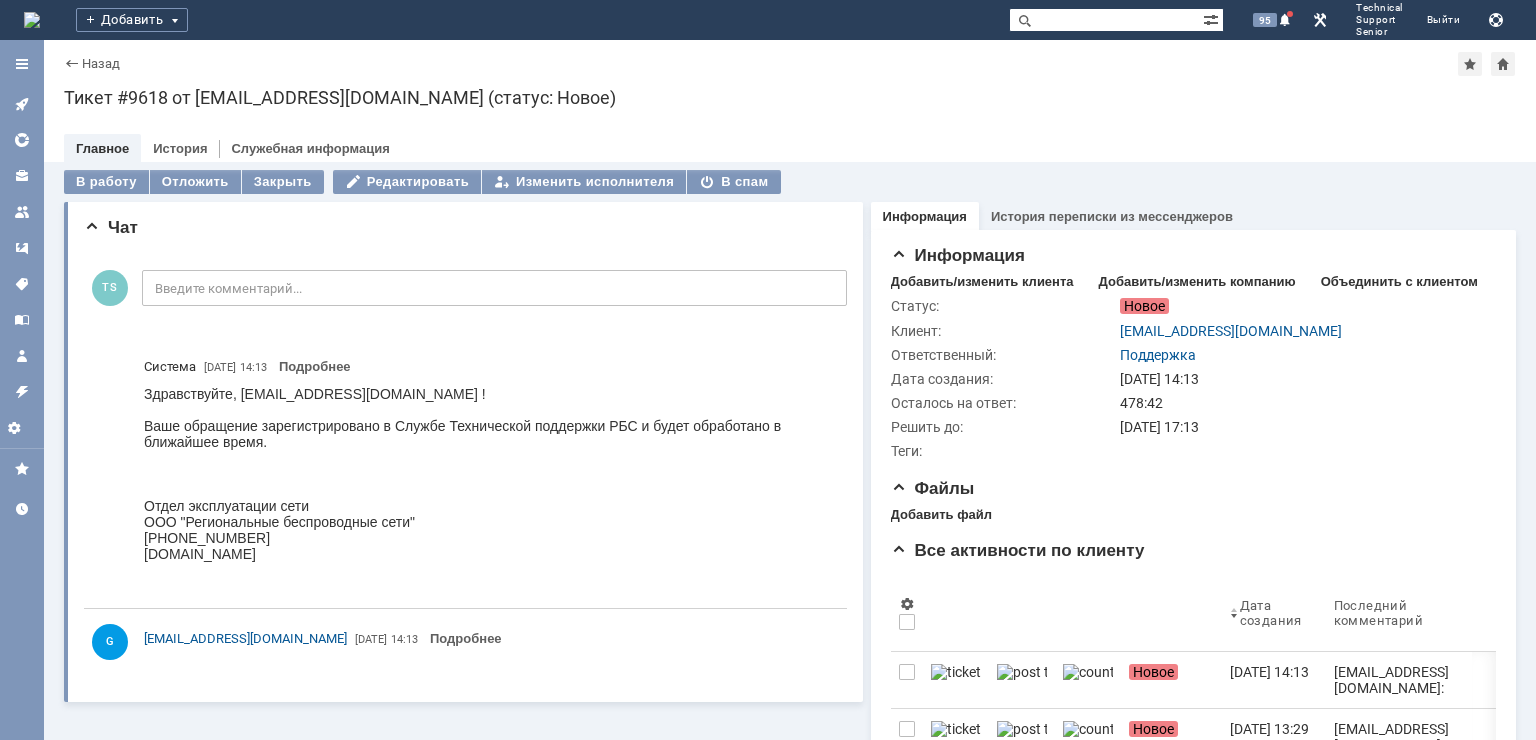 scroll, scrollTop: 0, scrollLeft: 0, axis: both 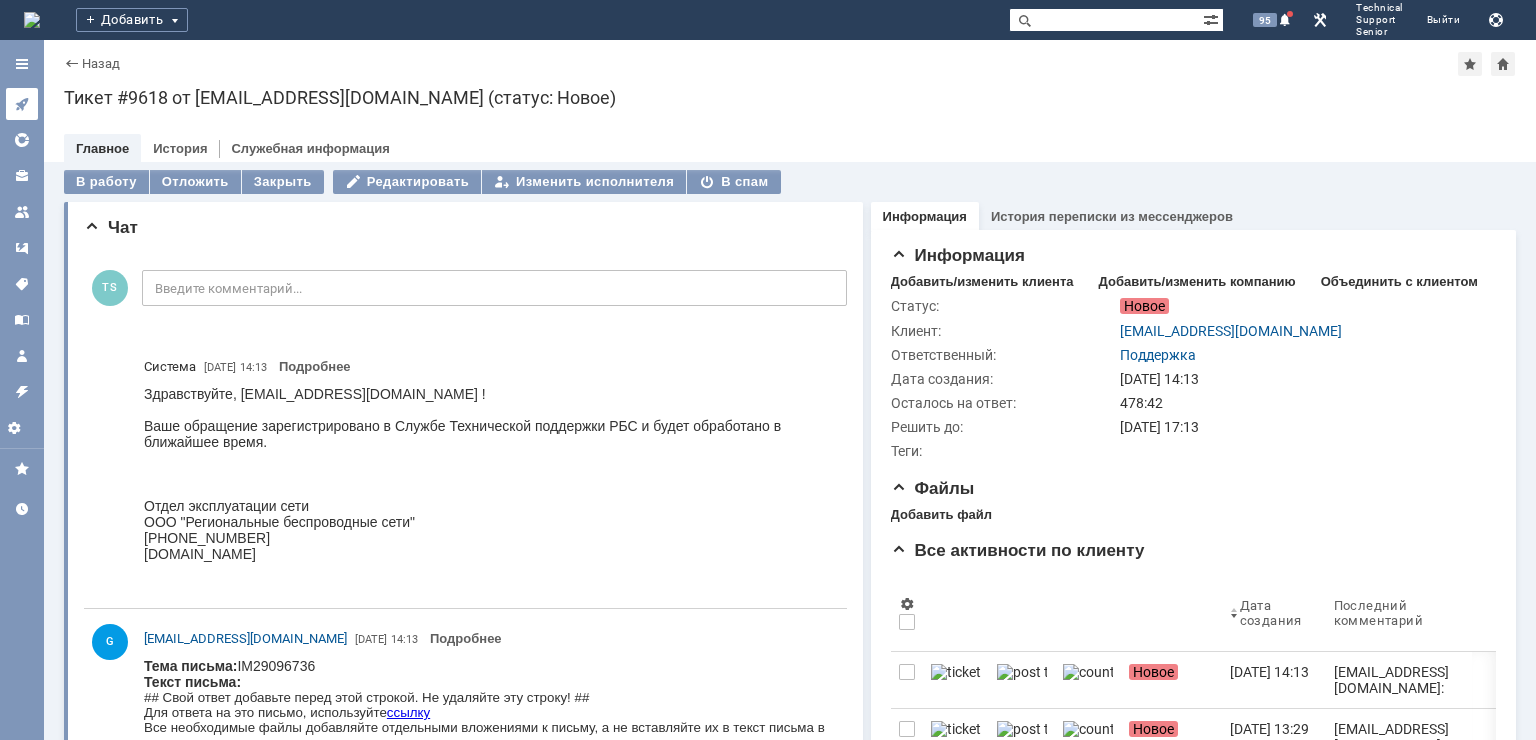 click at bounding box center (22, 104) 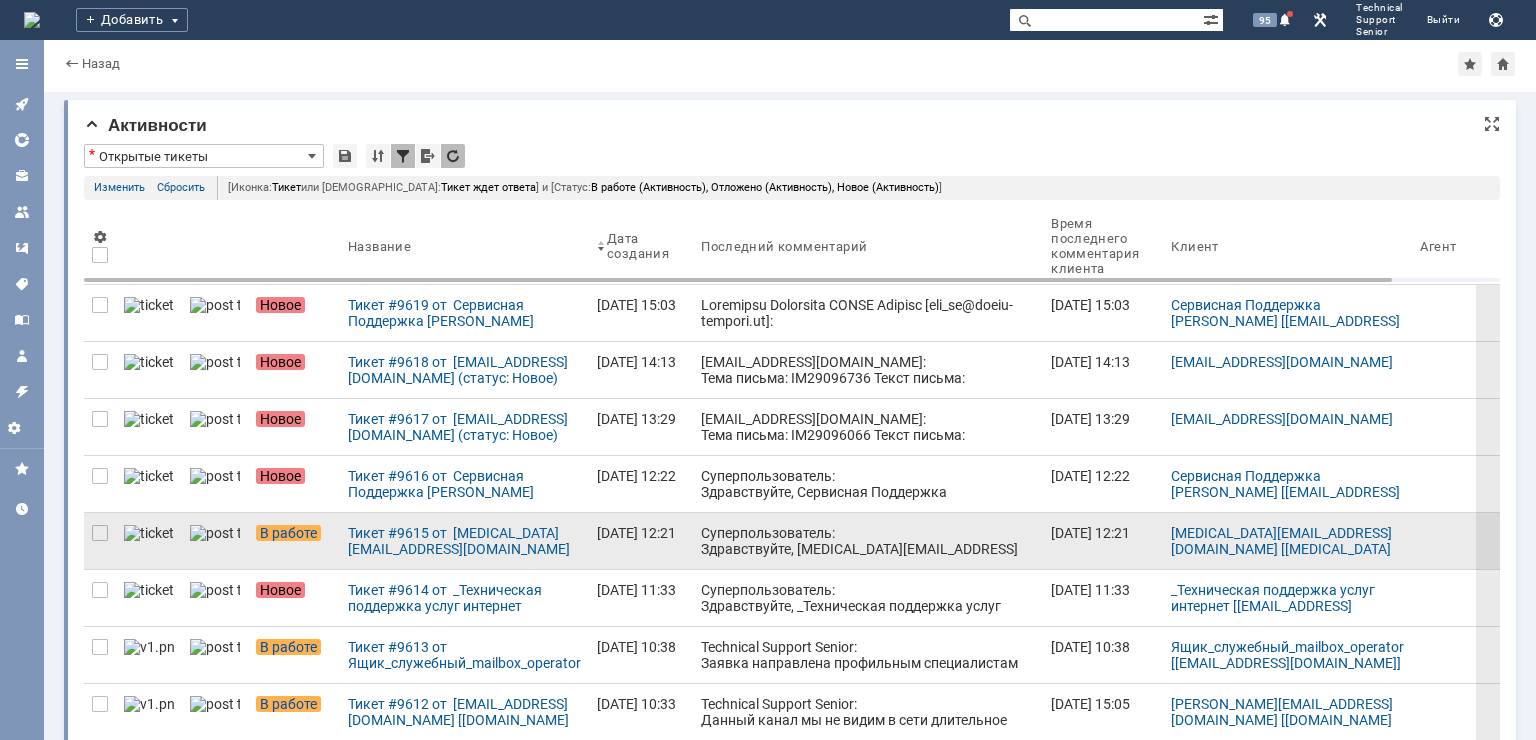 click on "Суперпользователь:
Здравствуйте, [MEDICAL_DATA][EMAIL_ADDRESS][DOMAIN_NAME] ! Ваше обращение зарегистрировано в Службе Технической поддержки РБС и будет обработано в ближайшее время. Отдел эксплуатации сети ООО "Региональные беспроводные сети"[PHONE_NUMBER] [DOMAIN_NAME]" at bounding box center (868, 589) 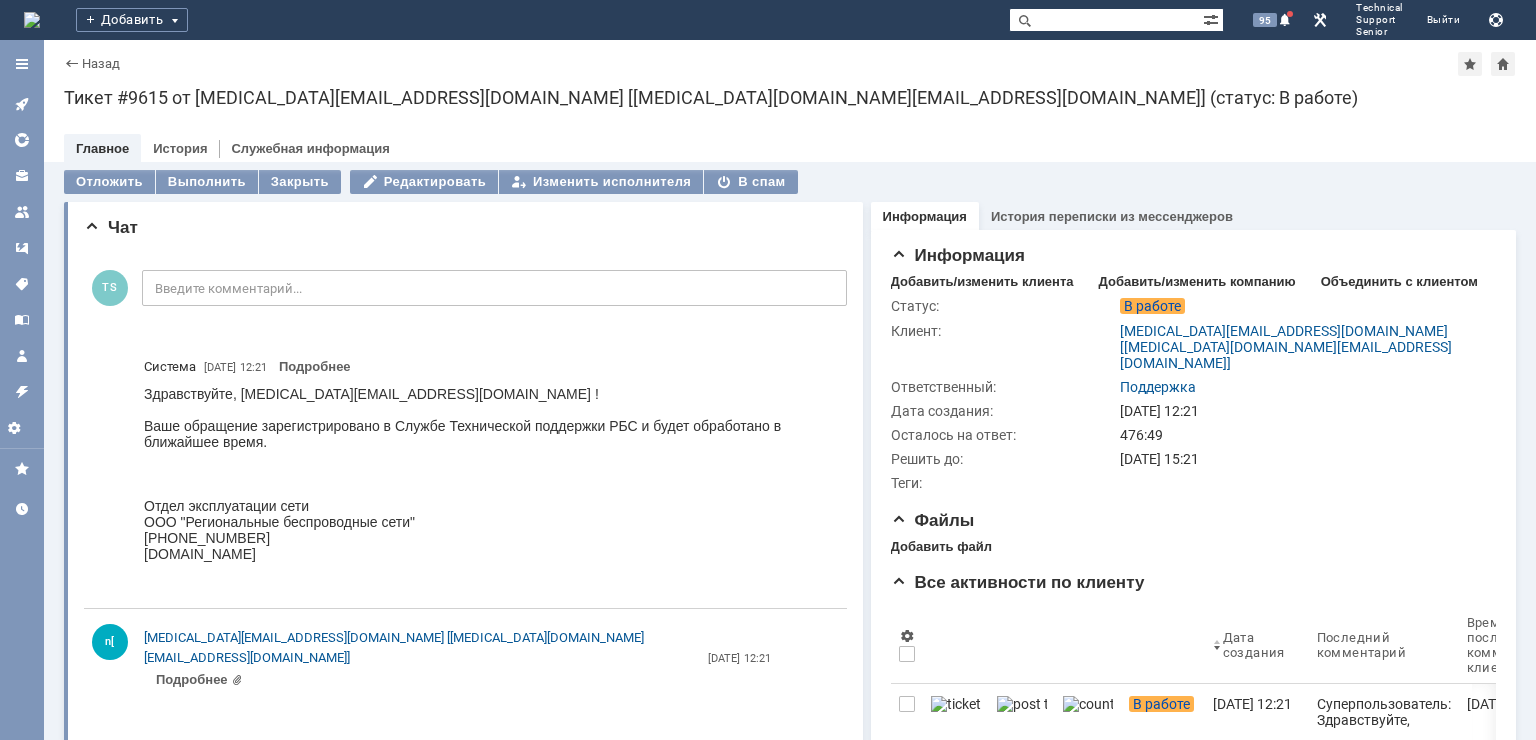 scroll, scrollTop: 0, scrollLeft: 0, axis: both 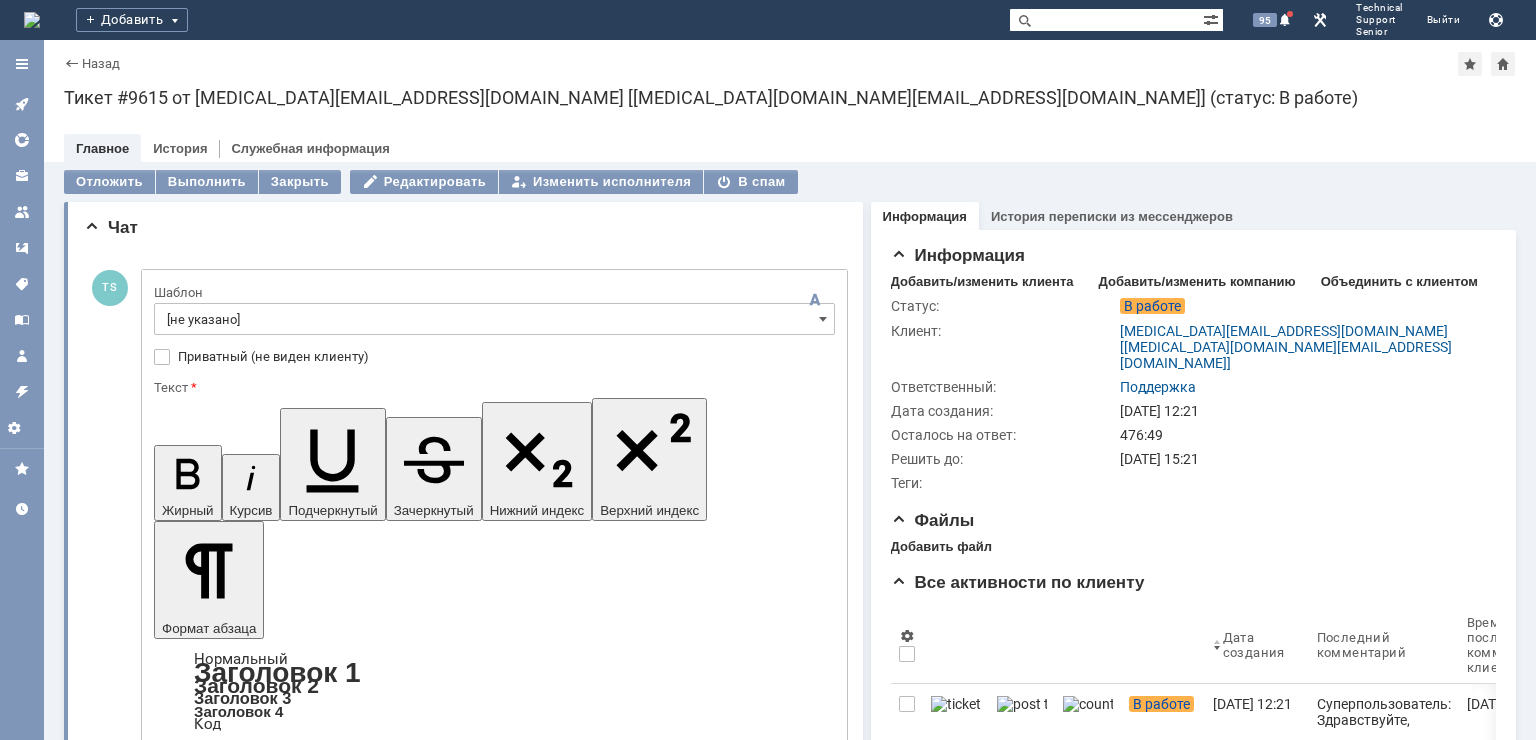 click at bounding box center (317, 5123) 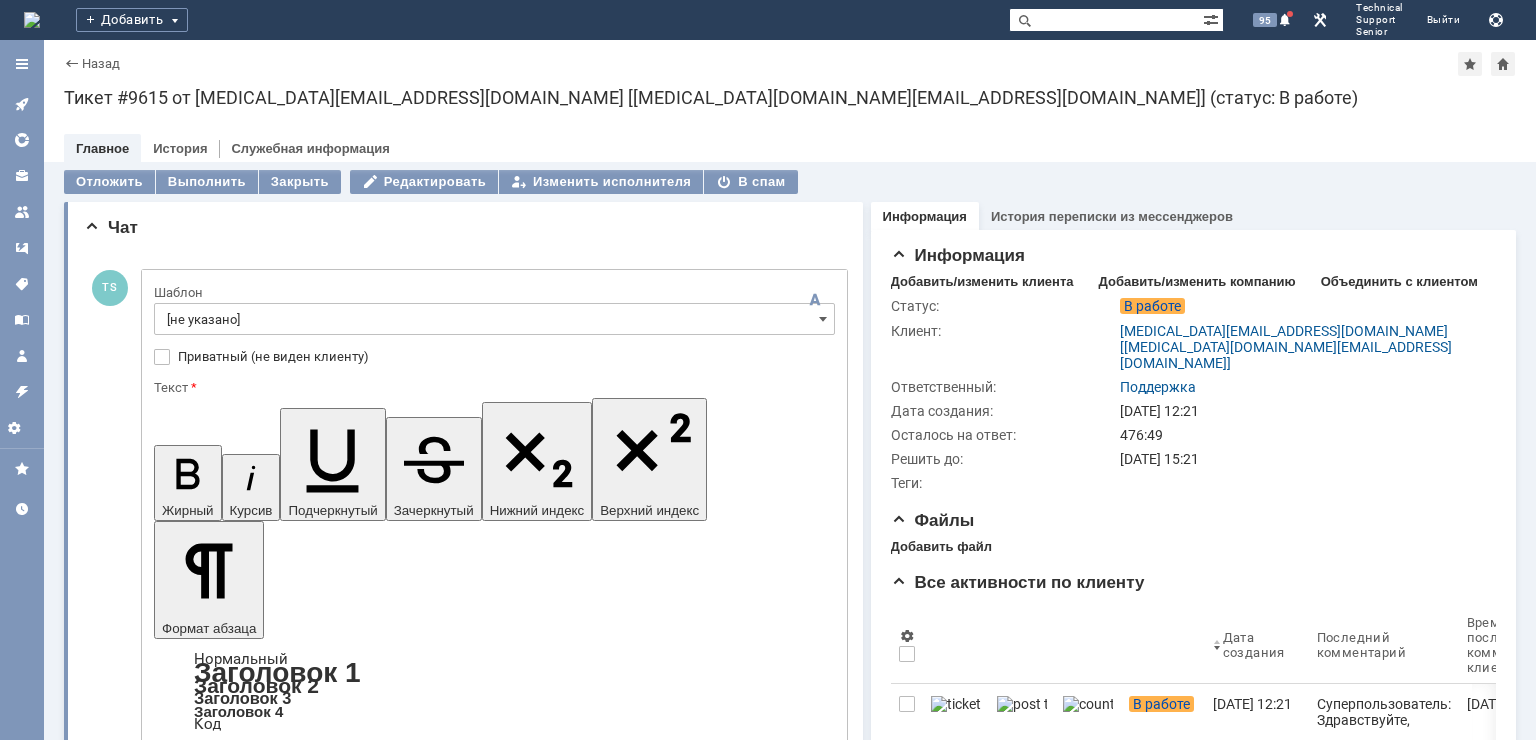 click on "Отправить" at bounding box center [206, 5367] 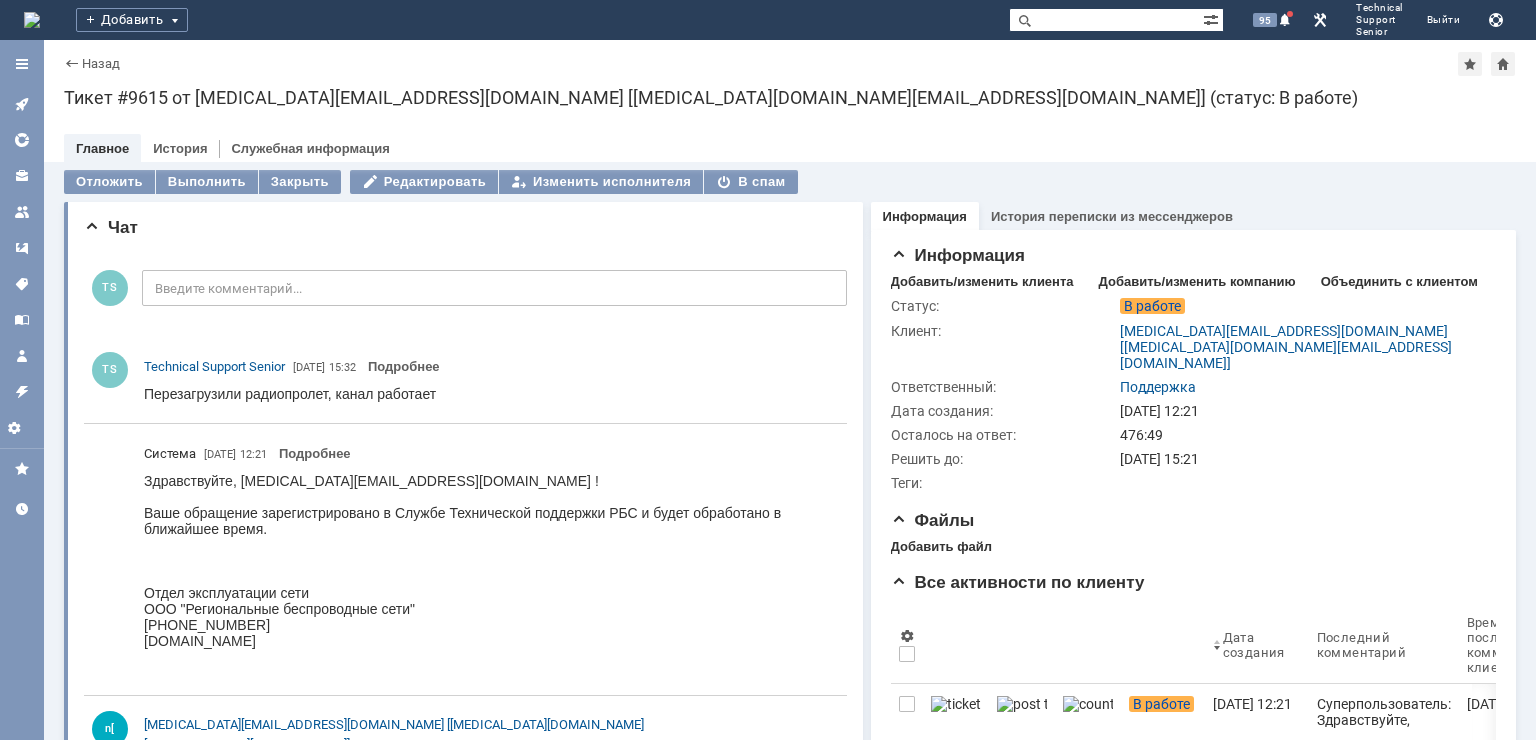 scroll, scrollTop: 0, scrollLeft: 0, axis: both 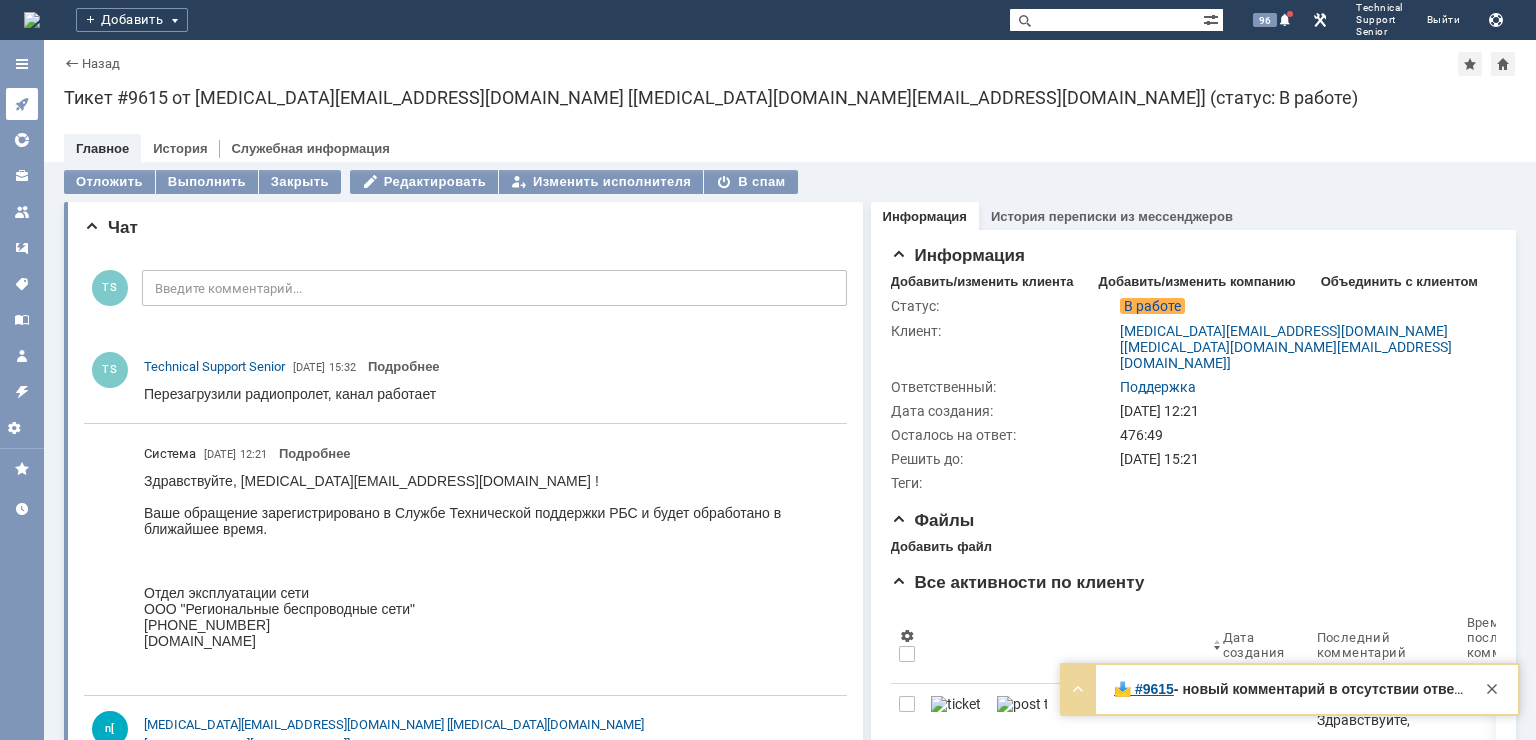 click 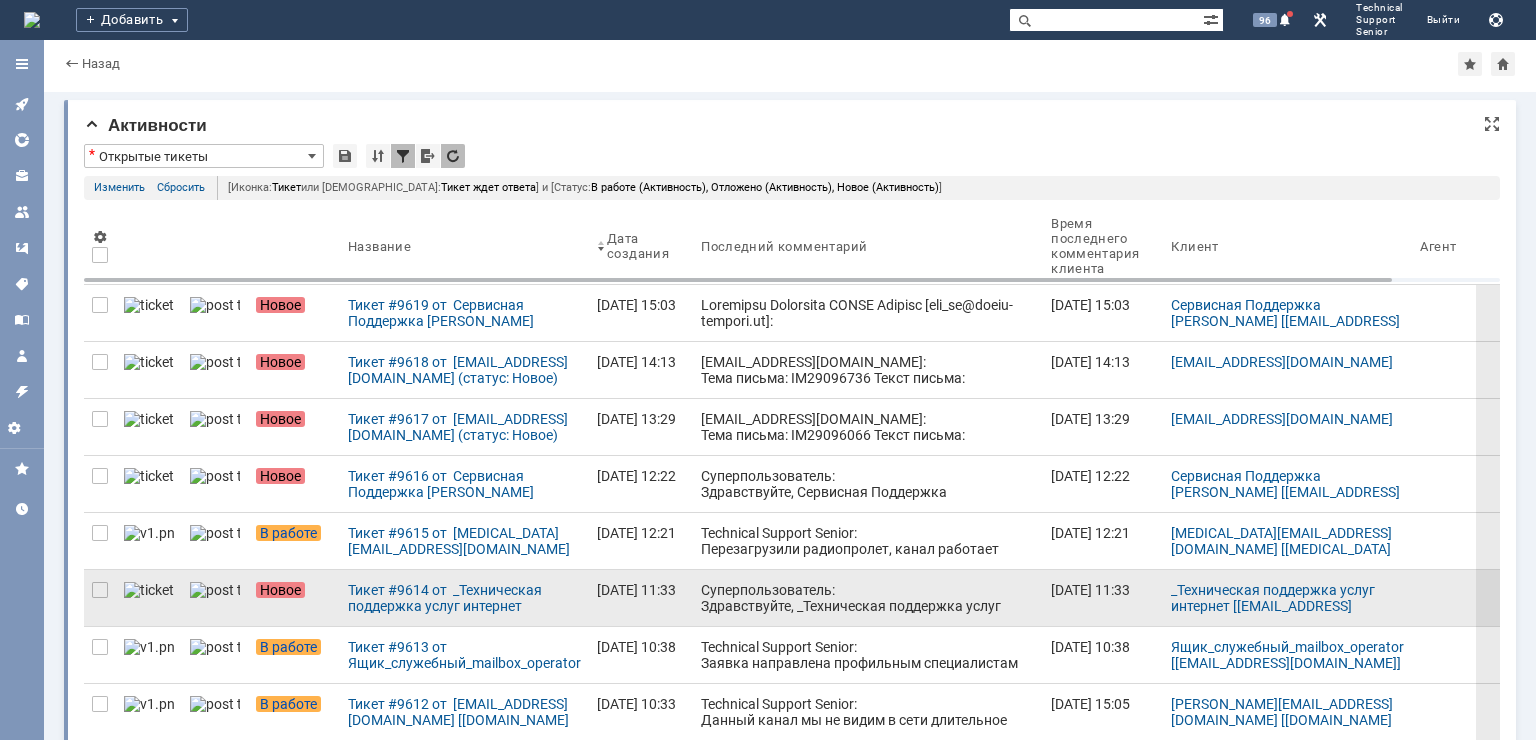 click on "Суперпользователь:
Здравствуйте, _Техническая поддержка услуг интернет! Ваше обращение зарегистрировано в Службе Технической поддержки РБС и будет обработано в ближайшее время. Отдел эксплуатации сети ООО "Региональные беспроводные сети"[PHONE_NUMBER] [DOMAIN_NAME]" at bounding box center (868, 646) 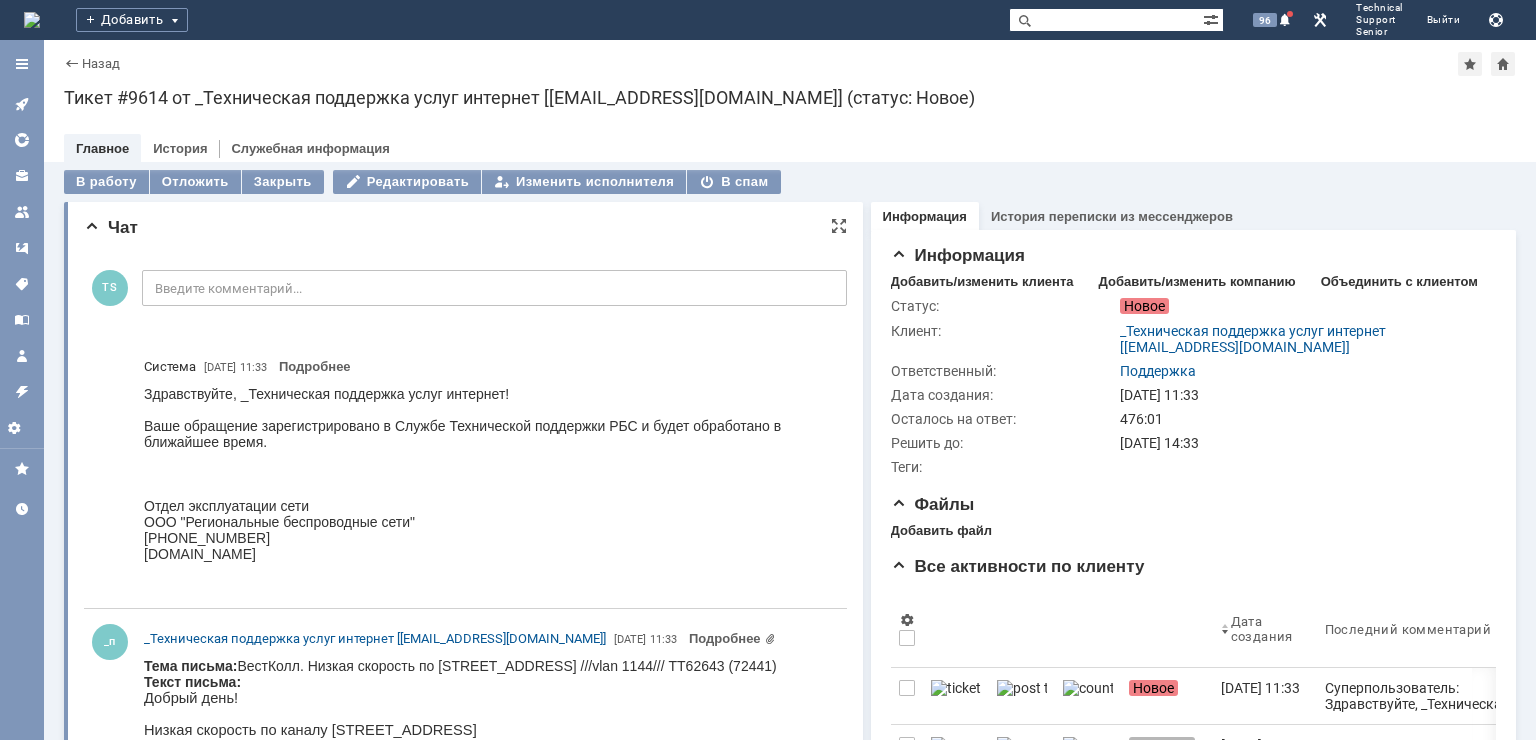 scroll, scrollTop: 0, scrollLeft: 0, axis: both 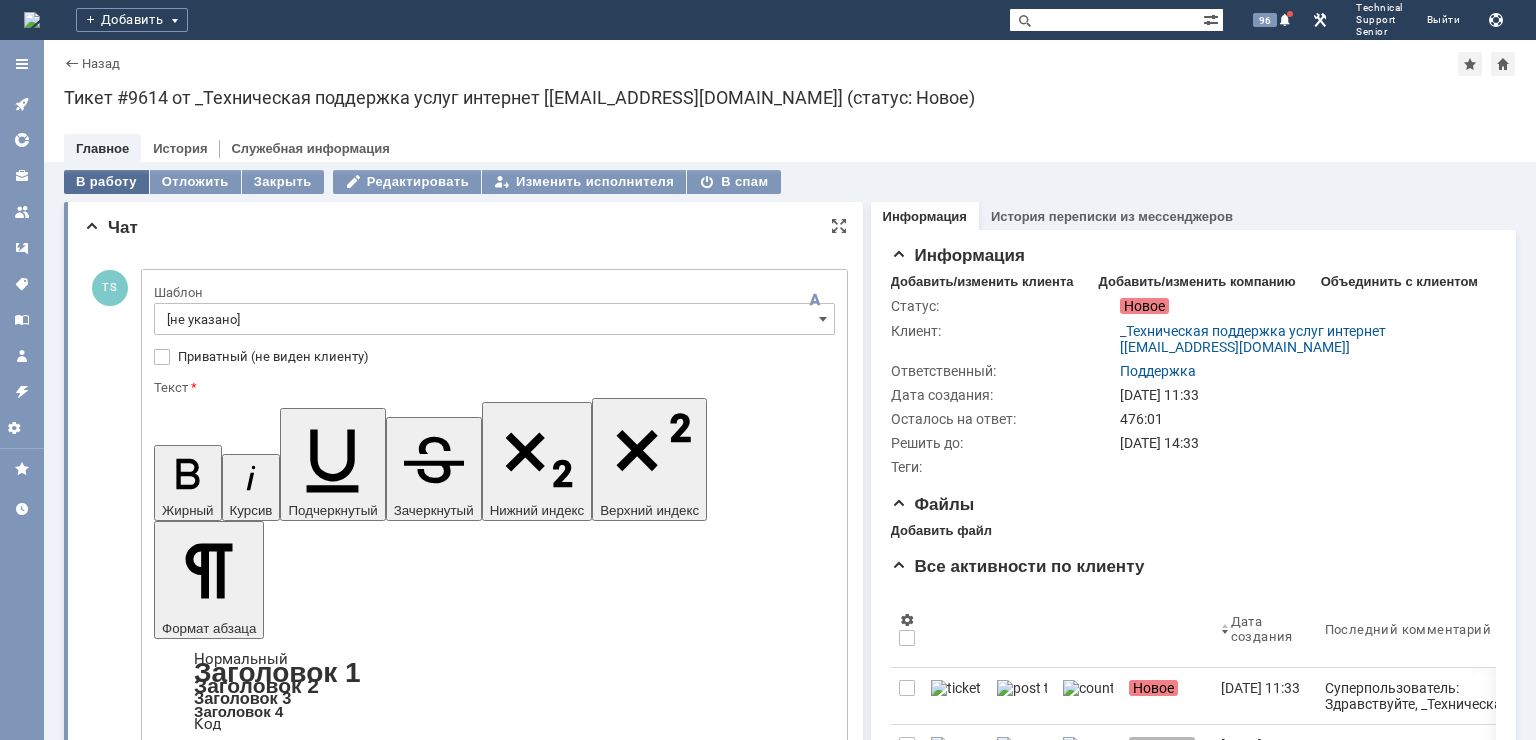 click on "В работу" at bounding box center [106, 182] 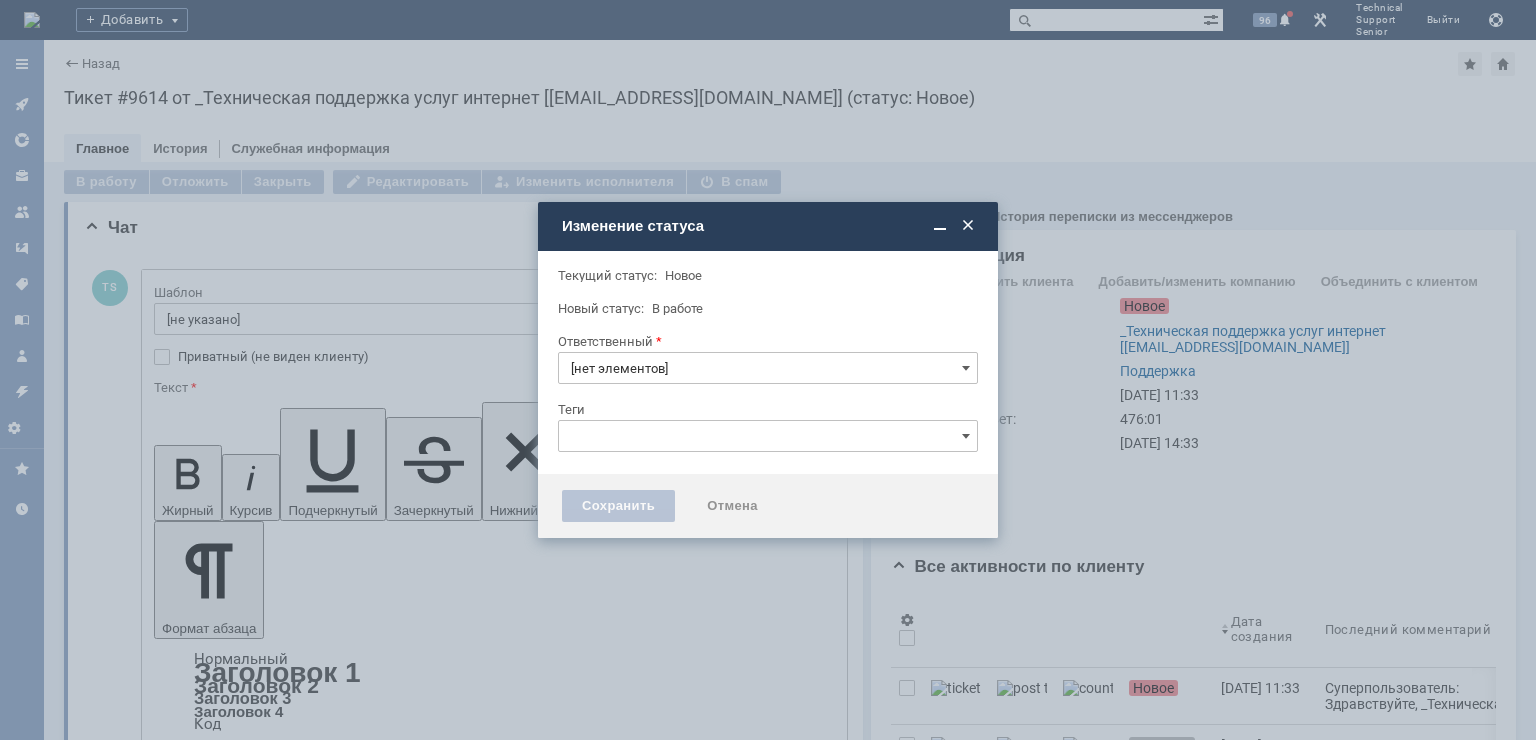 type on "Поддержка" 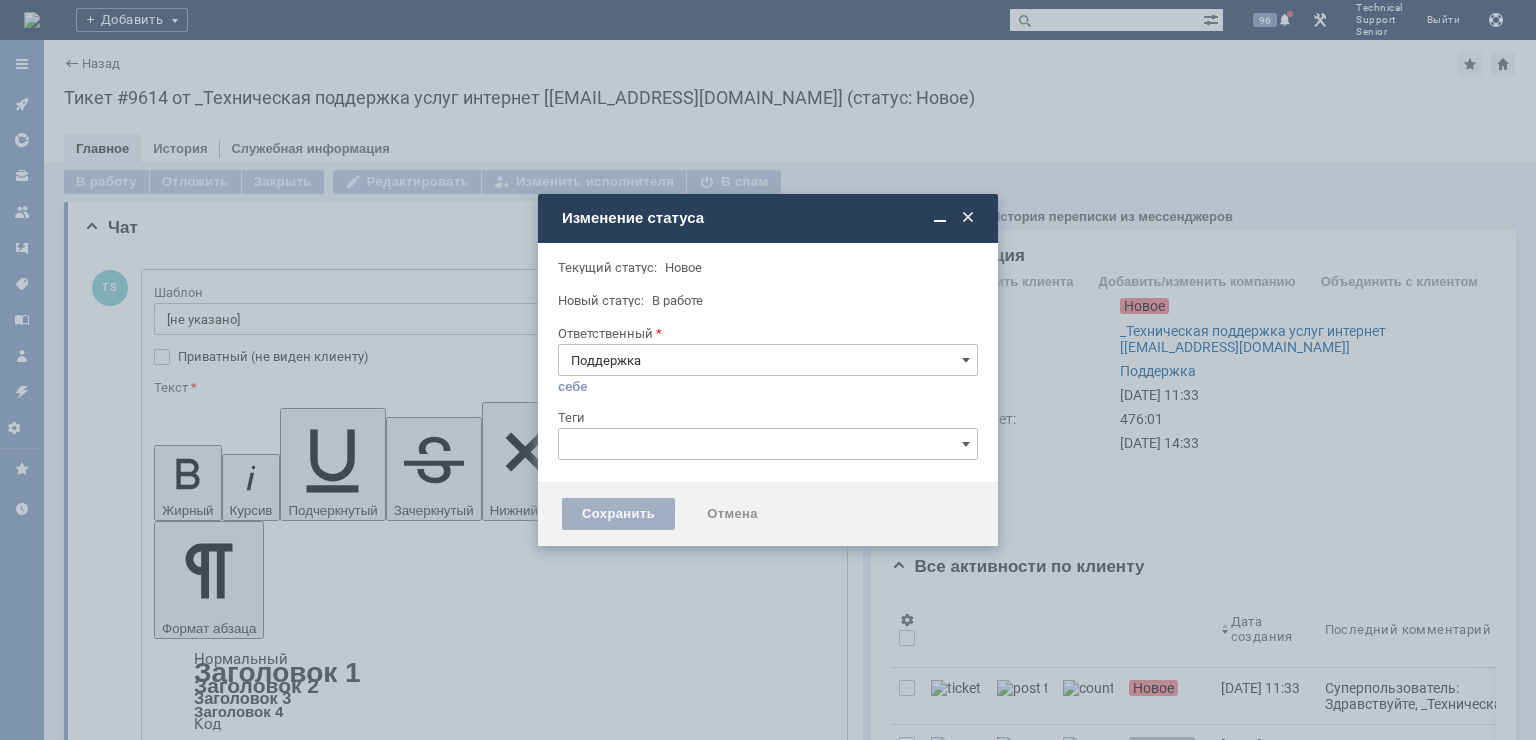 type 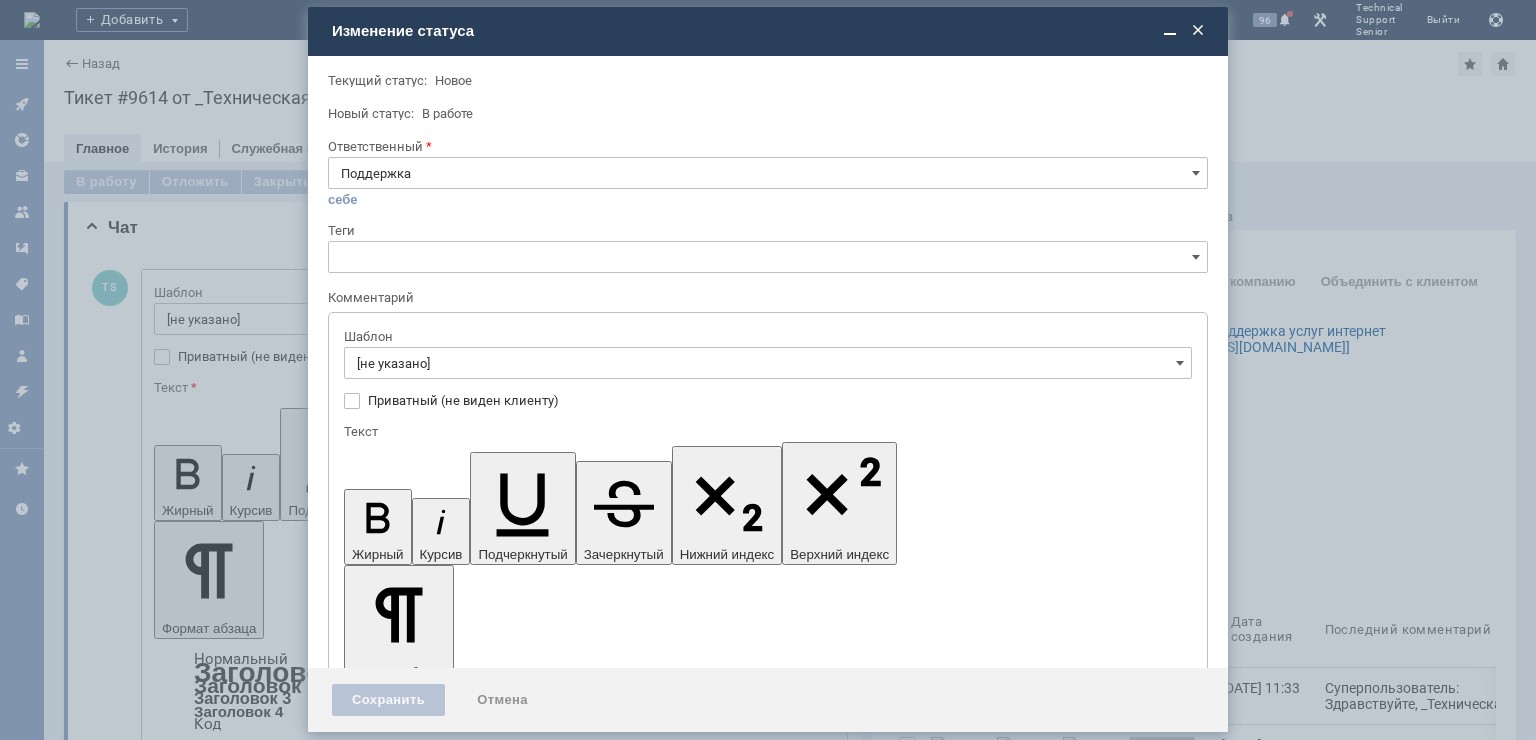 scroll, scrollTop: 0, scrollLeft: 0, axis: both 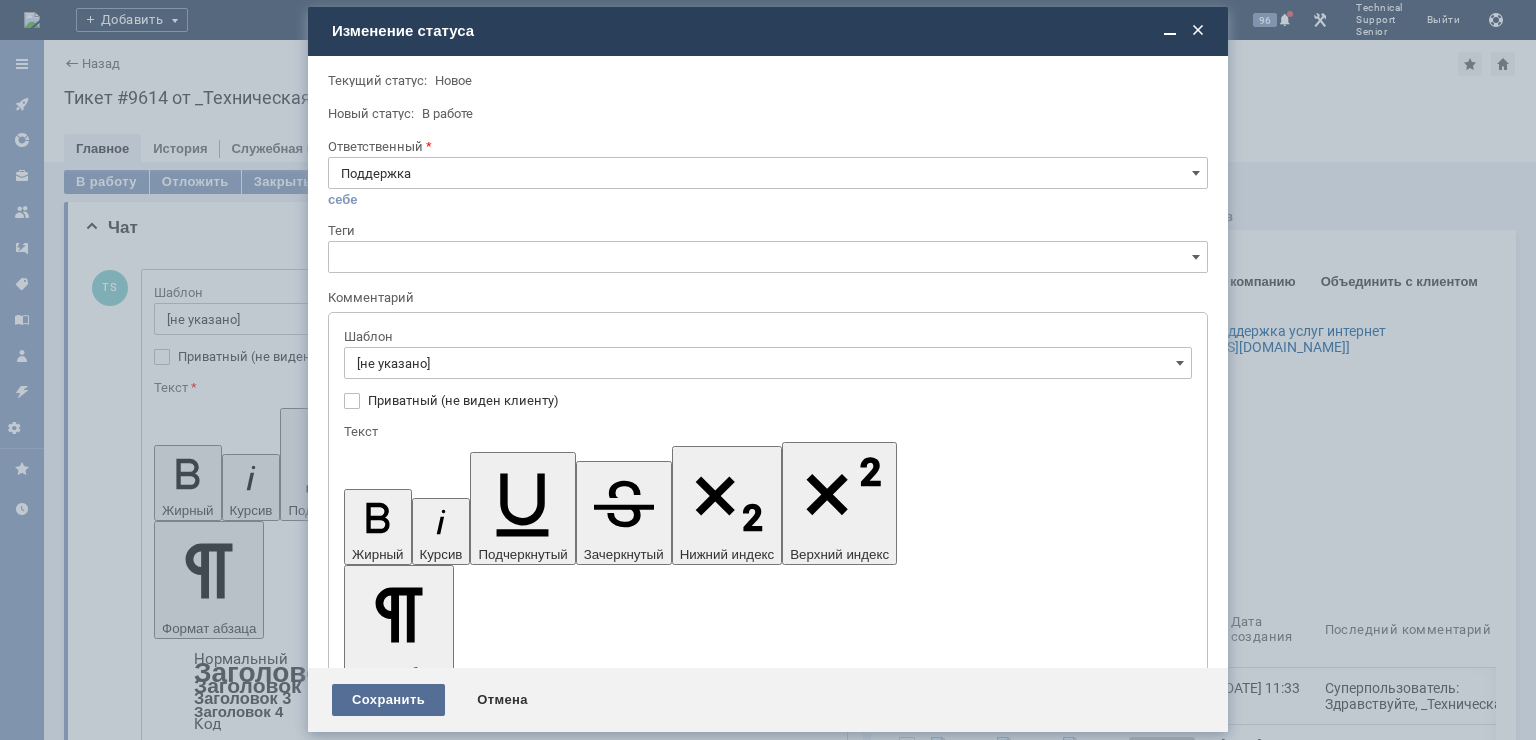 click on "Сохранить" at bounding box center [388, 700] 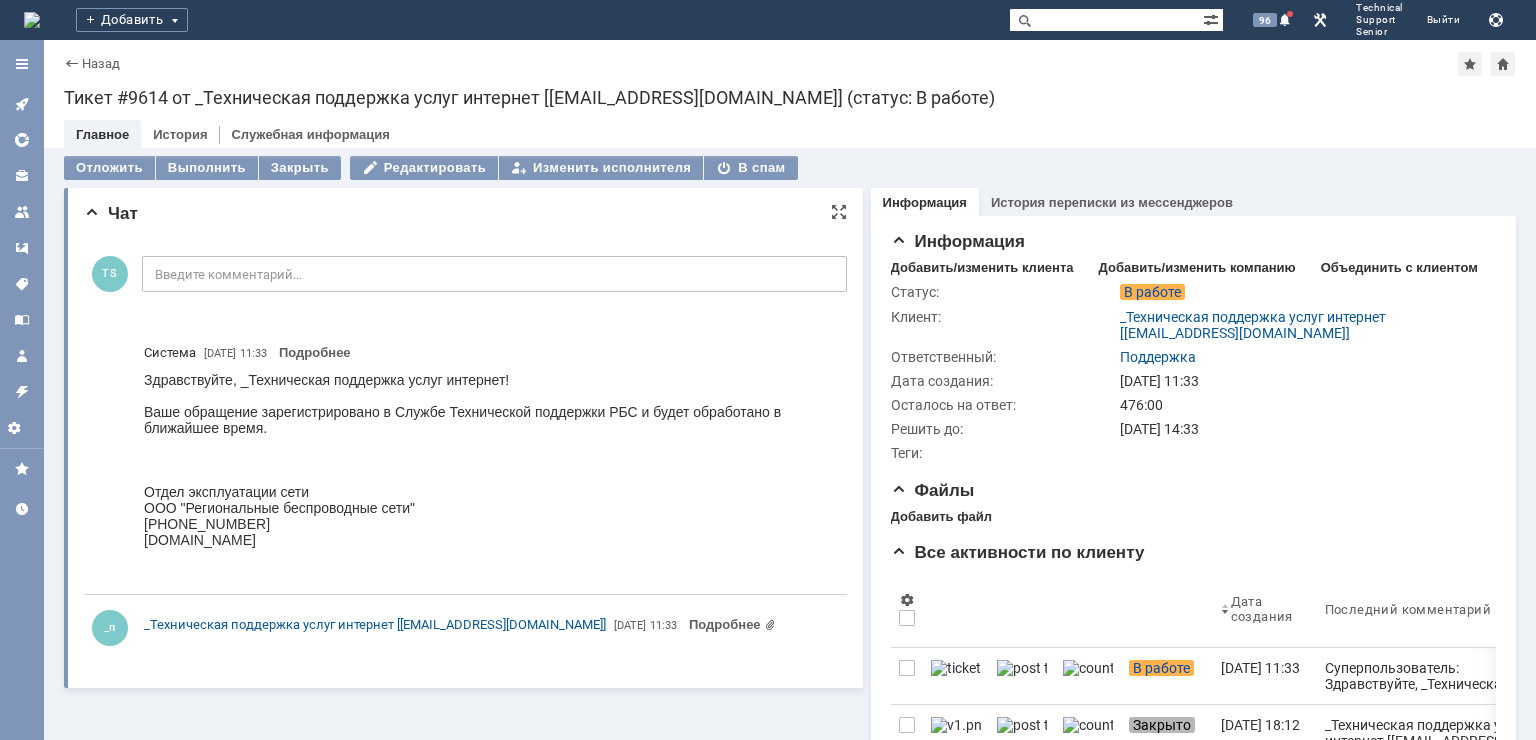 scroll, scrollTop: 0, scrollLeft: 0, axis: both 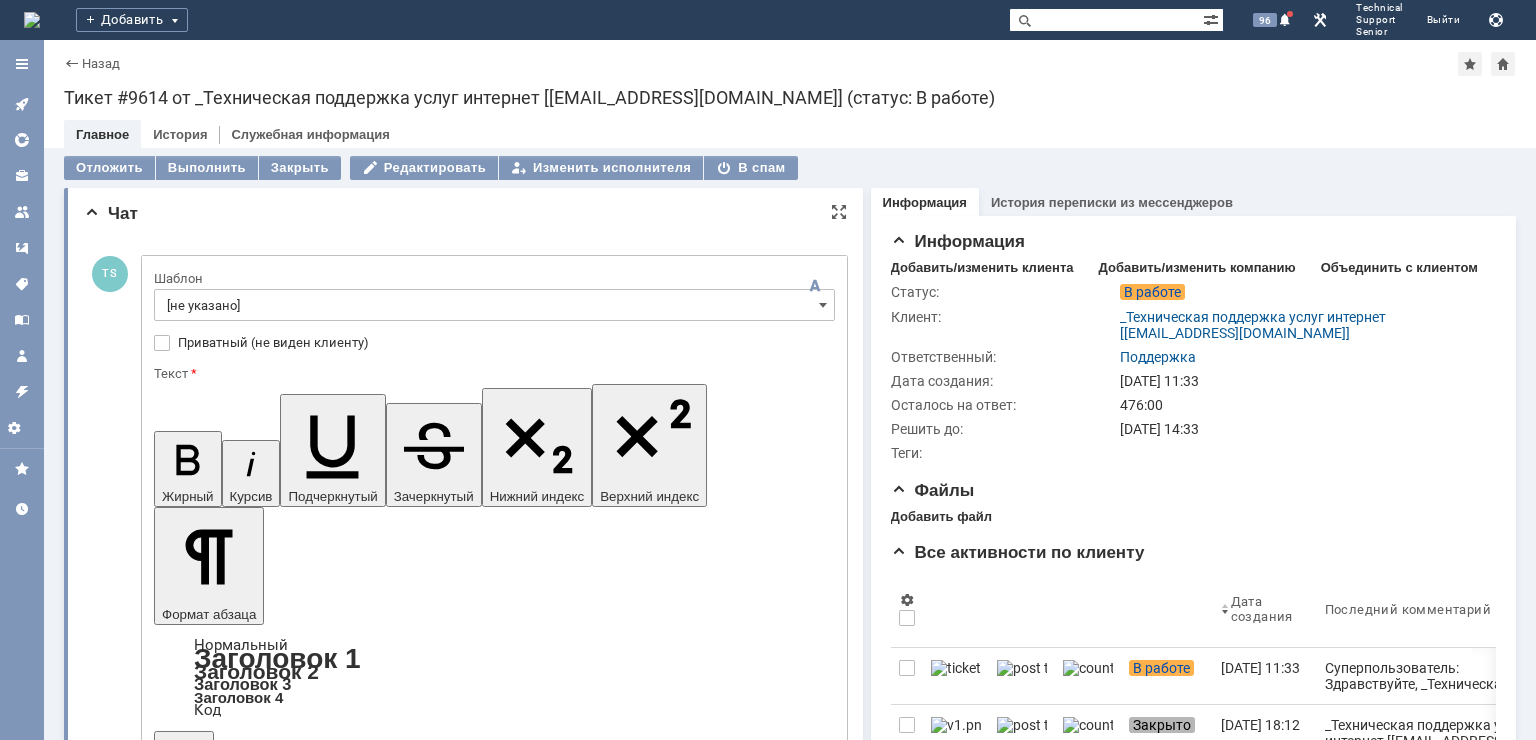 click at bounding box center (317, 5166) 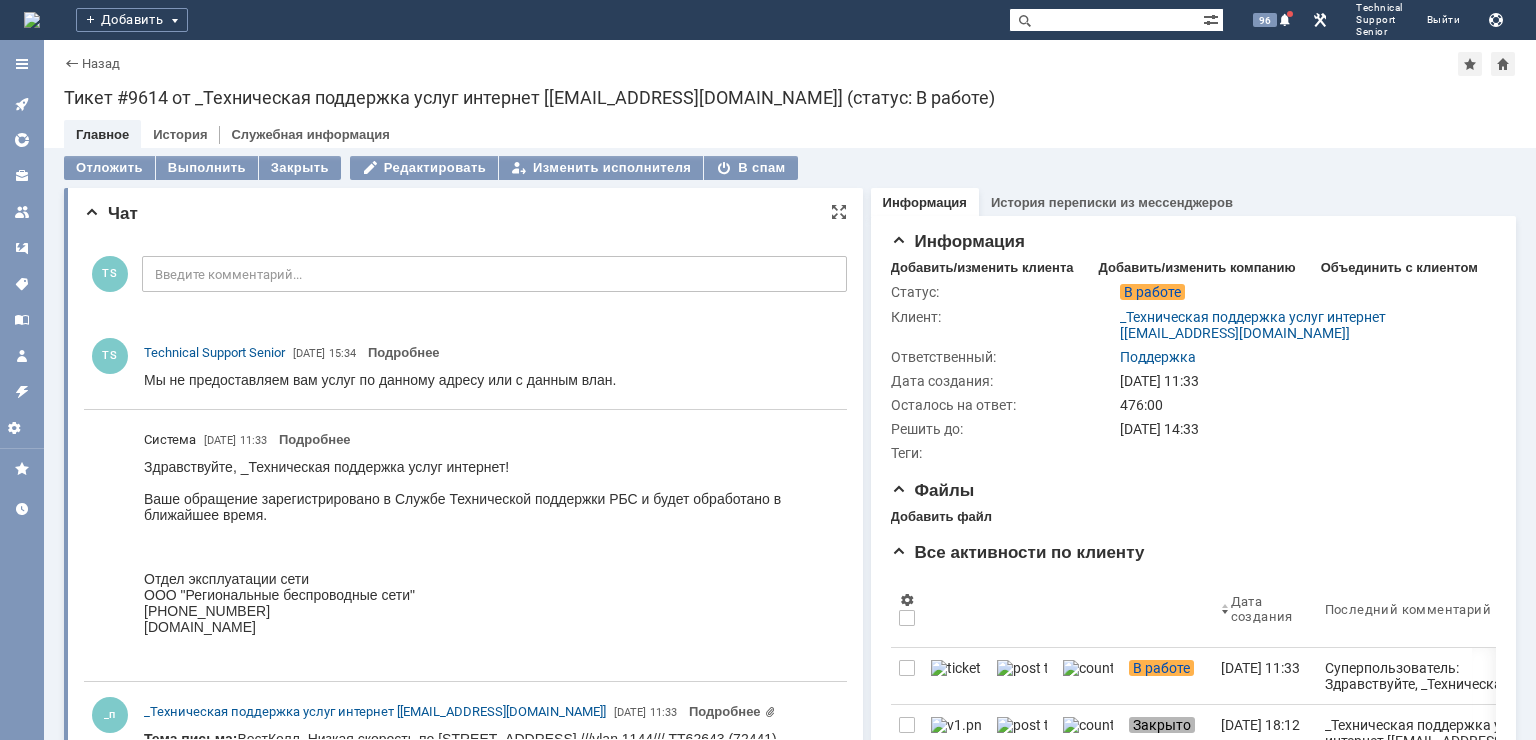 scroll, scrollTop: 0, scrollLeft: 0, axis: both 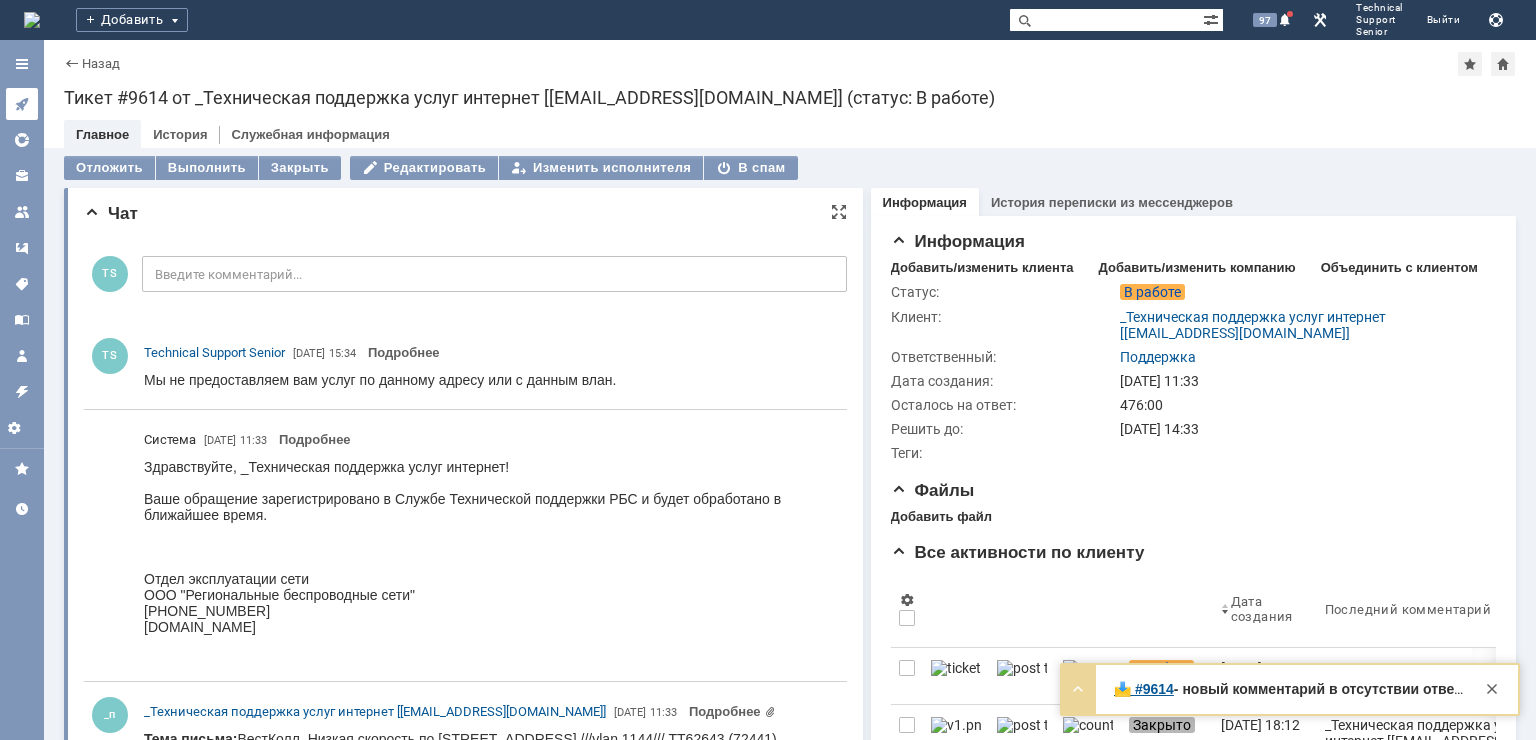 click 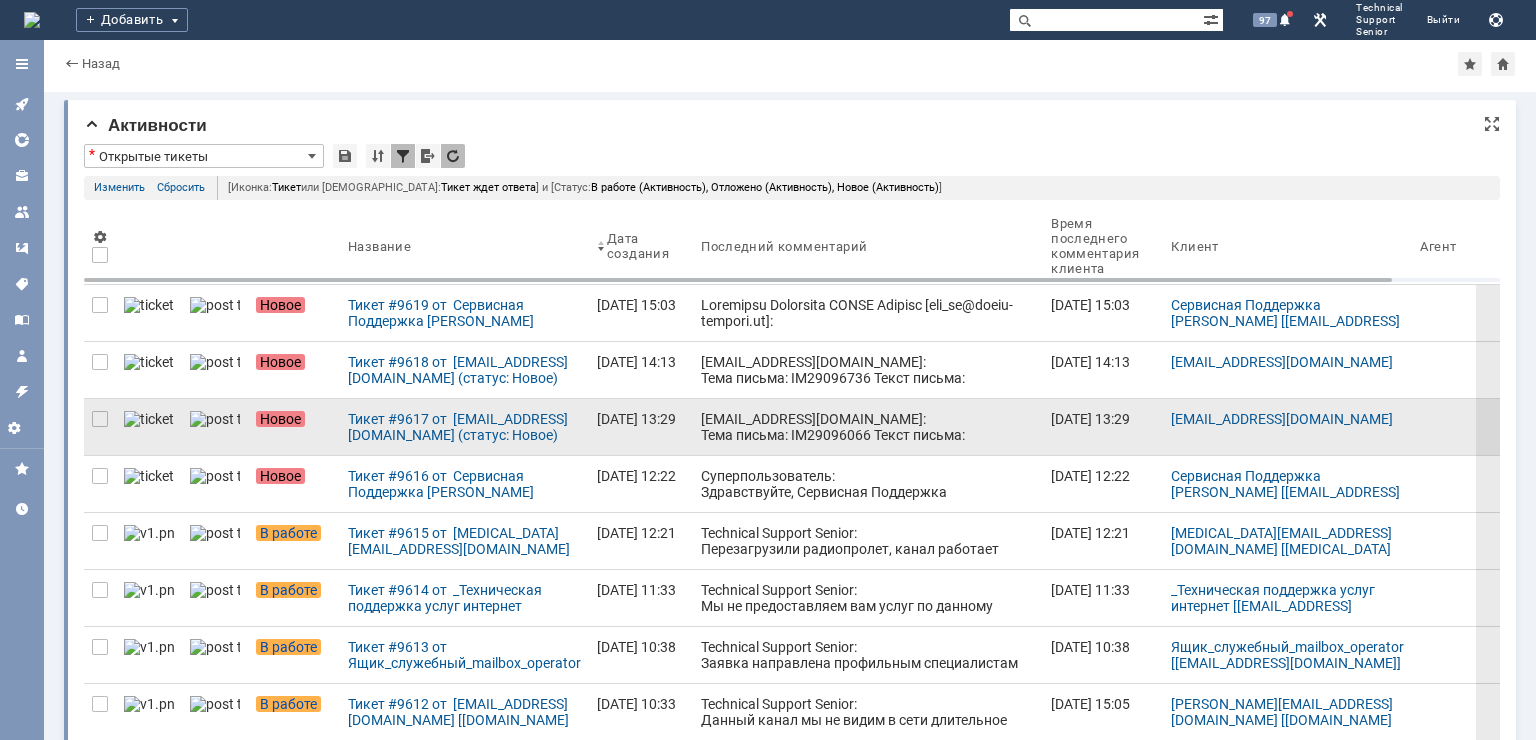 click on "[EMAIL_ADDRESS][DOMAIN_NAME]:
Тема письма: IM29096066 Текст письма: IM29096066 ## Свой ответ добавьте перед этой строкой. Не удаляйте эту строку! ## Для ответа на это письмо, используйте ссылку Все необходимые файлы добавляйте отдельными вложениями к письму, а не вставляйте их в текст письма в виде картинок. Номер связанного Обращения SD18434898 ---------------------------------------- ----------------------------------------" at bounding box center [868, 547] 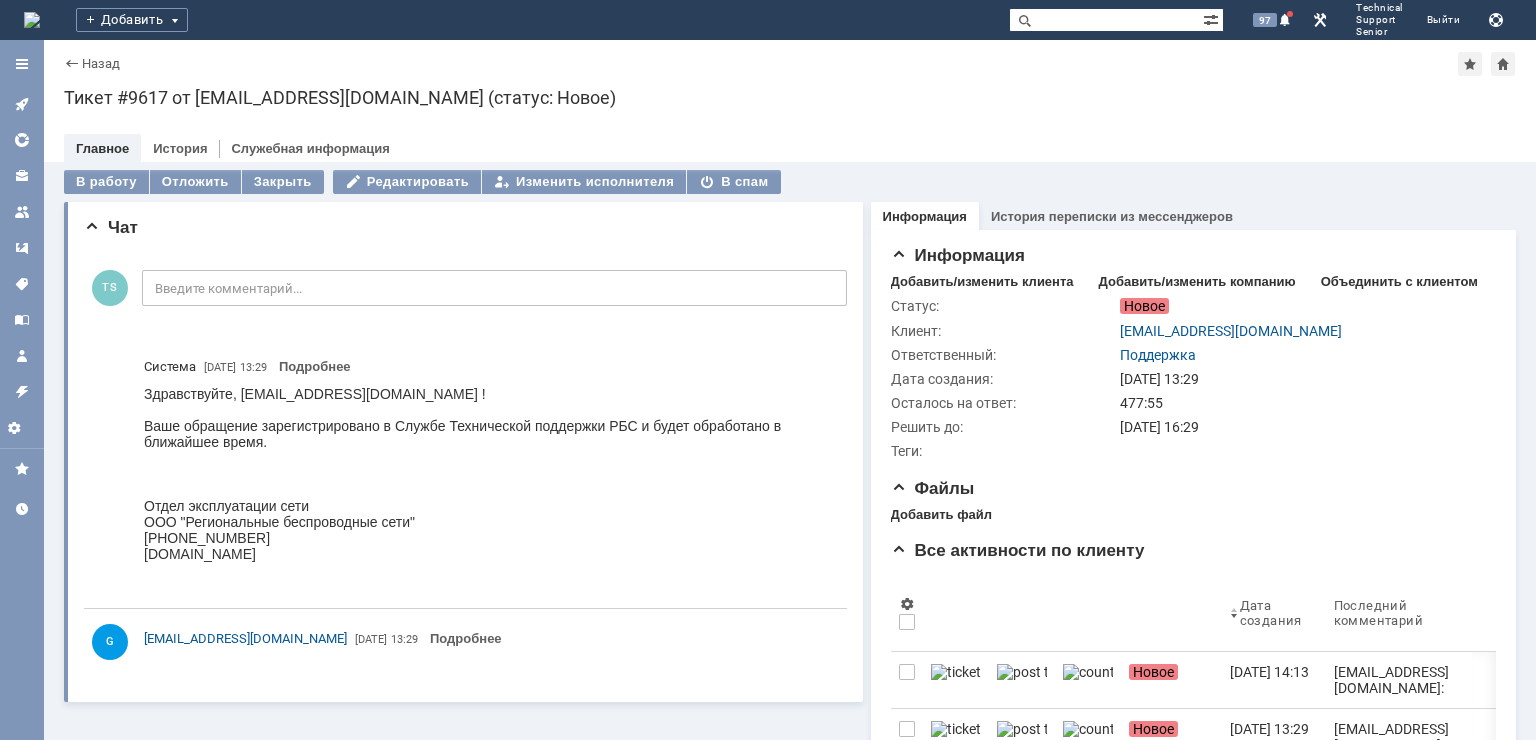 scroll, scrollTop: 0, scrollLeft: 0, axis: both 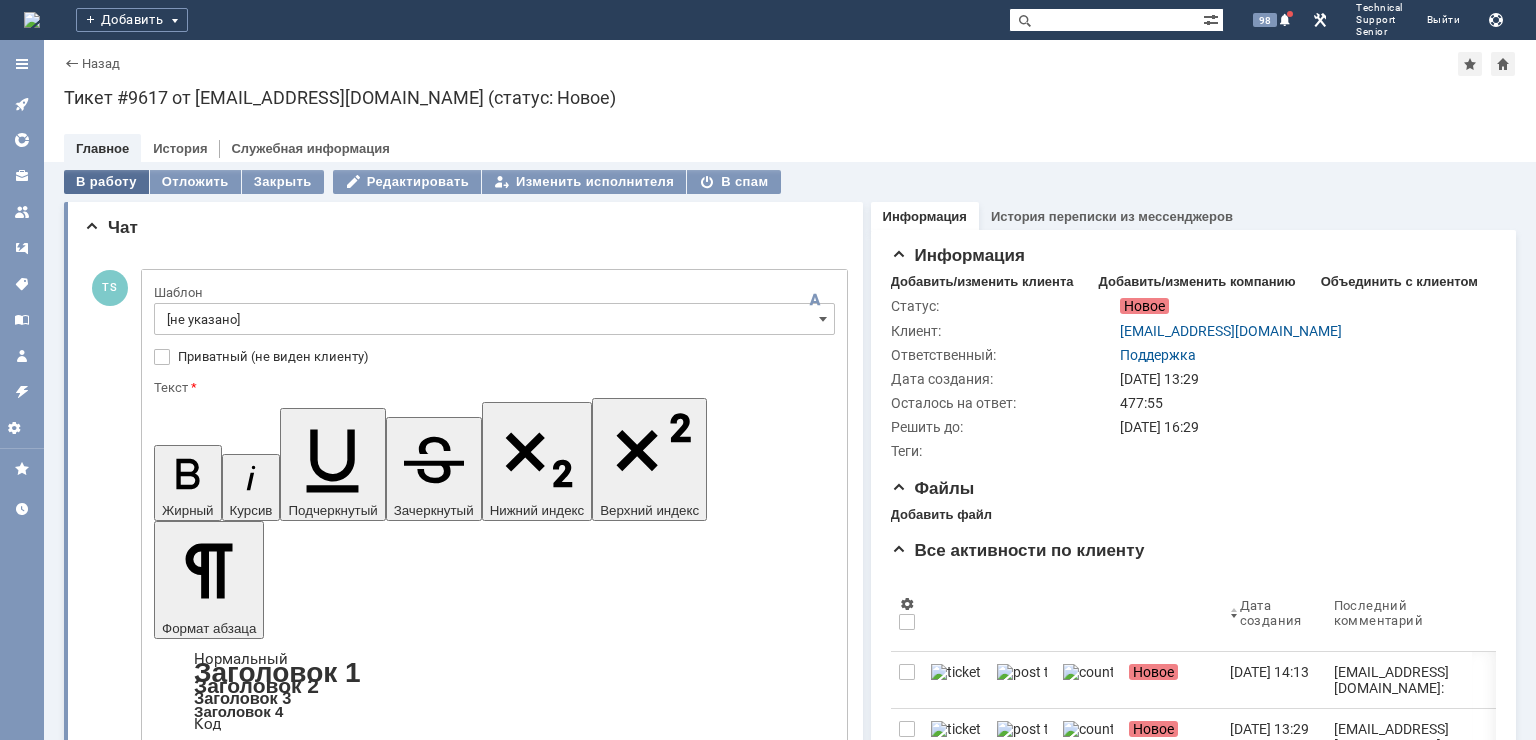 click on "В работу" at bounding box center [106, 182] 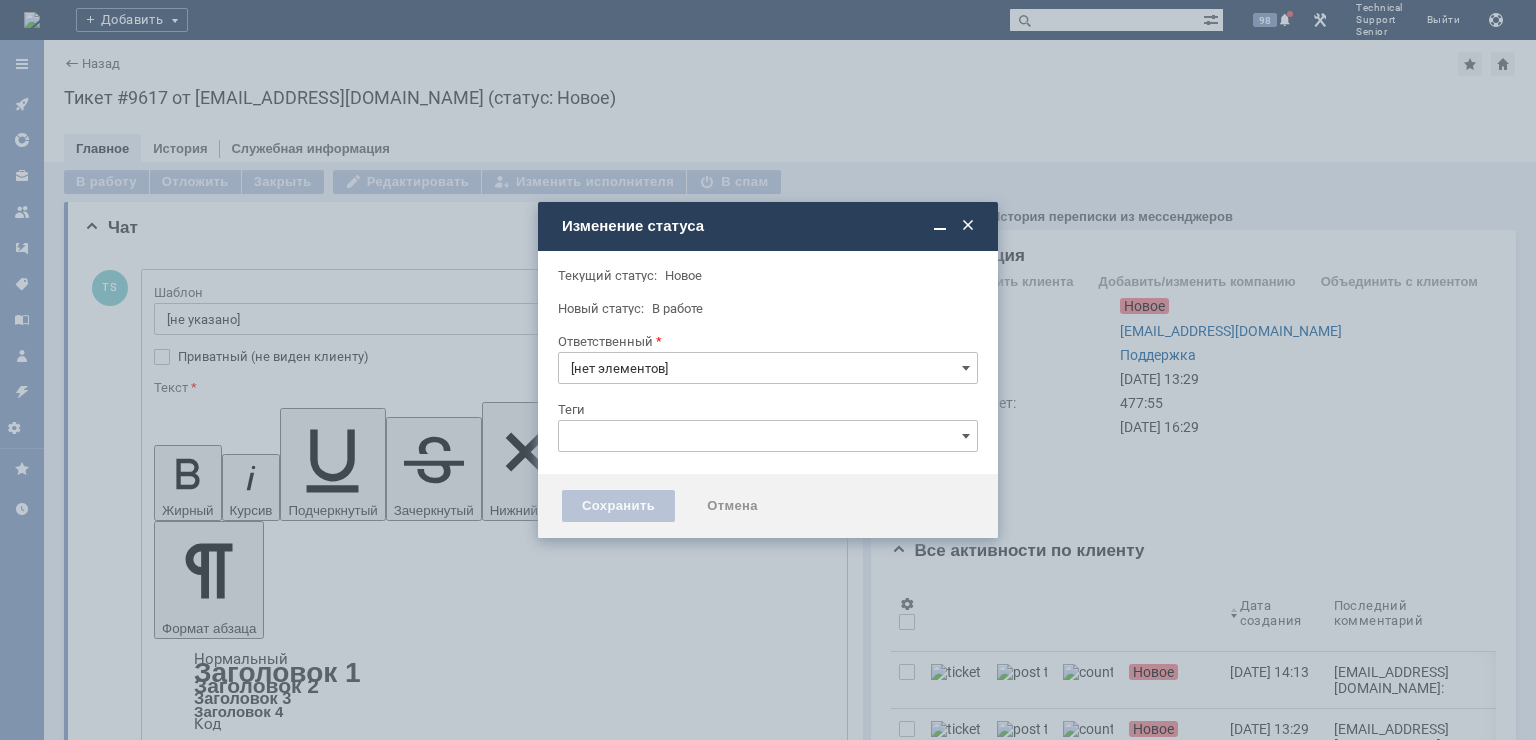 type on "Поддержка" 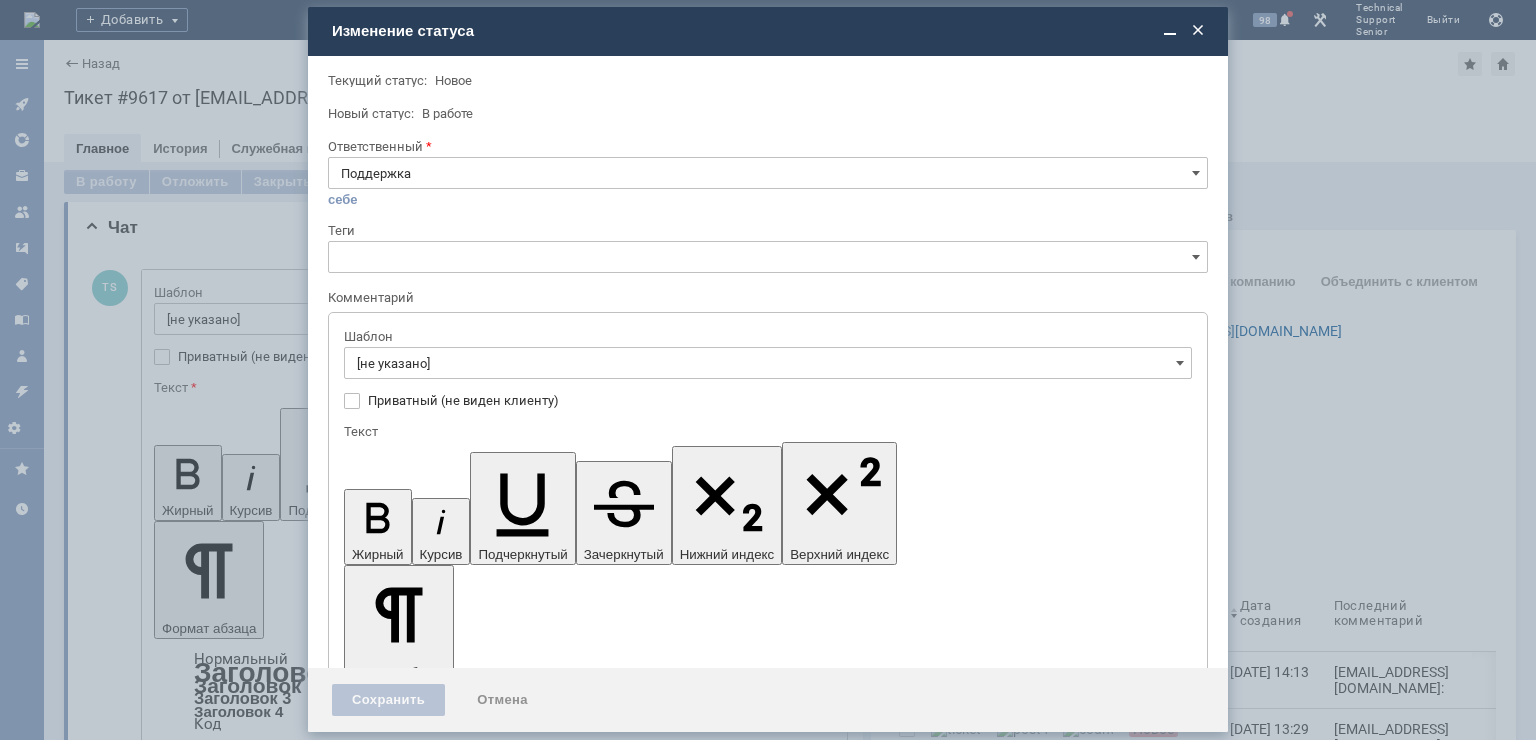 scroll, scrollTop: 0, scrollLeft: 0, axis: both 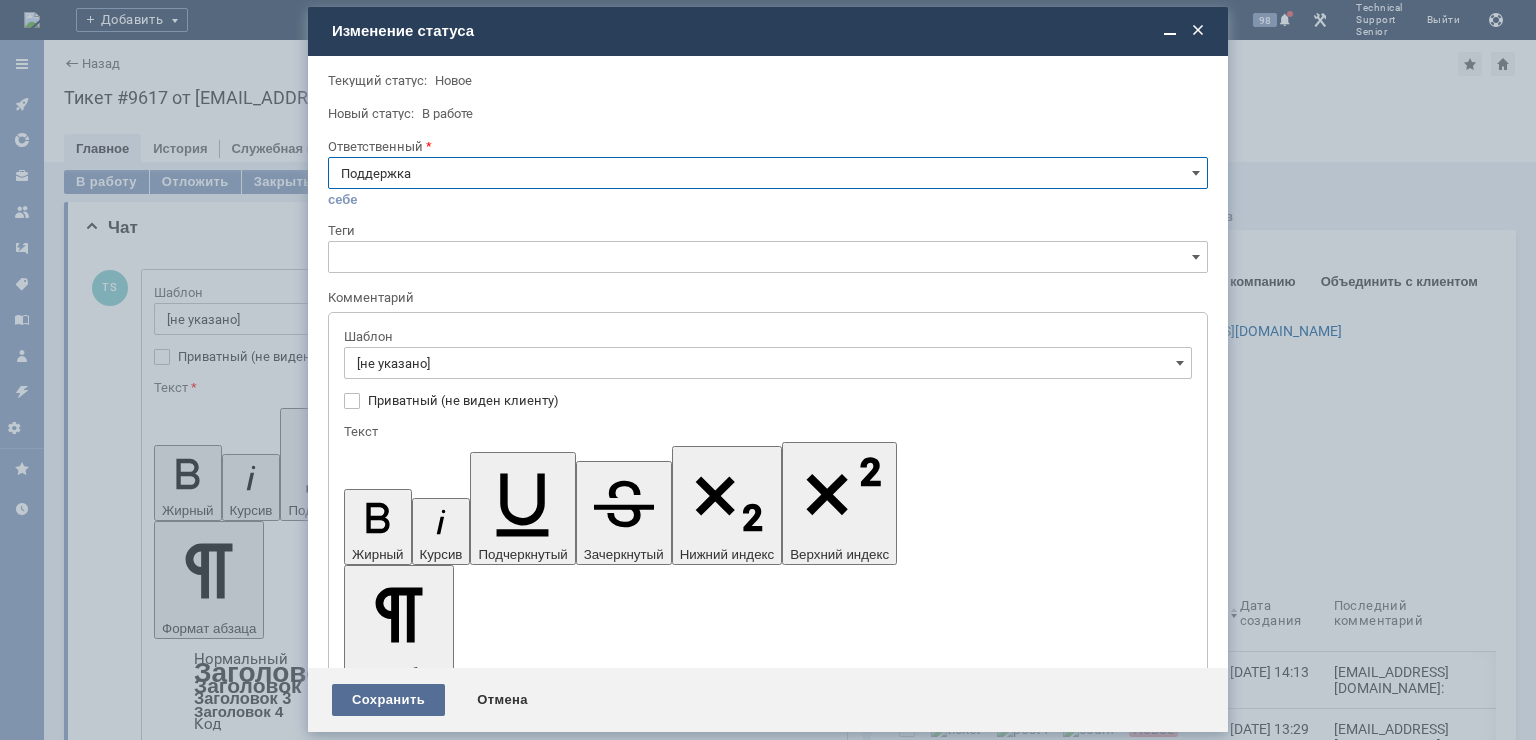 click on "Сохранить" at bounding box center [388, 700] 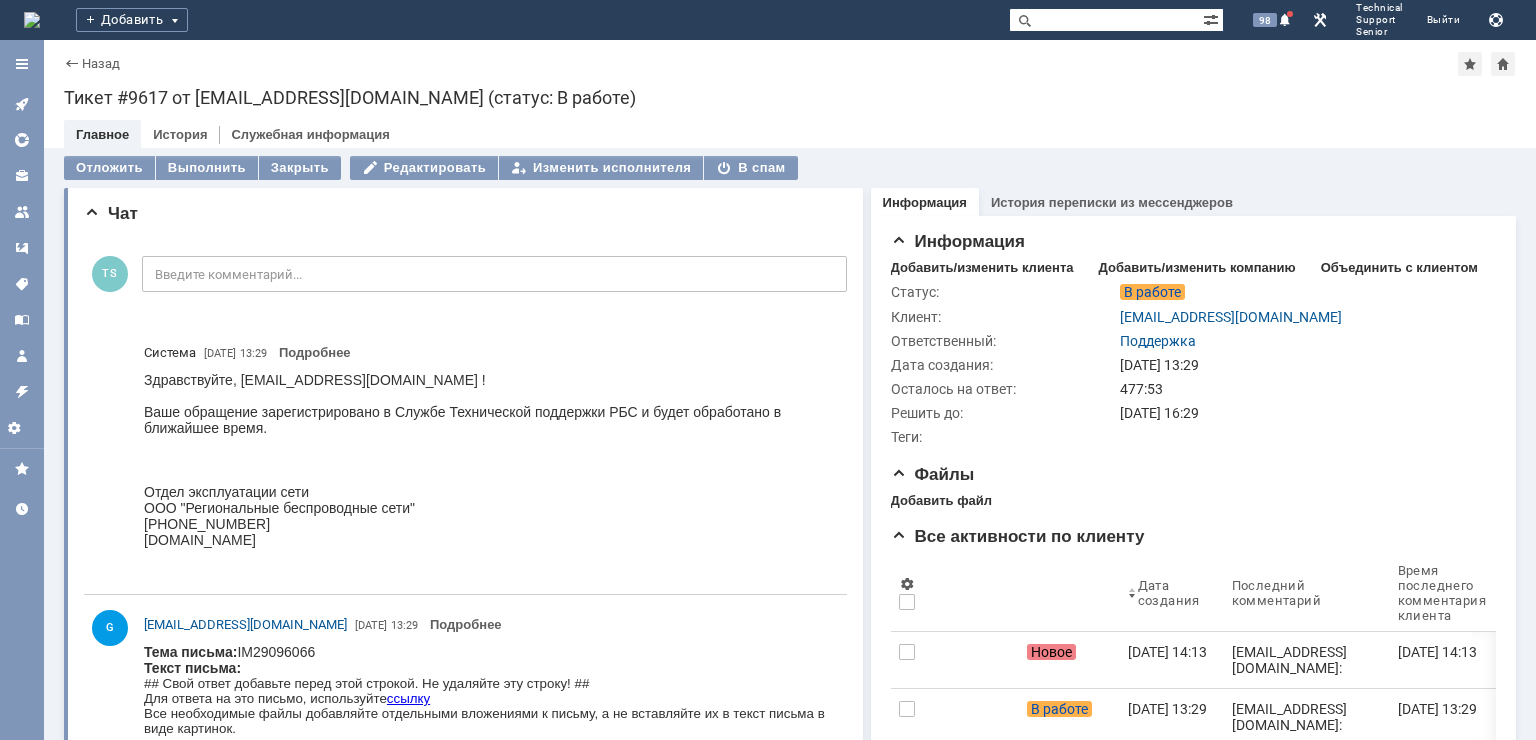 scroll, scrollTop: 0, scrollLeft: 0, axis: both 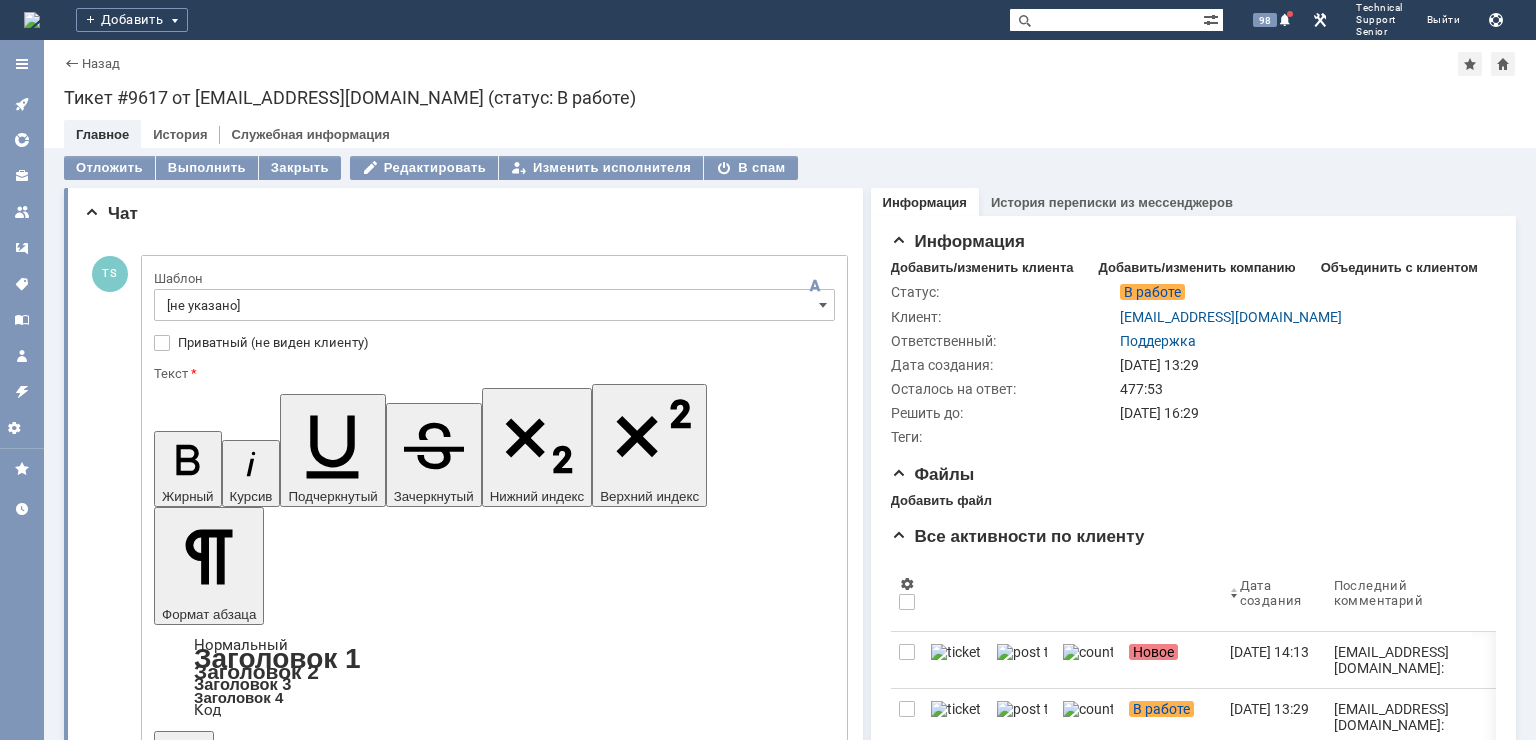 click at bounding box center [317, 5109] 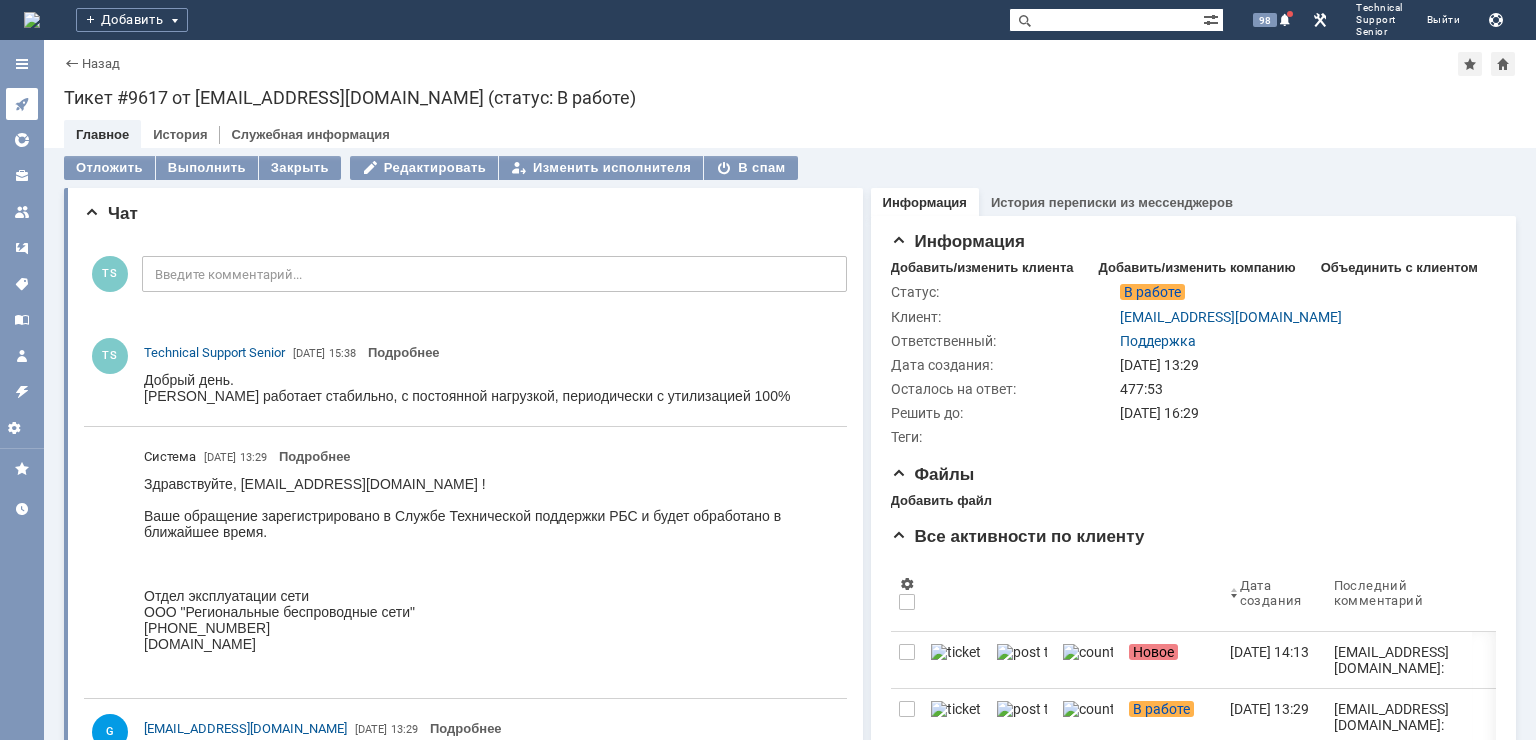 scroll, scrollTop: 0, scrollLeft: 0, axis: both 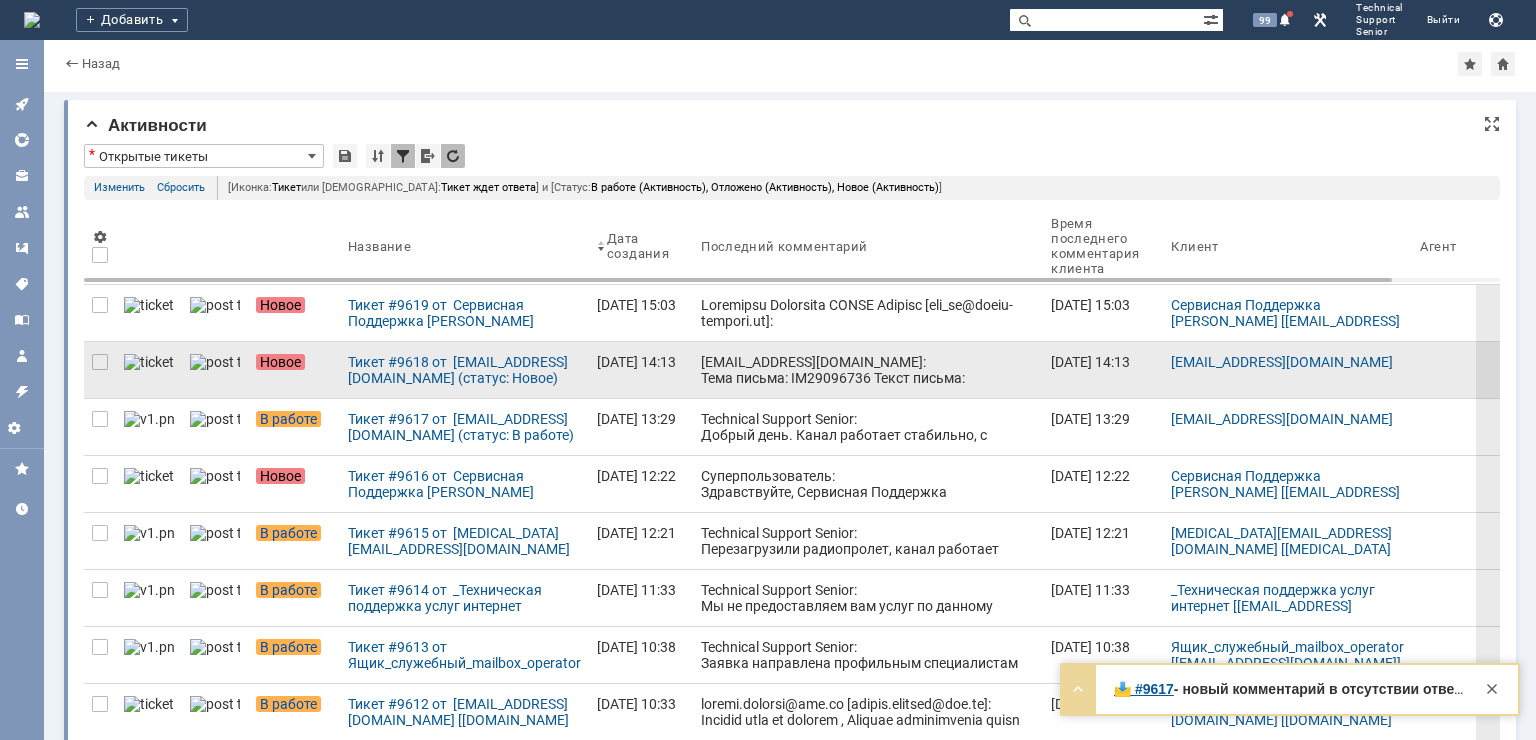 click on "[EMAIL_ADDRESS][DOMAIN_NAME]:
Тема письма: IM29096736 Текст письма: IM29096736 ## Свой ответ добавьте перед этой строкой. Не удаляйте эту строку! ## Для ответа на это письмо, используйте ссылку Все необходимые файлы добавляйте отдельными вложениями к письму, а не вставляйте их в текст письма в виде картинок. Номер связанного Обращения SD18456782 ---------------------------------------- ----------------------------------------" at bounding box center (868, 498) 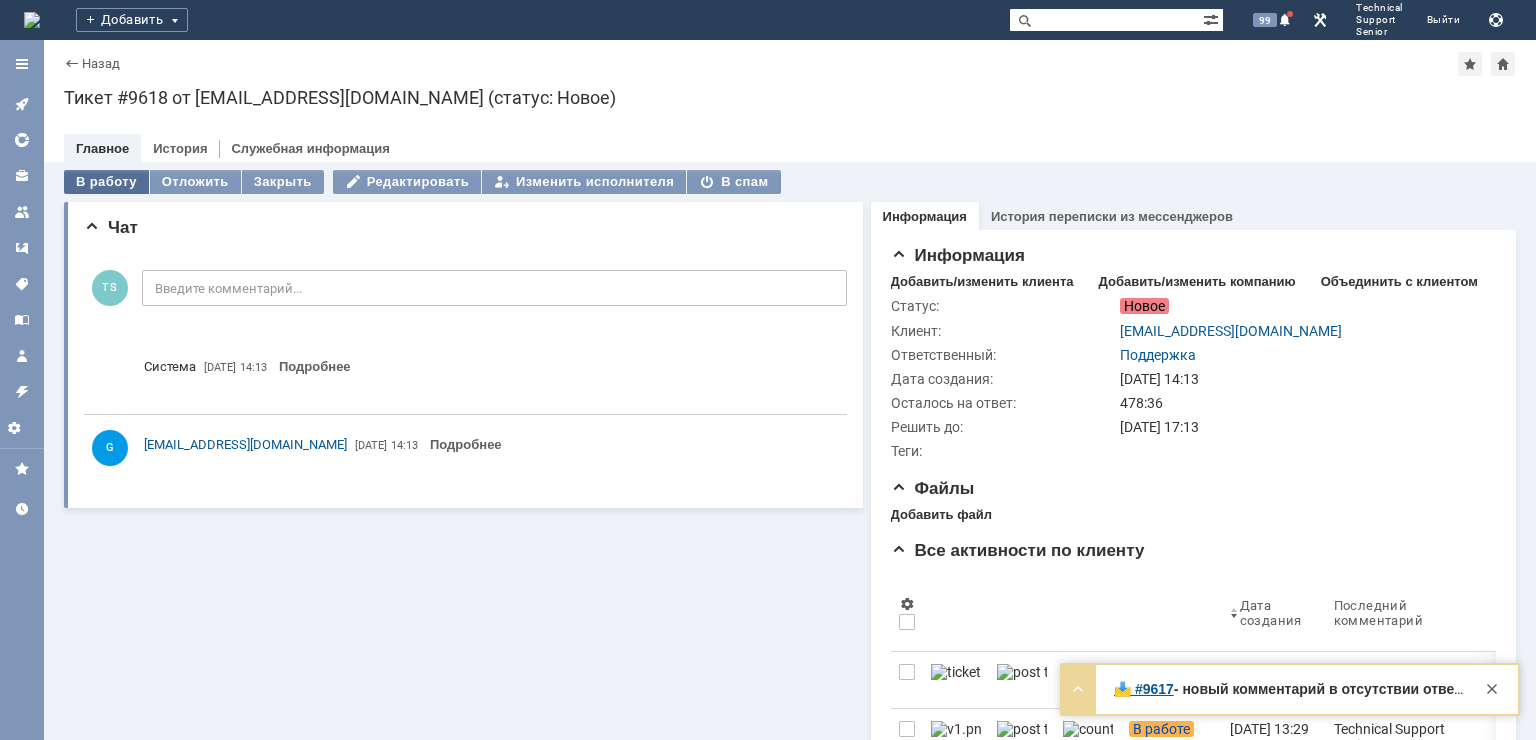 click on "В работу" at bounding box center [106, 182] 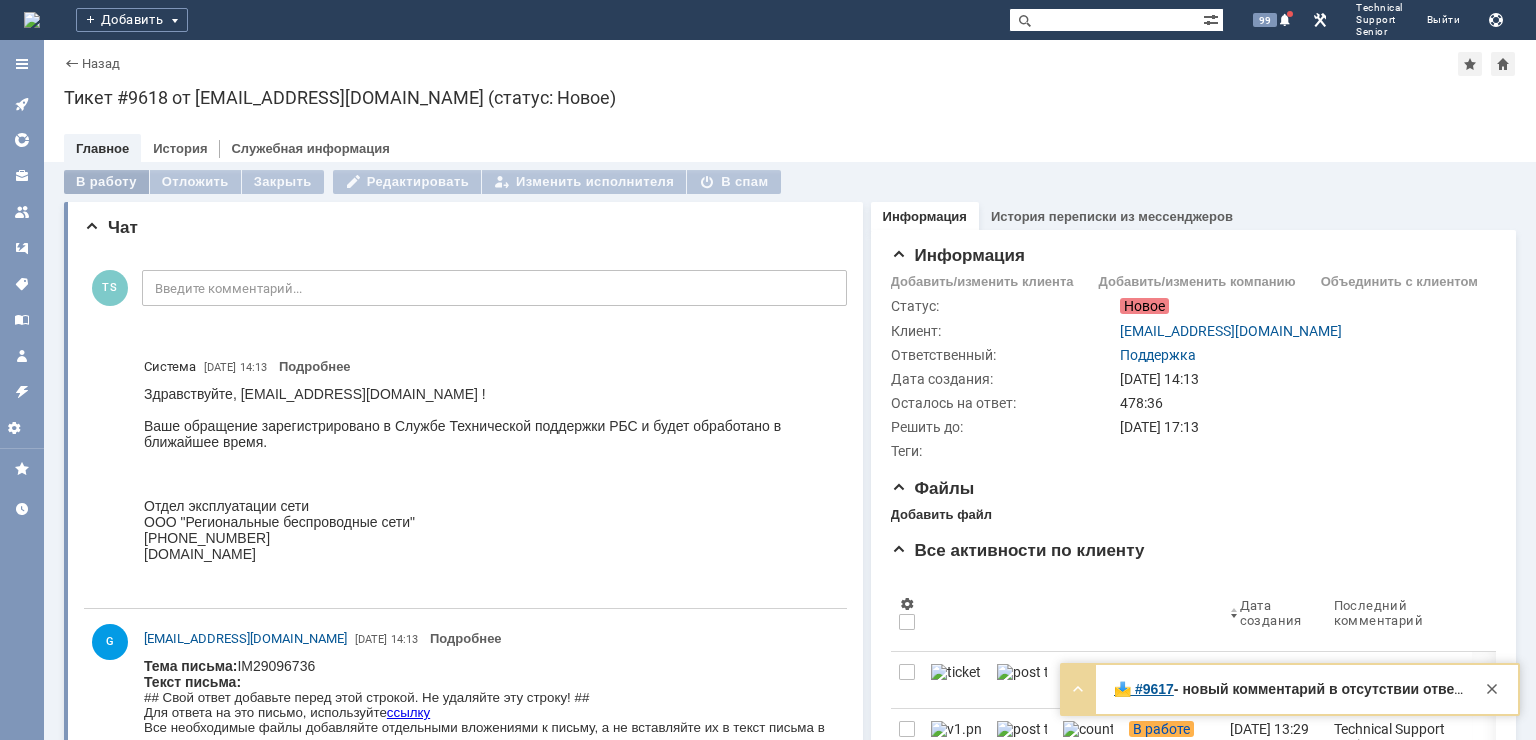 scroll, scrollTop: 0, scrollLeft: 0, axis: both 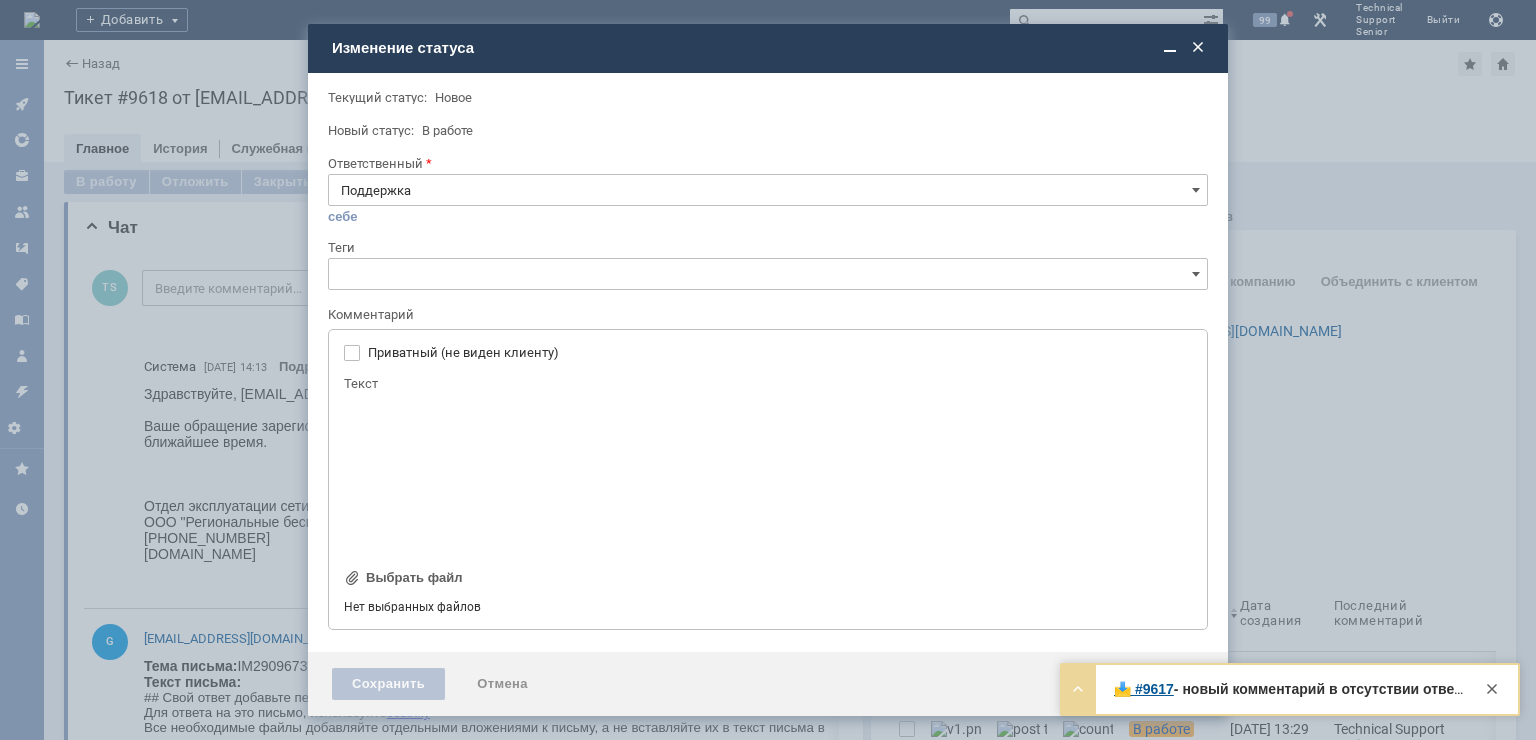 type on "[не указано]" 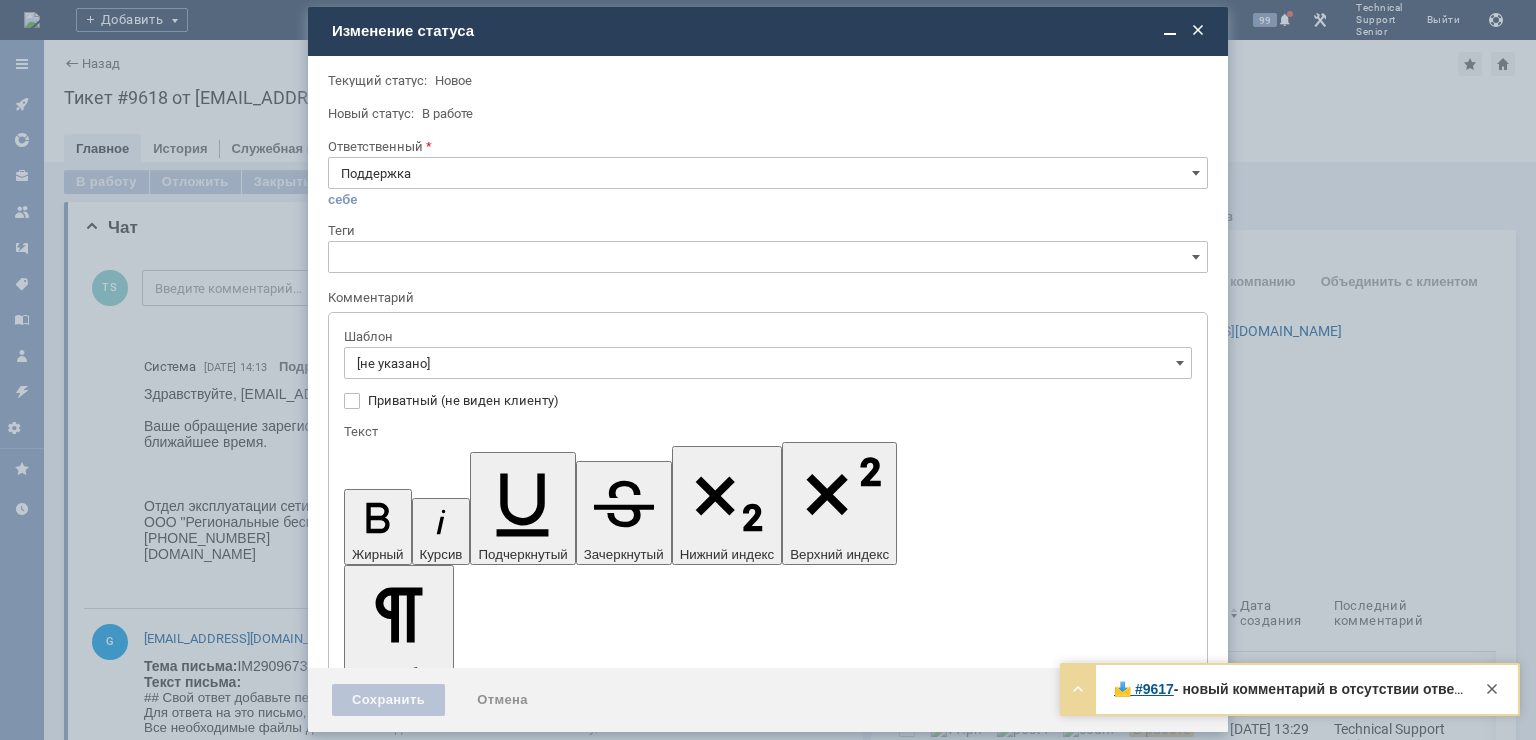 scroll, scrollTop: 0, scrollLeft: 0, axis: both 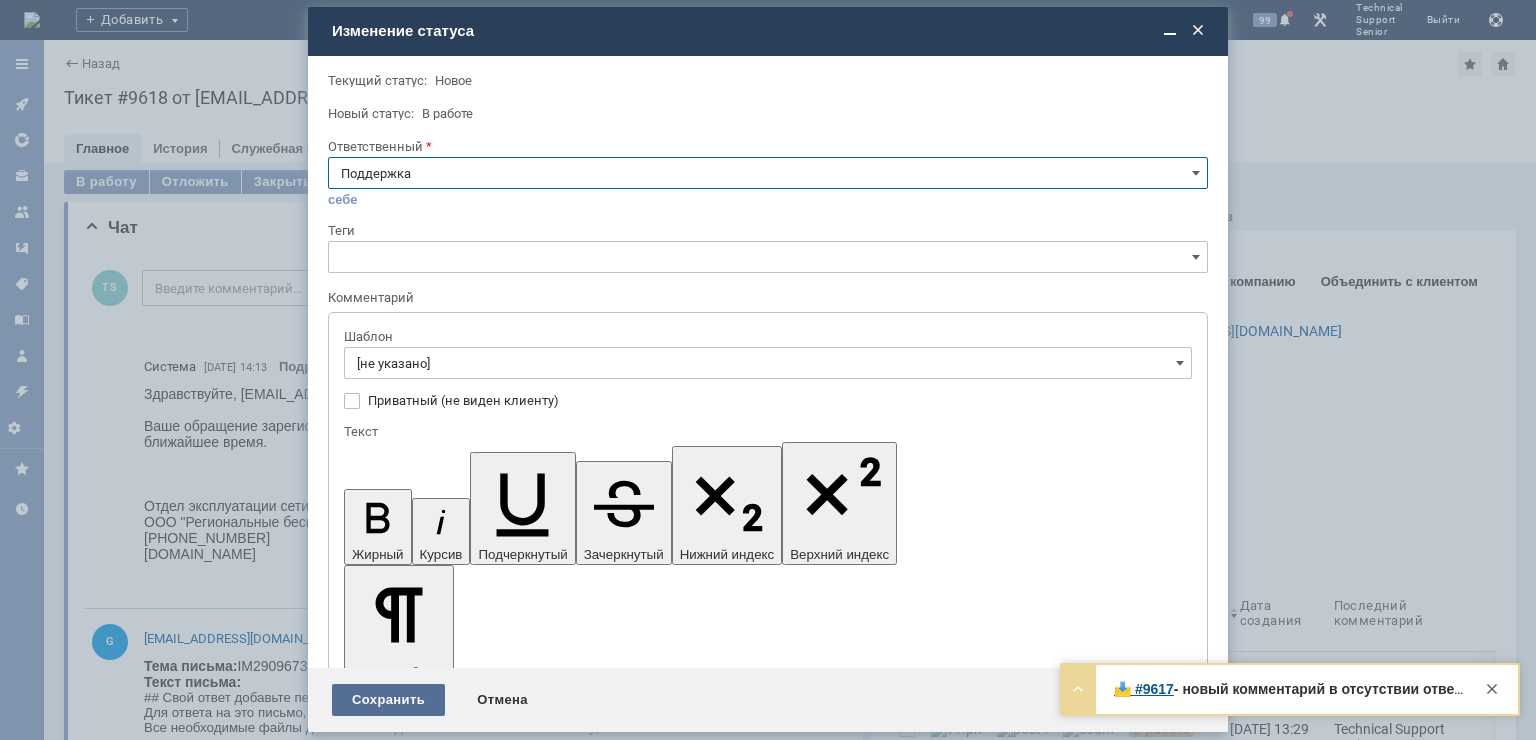 click on "Сохранить" at bounding box center [388, 700] 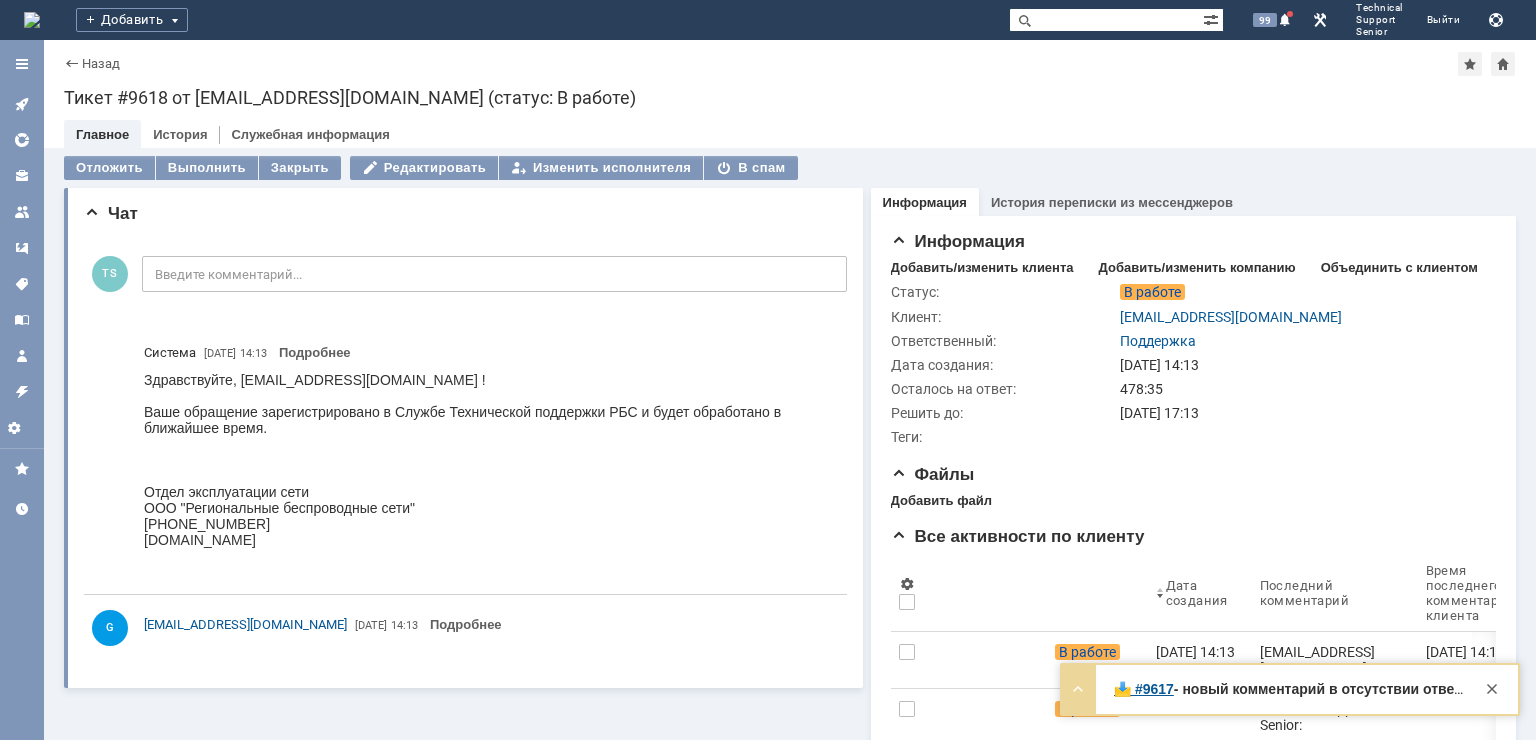 scroll, scrollTop: 0, scrollLeft: 0, axis: both 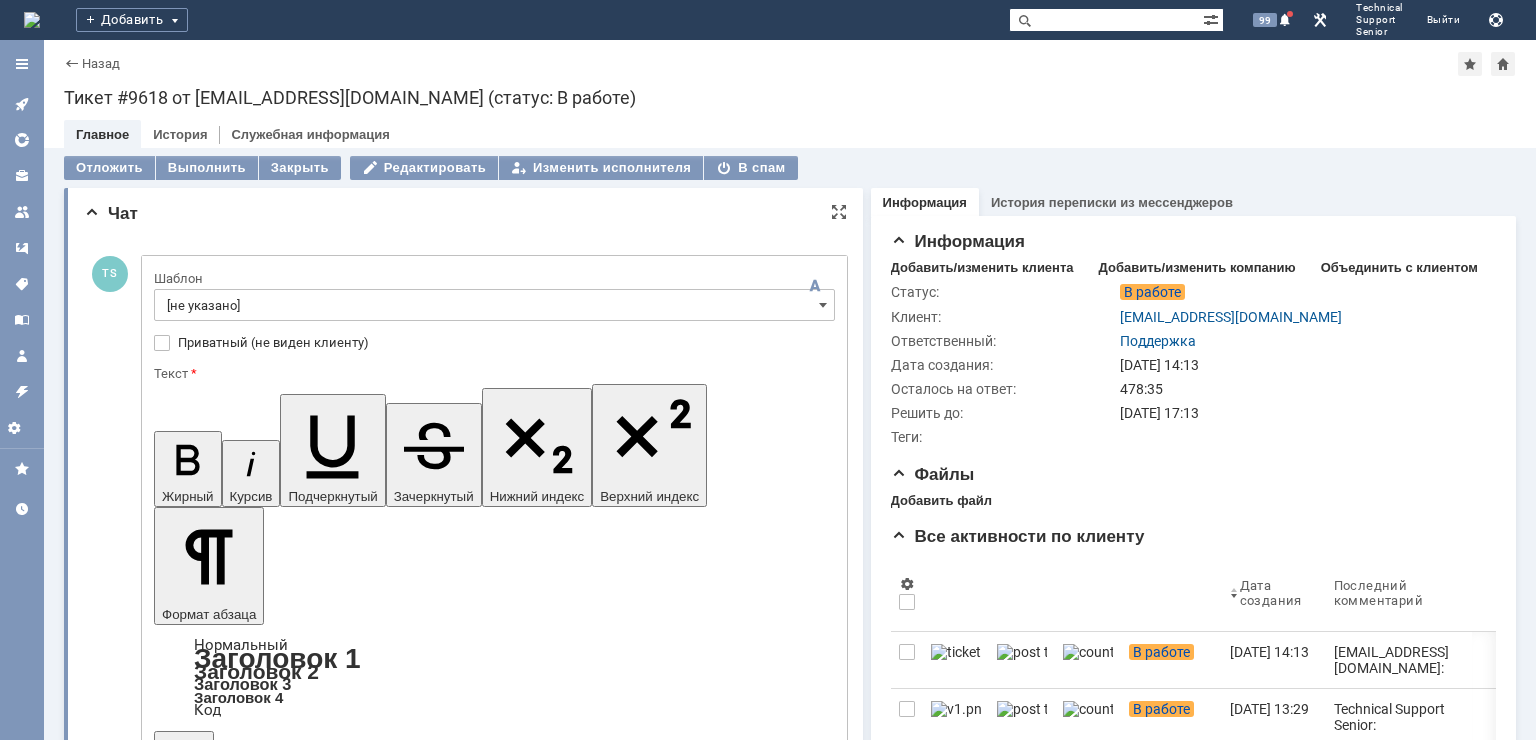 click on "[не указано]" at bounding box center [494, 305] 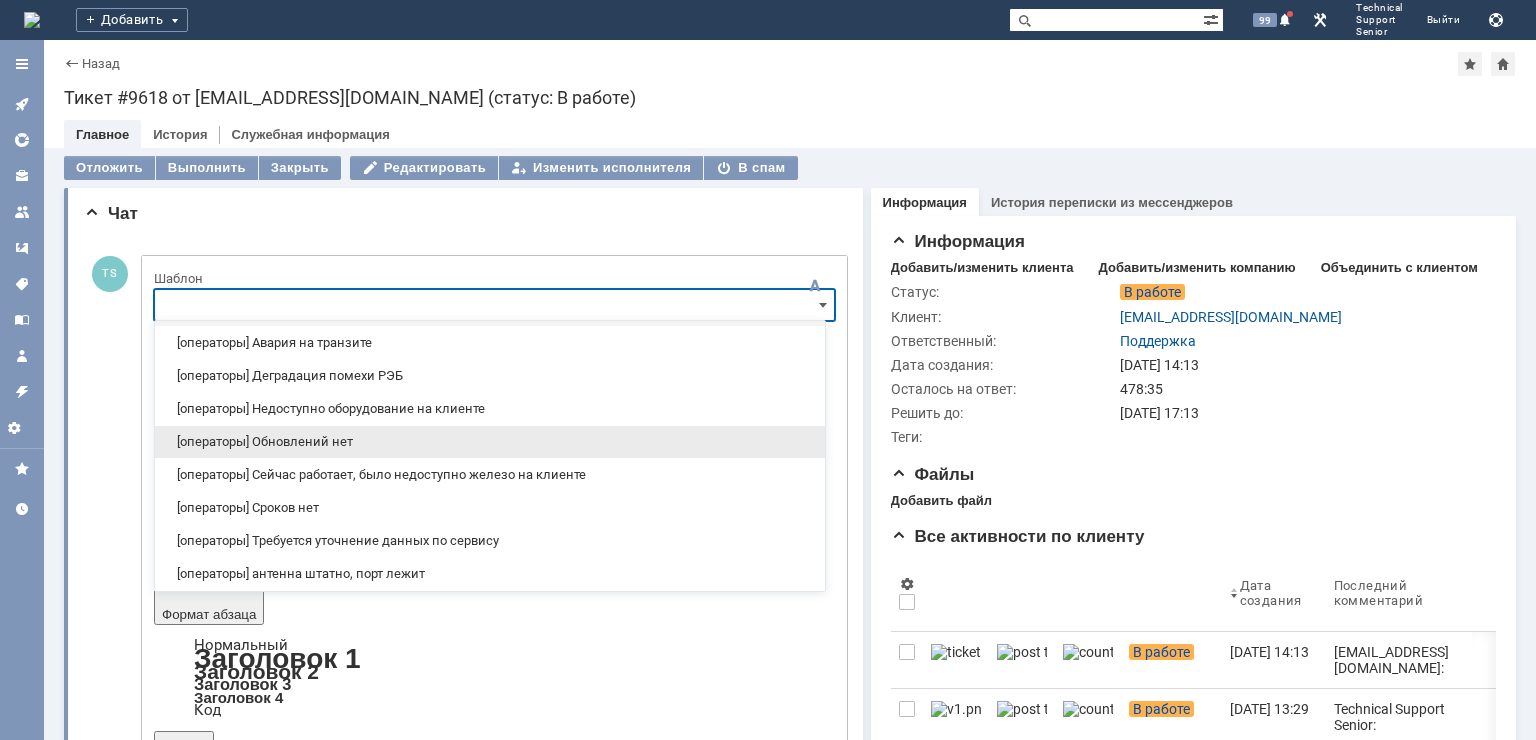 scroll, scrollTop: 0, scrollLeft: 0, axis: both 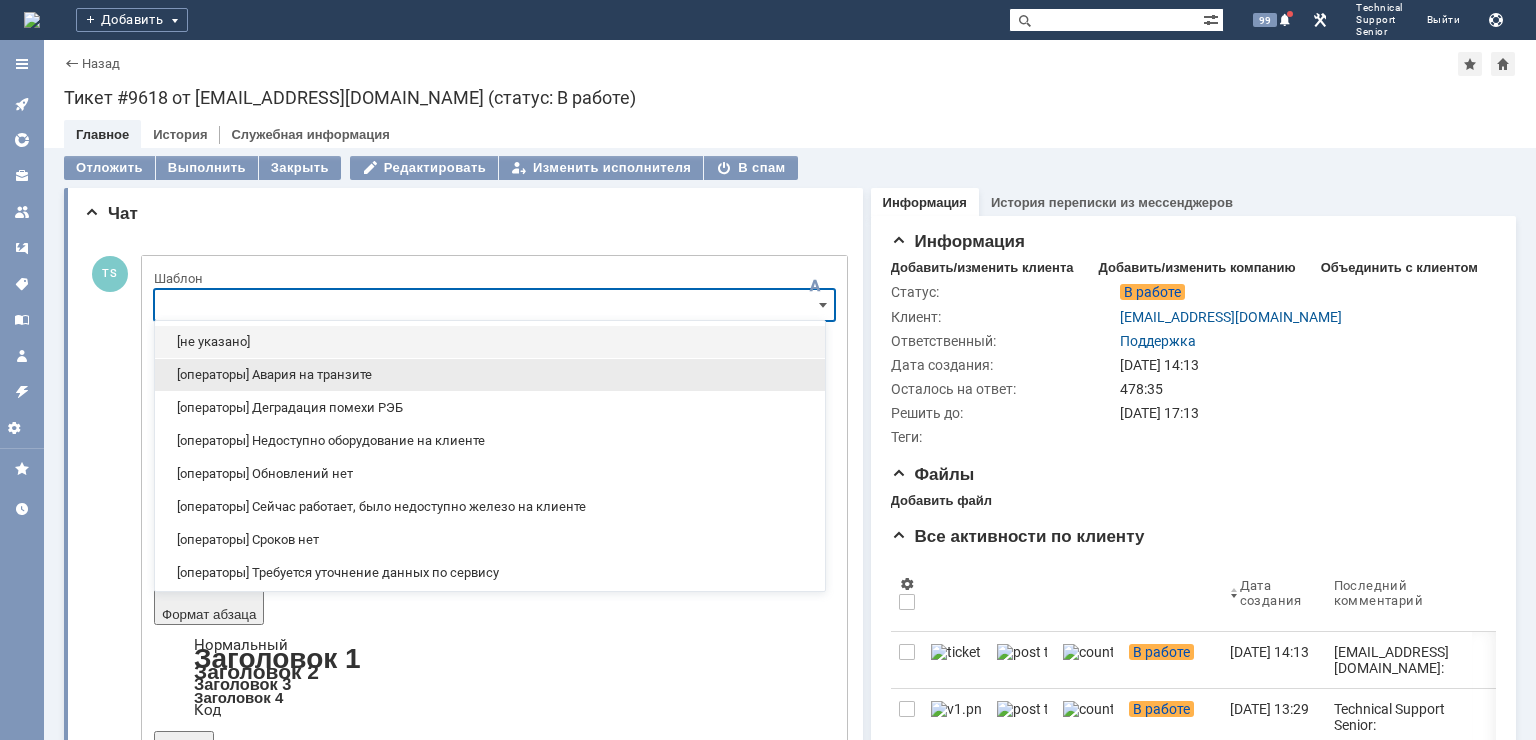 click on "[операторы] Авария на транзите" at bounding box center [490, 375] 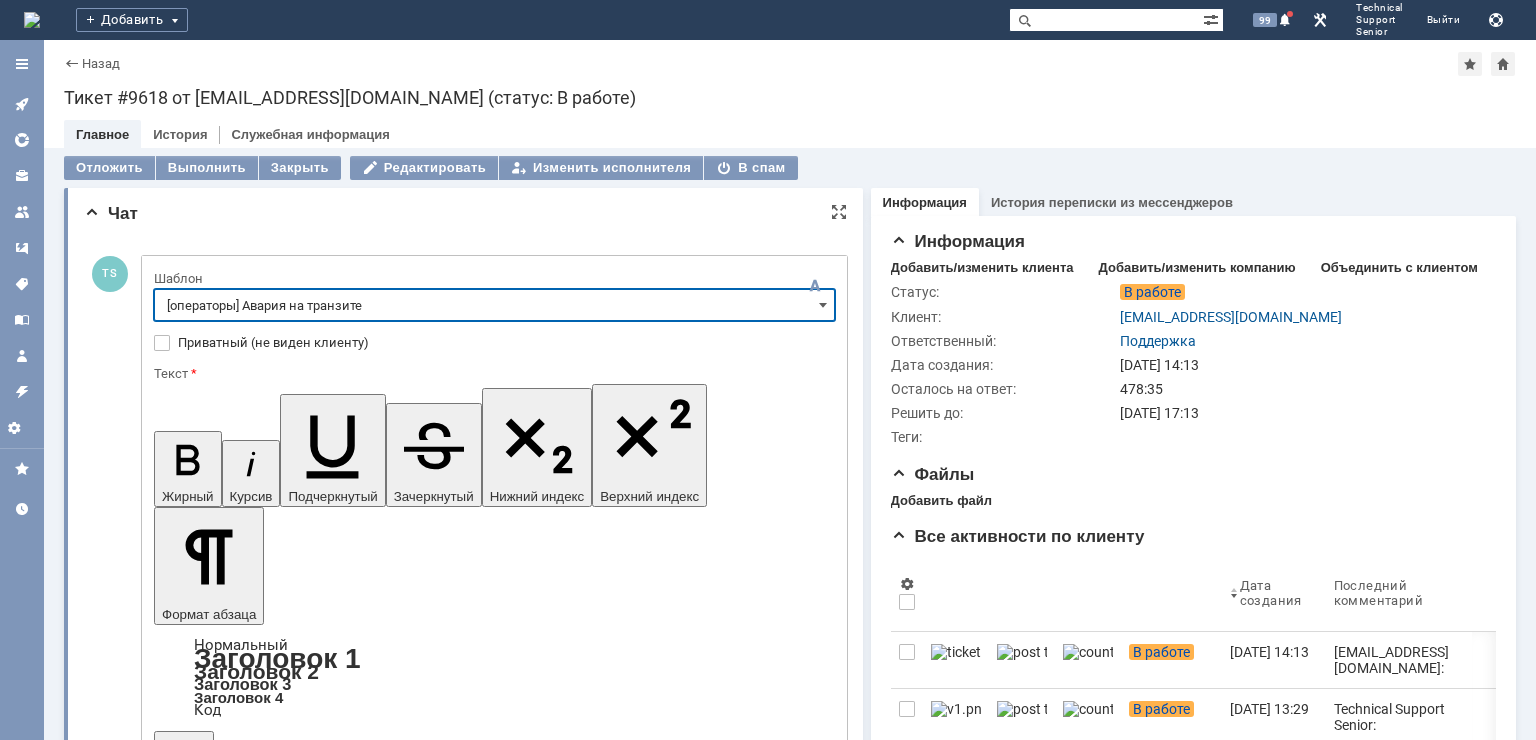 type on "[операторы] Авария на транзите" 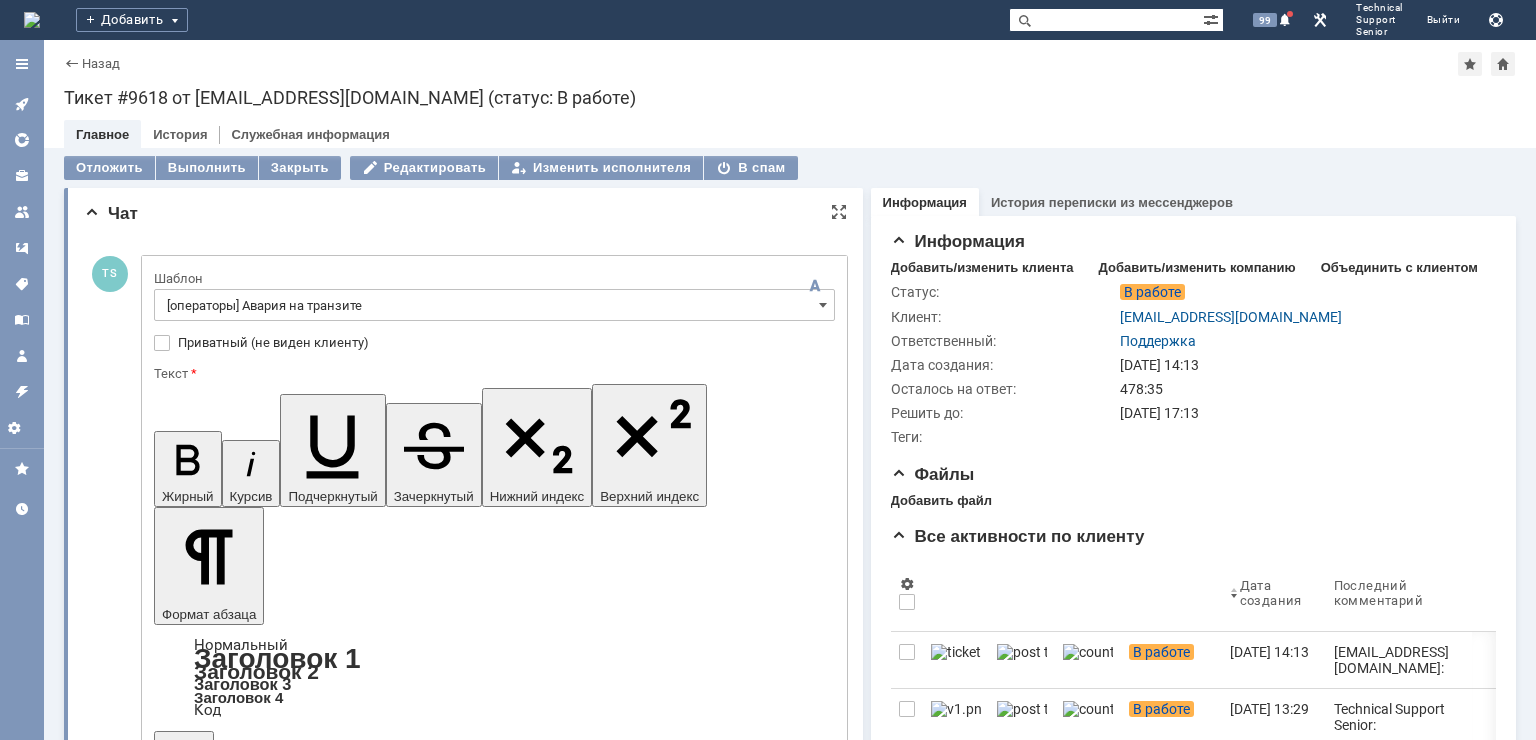 click on "Отправить" at bounding box center [206, 5353] 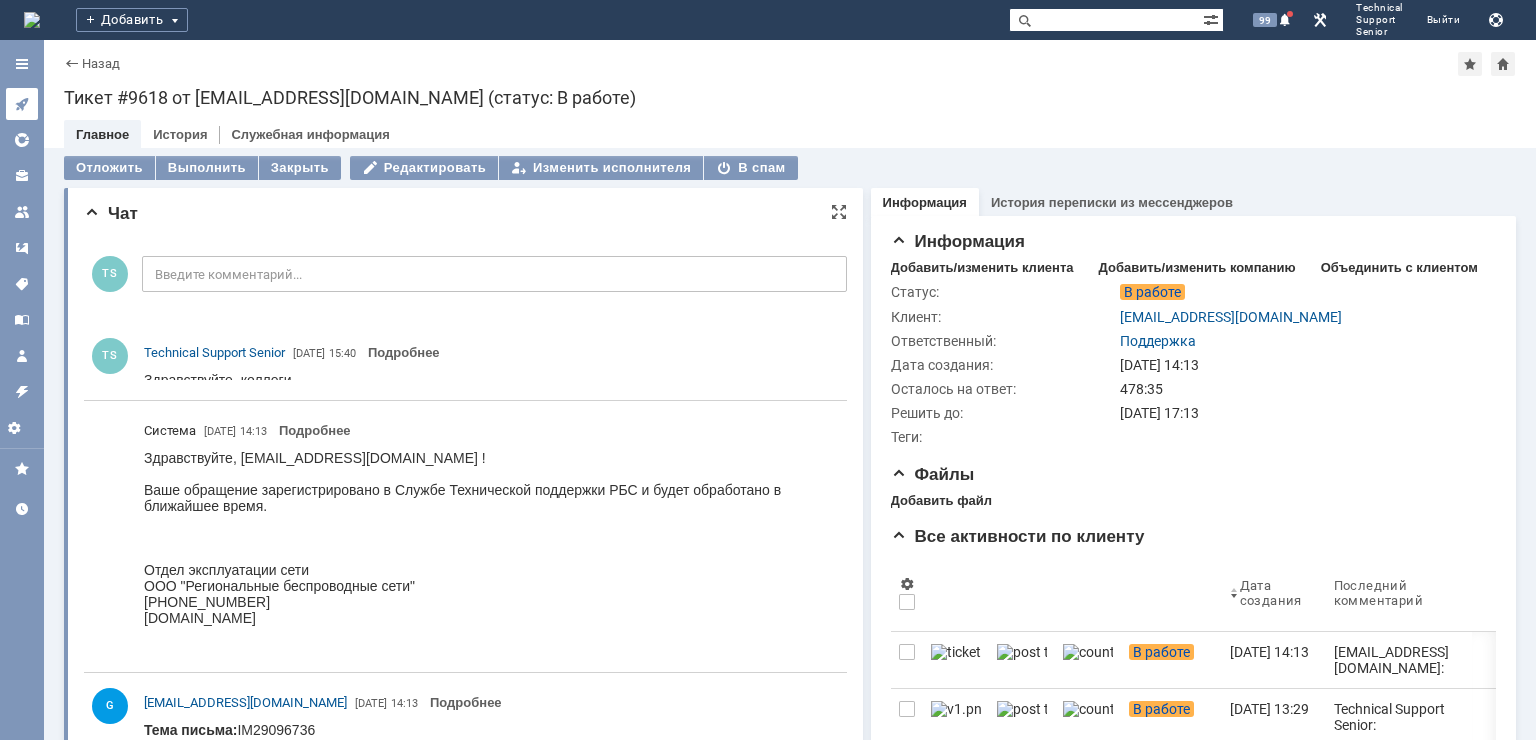 scroll, scrollTop: 0, scrollLeft: 0, axis: both 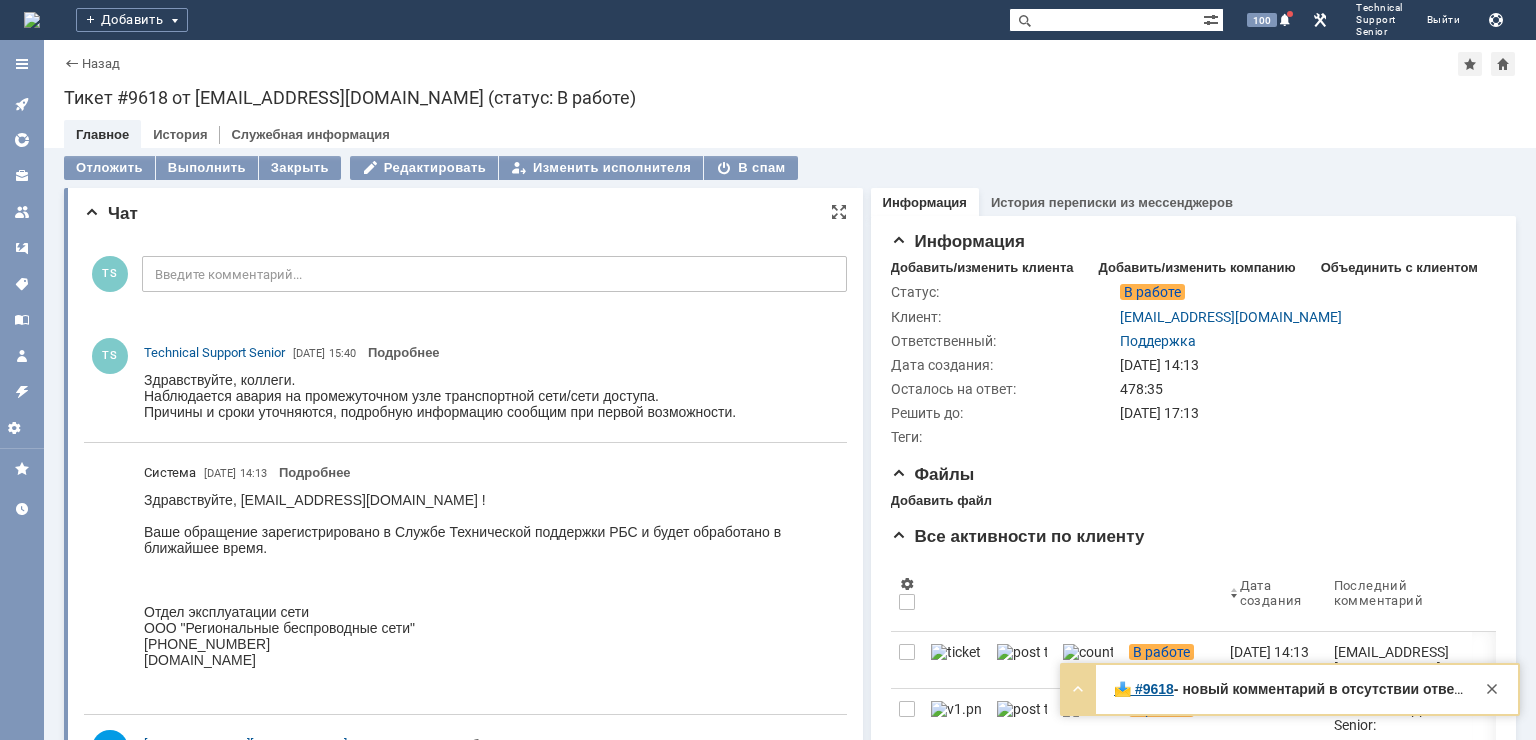 click 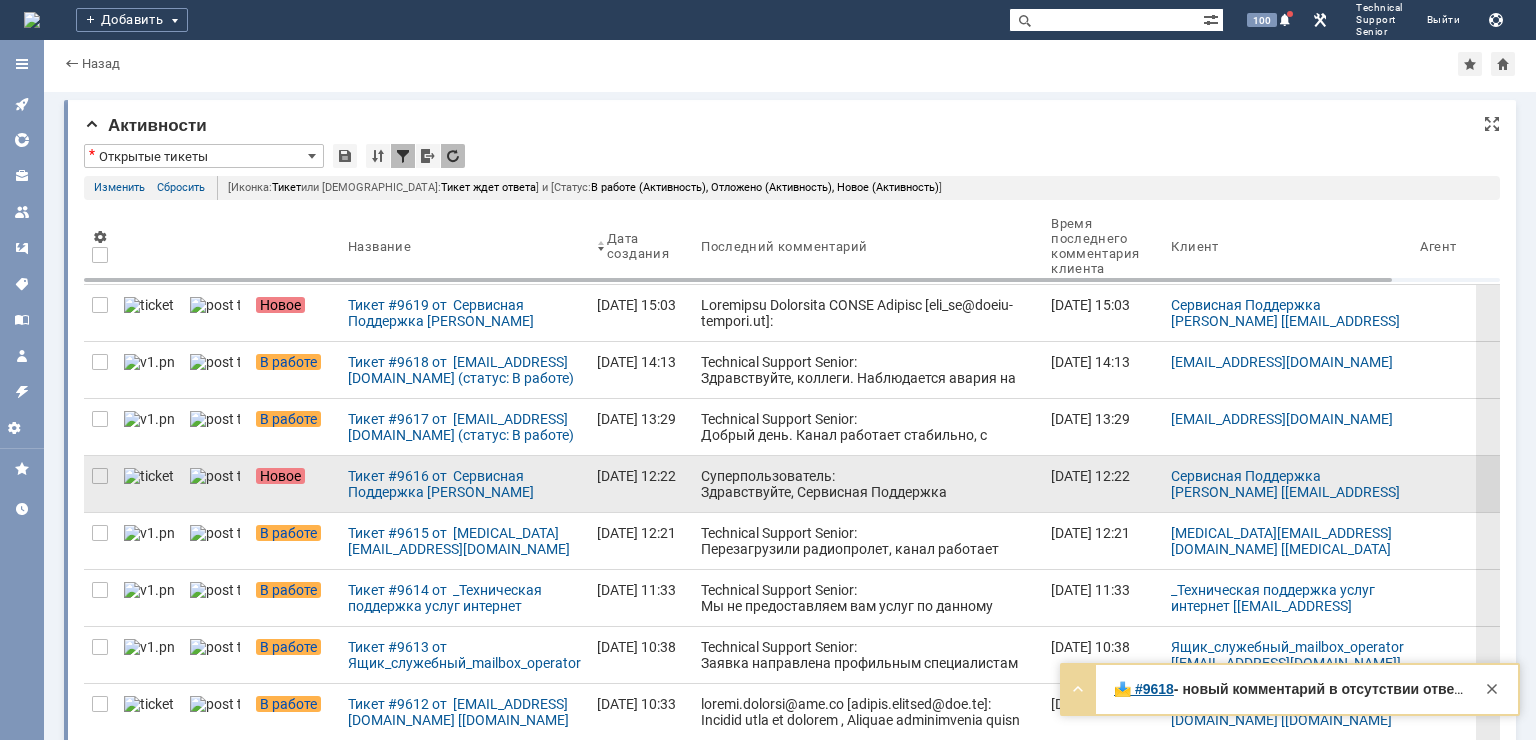 click on "Суперпользователь:
Здравствуйте, Сервисная Поддержка [PERSON_NAME]! Ваше обращение зарегистрировано в Службе Технической поддержки РБС и будет обработано в ближайшее время. Отдел эксплуатации сети ООО "Региональные беспроводные сети"[PHONE_NUMBER] [DOMAIN_NAME]" at bounding box center [868, 532] 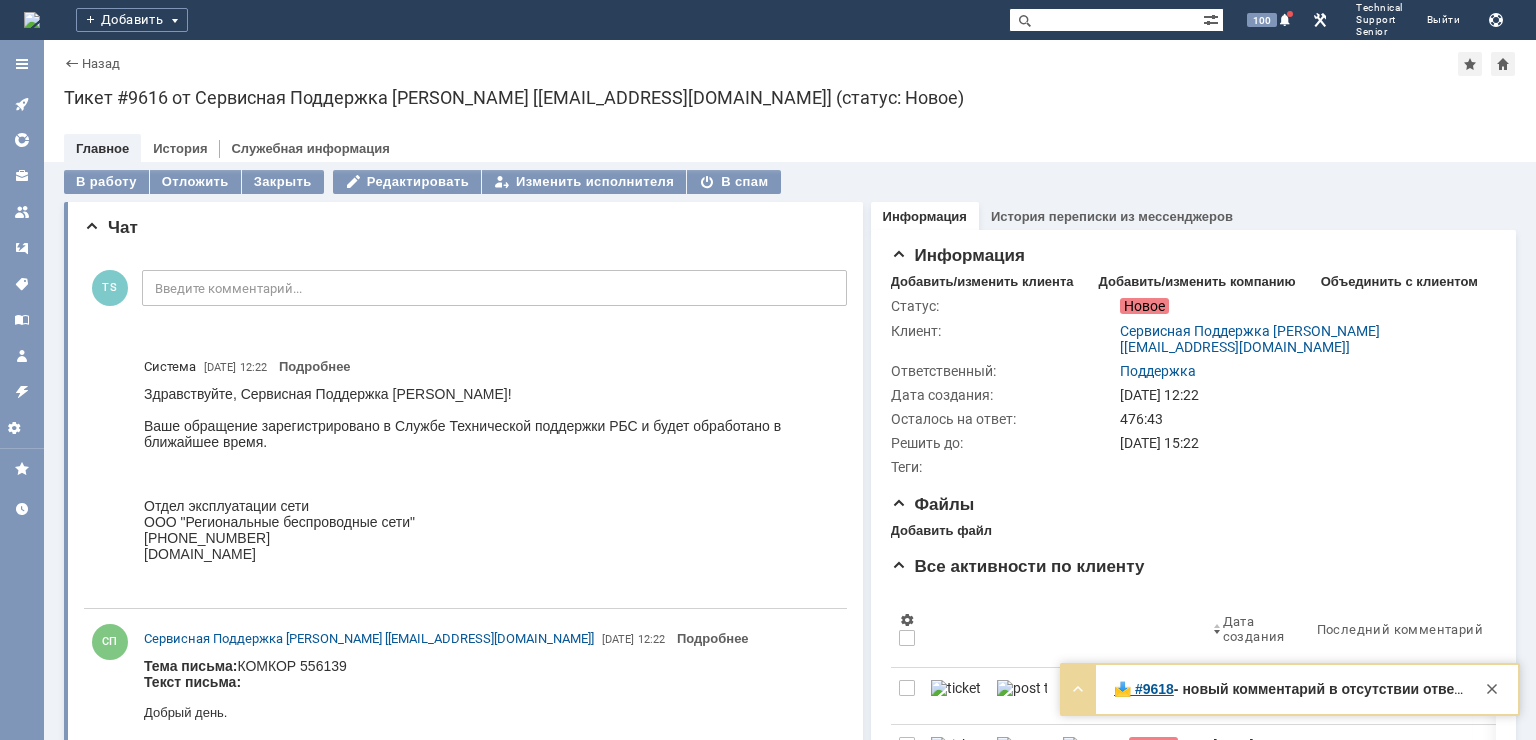 scroll, scrollTop: 0, scrollLeft: 0, axis: both 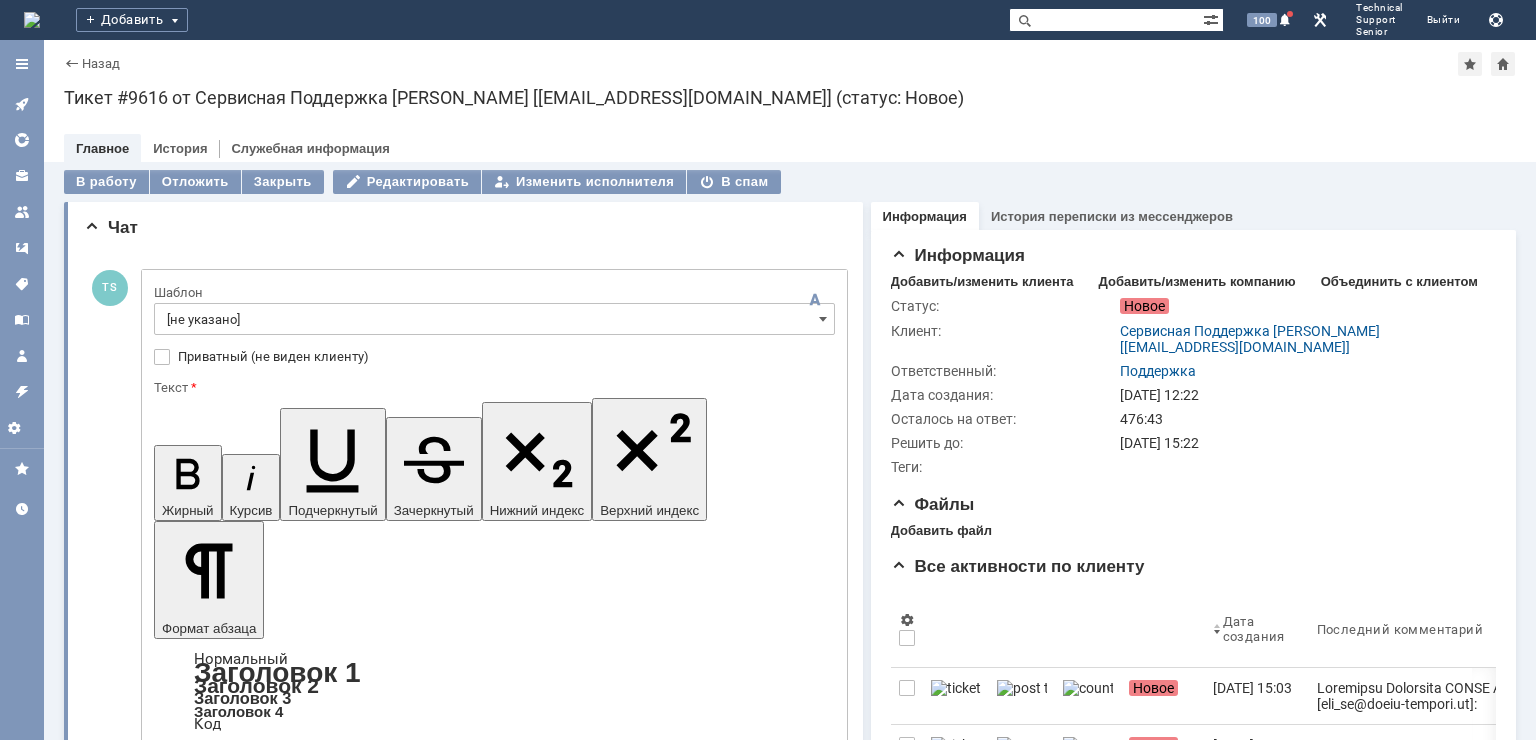 drag, startPoint x: 365, startPoint y: 5158, endPoint x: 527, endPoint y: 5535, distance: 410.3328 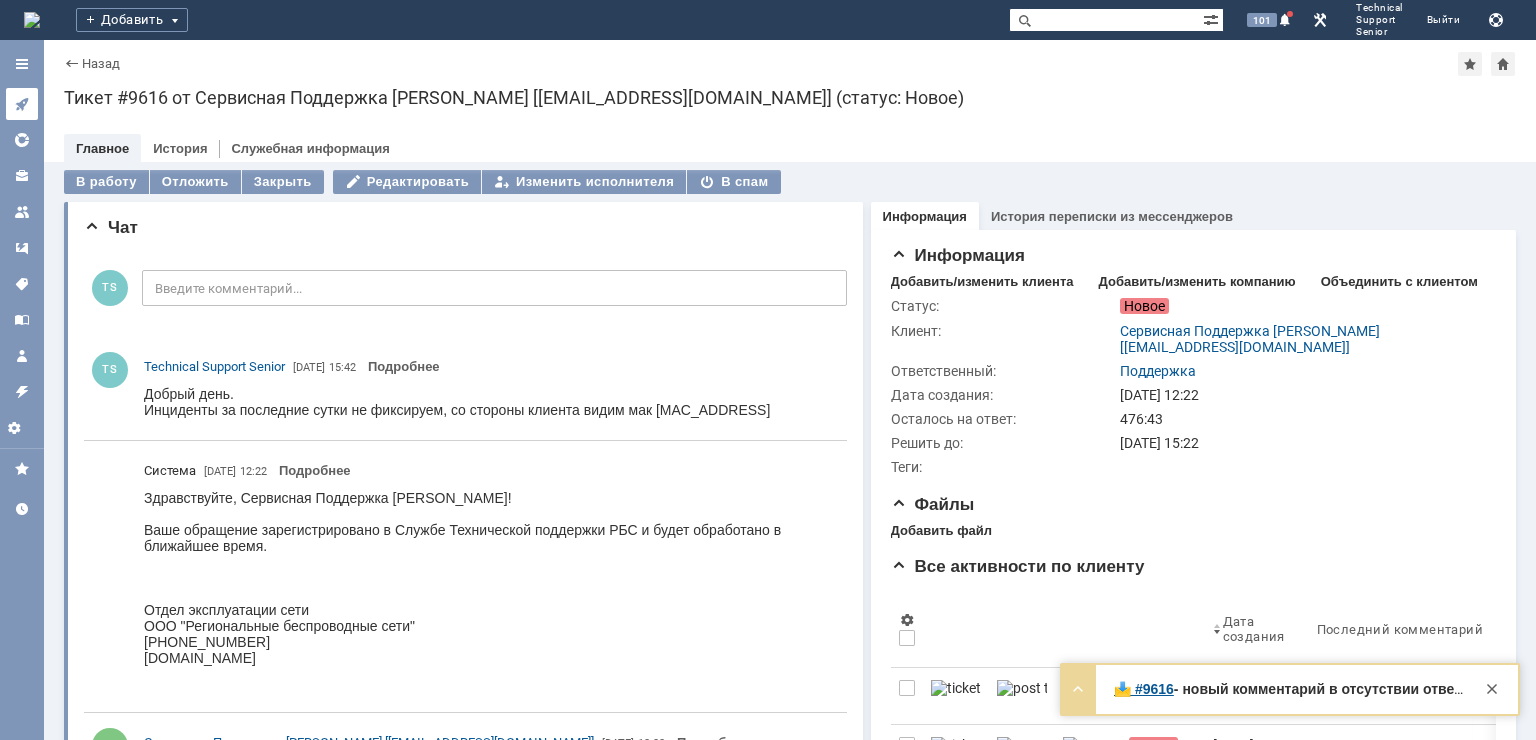 scroll, scrollTop: 0, scrollLeft: 0, axis: both 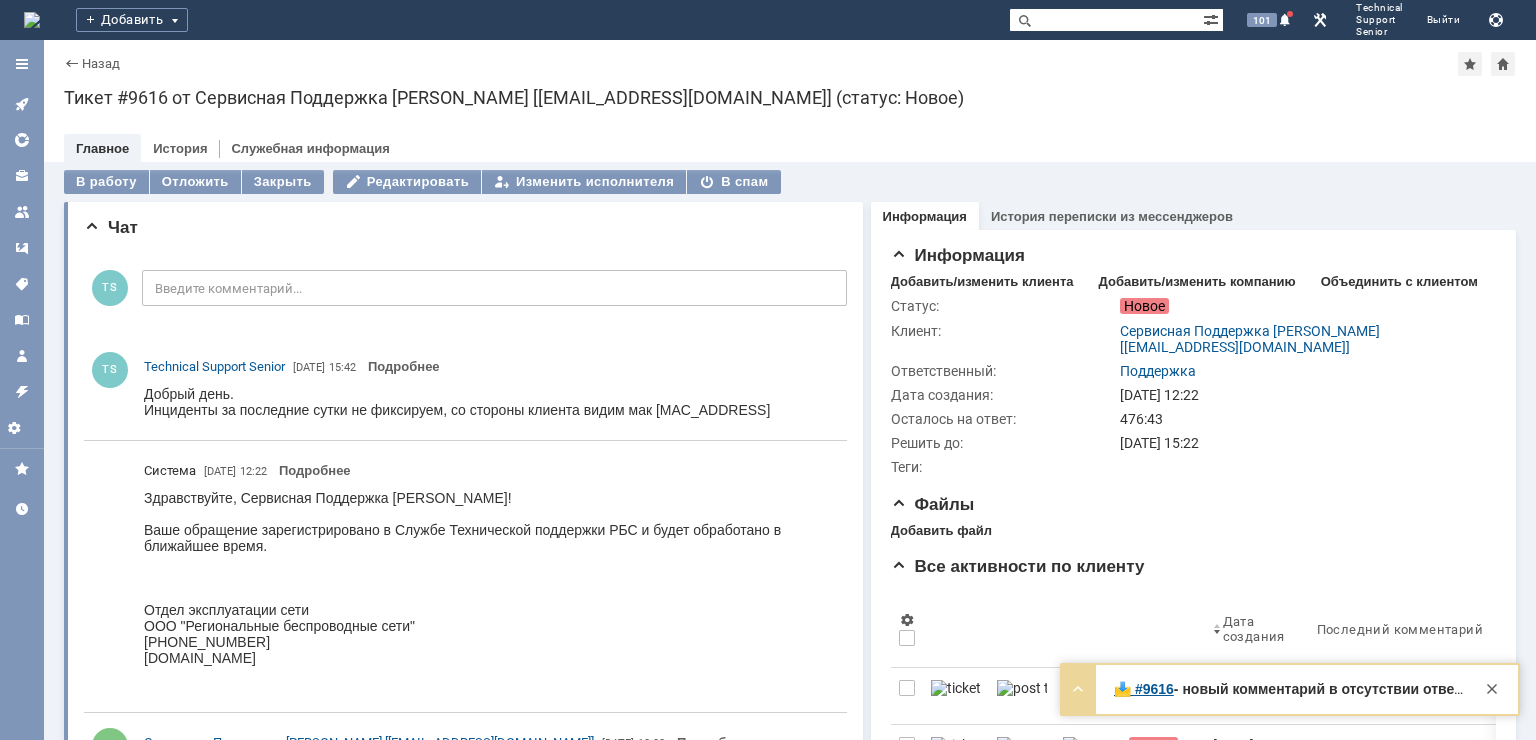 click at bounding box center [22, 104] 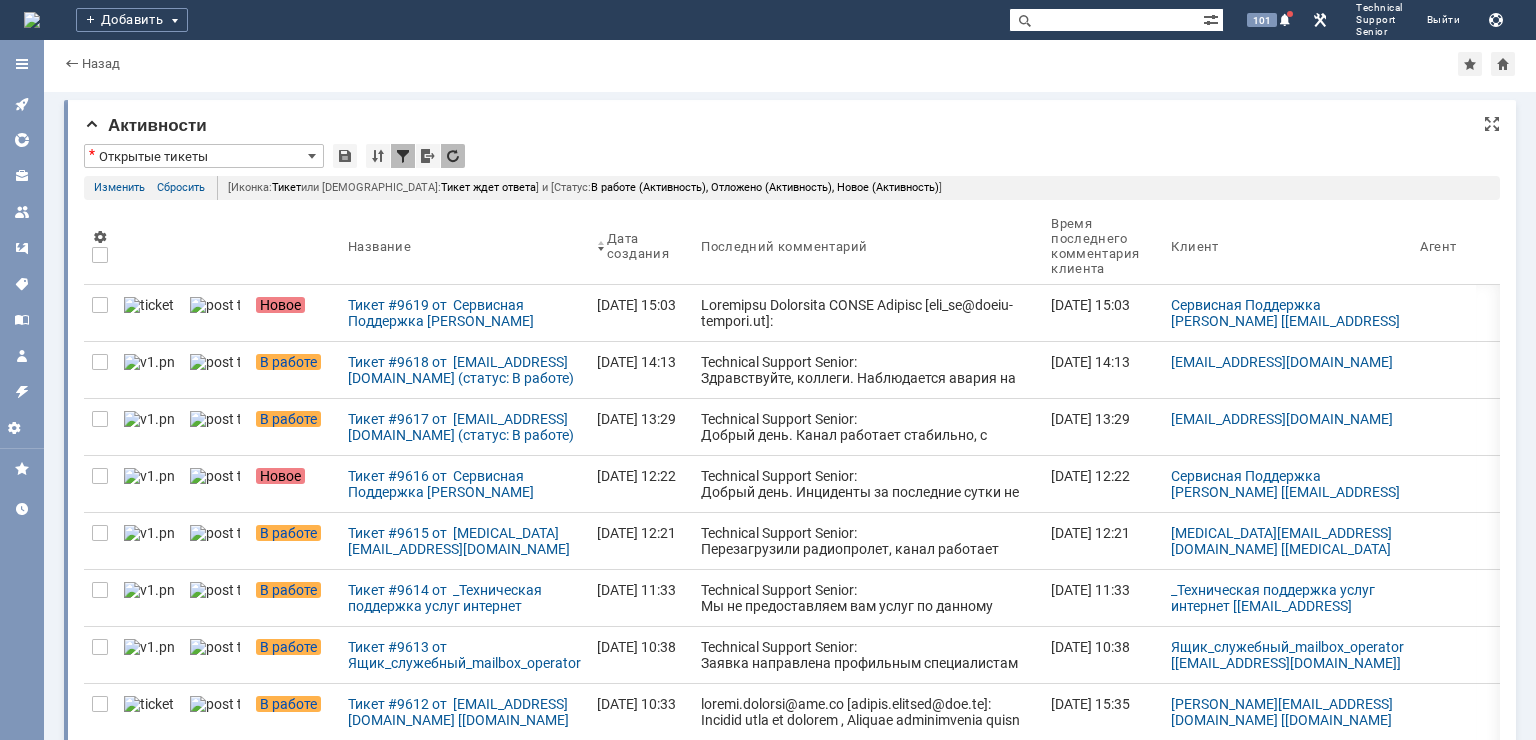 click on "Активности * Открытые тикеты
Результаты поиска:             Иконка содержит Тикет или Иконка содержит Тикет ждет ответа + или и Статус содержит любое из значений В работе Новое Отложено + или + и Применить Показать Отмена Сбросить Изменить Сбросить [Иконка:  Тикет  или Иконка:  Тикет ждет ответа ] и [Статус:  В работе (Активность), Отложено (Активность), Новое (Активность) ] 1 2 3 4 5 6 7 ... Следующая >       Объектов в списке:    посчитать  Строк на странице:        100       Название Дата создания Последний комментарий Время последнего комментария клиента Клиент Агент 1" at bounding box center (790, 3066) 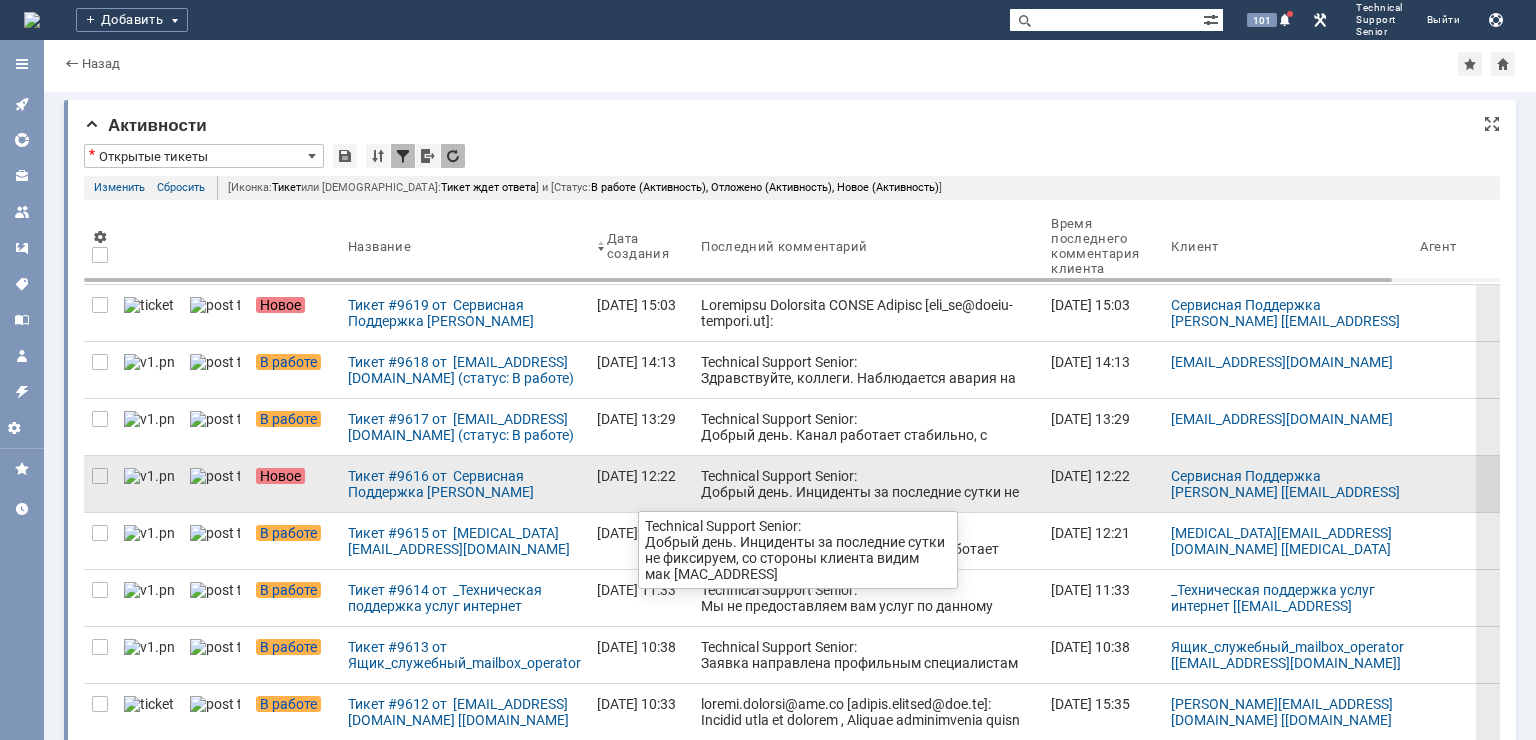 click on "Technical Support Senior:
Добрый день. Инциденты за последние сутки не фиксируем, со стороны клиента видим мак [MAC_ADDRESS]" at bounding box center [868, 500] 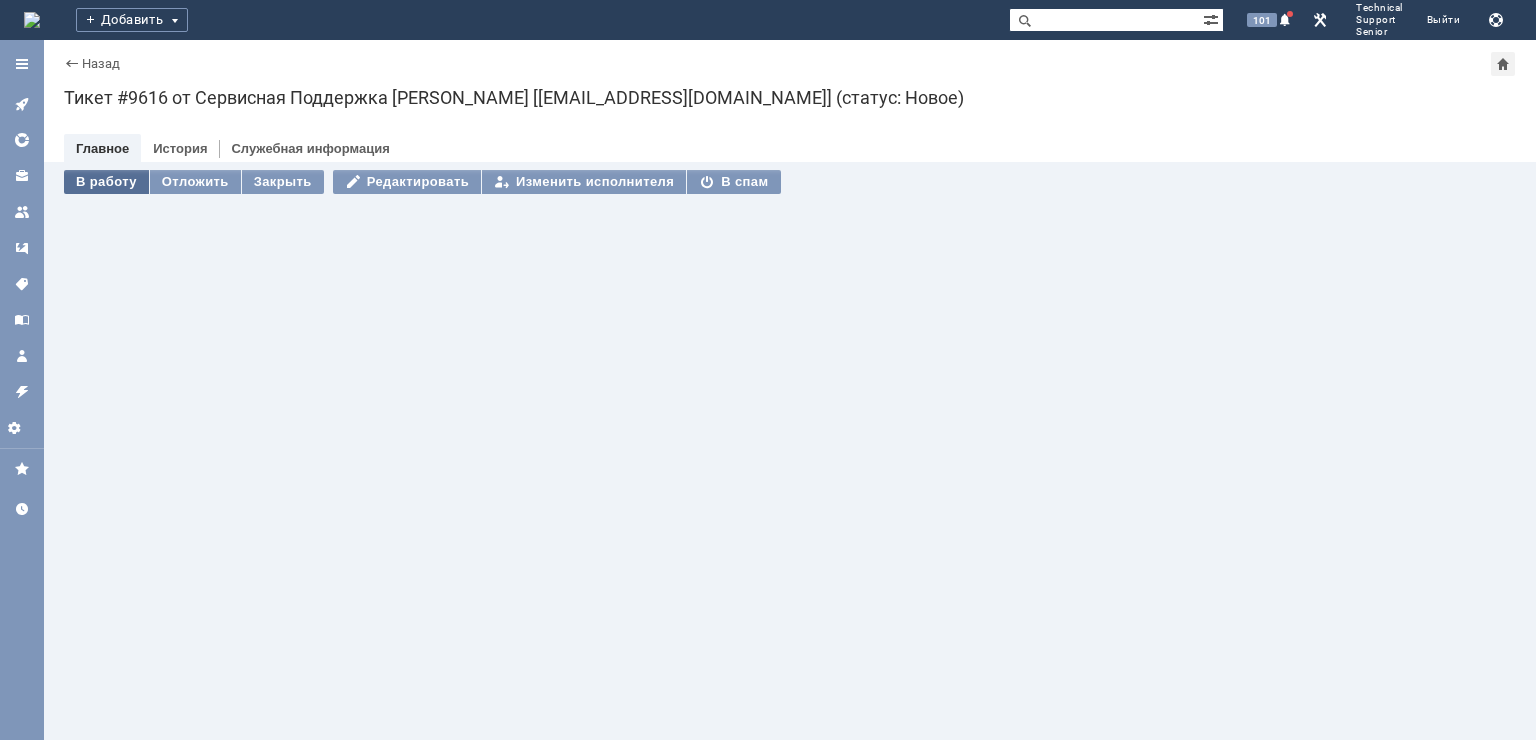 click on "В работу" at bounding box center [106, 182] 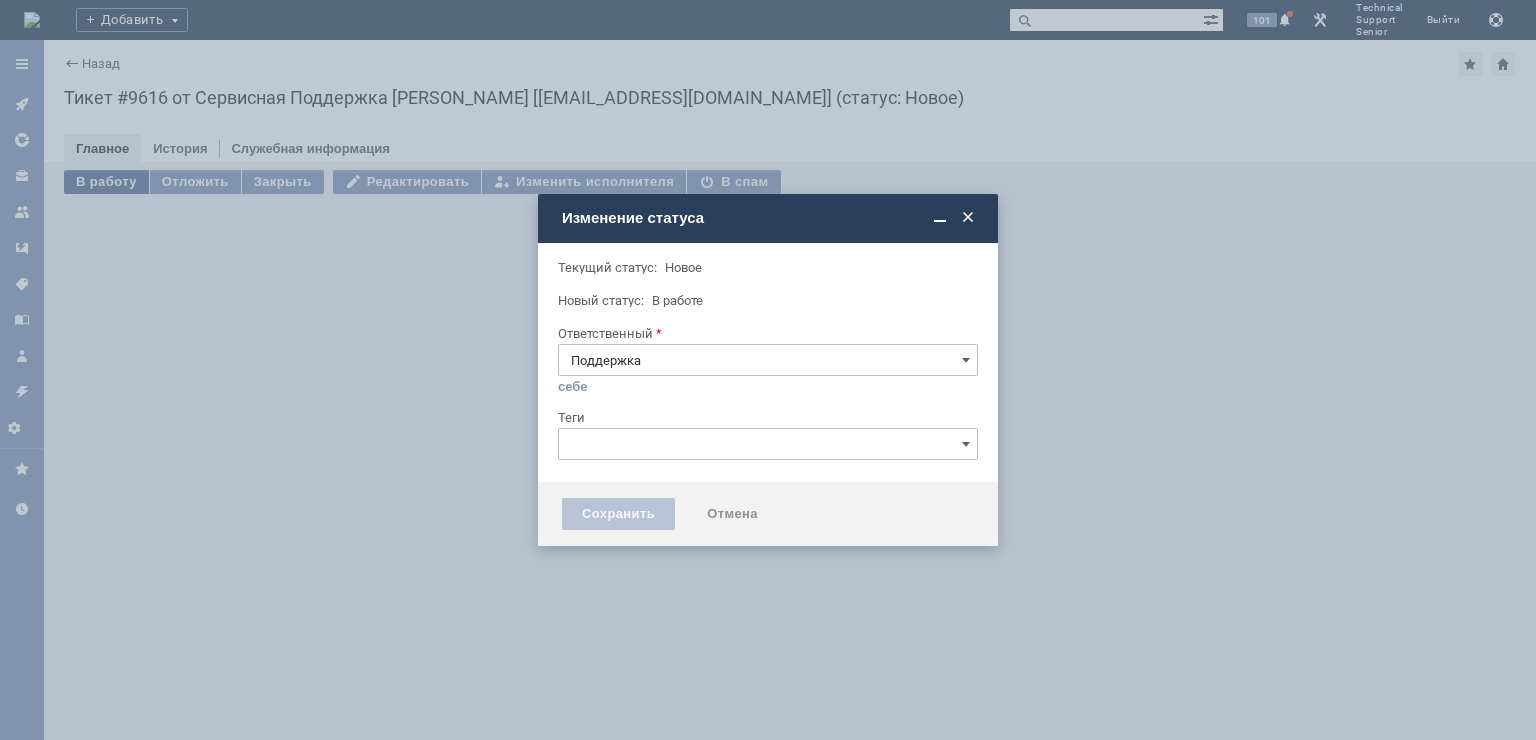 type 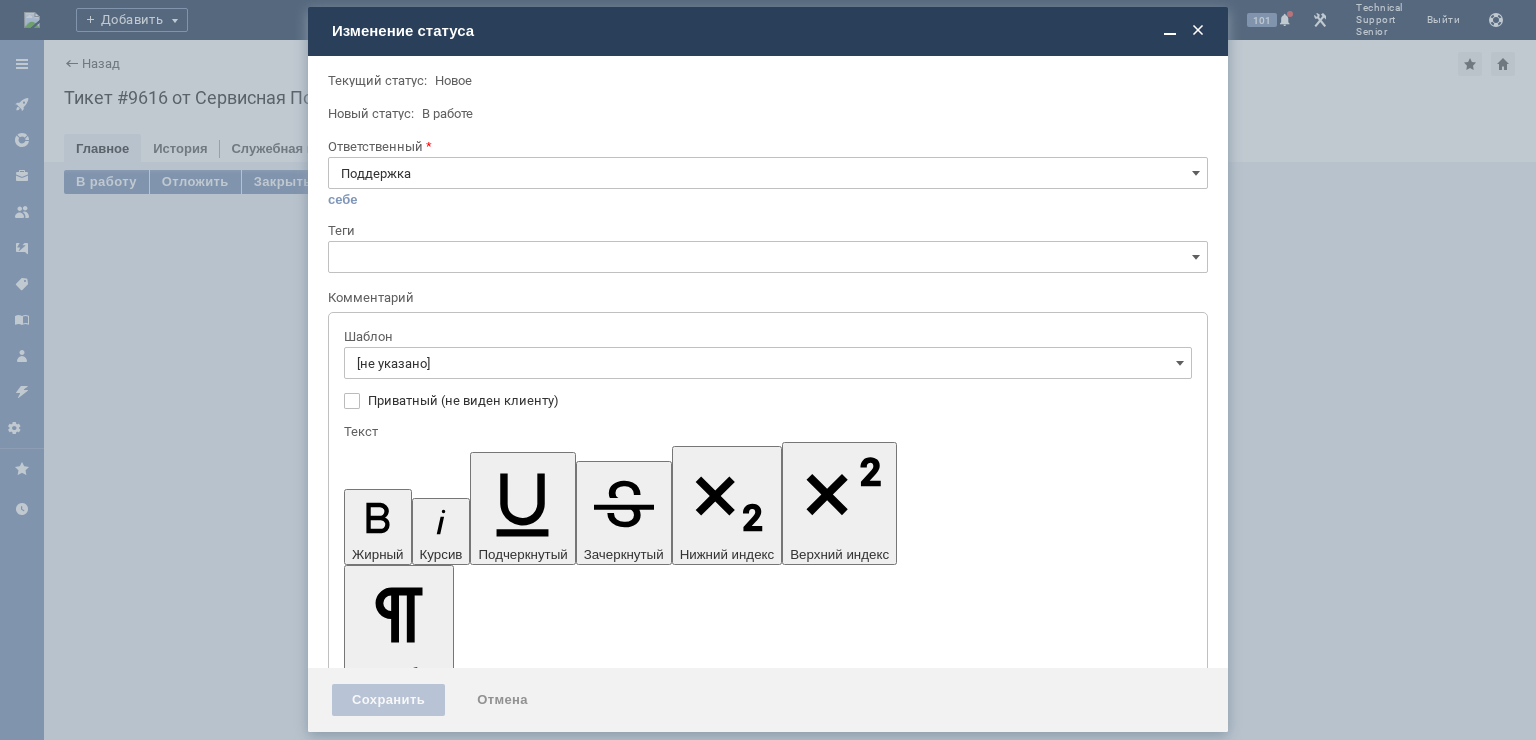 scroll, scrollTop: 0, scrollLeft: 0, axis: both 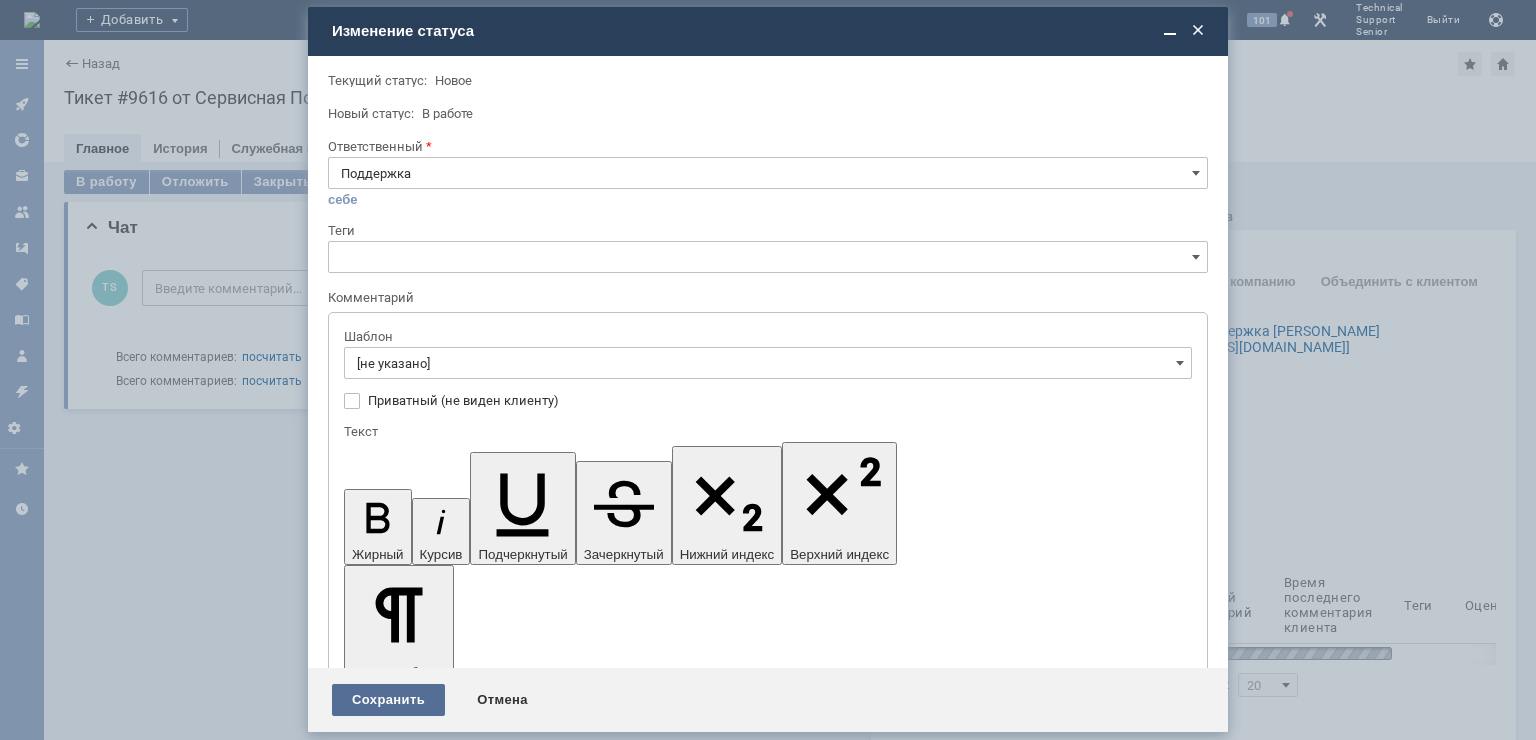 click on "Сохранить" at bounding box center [388, 700] 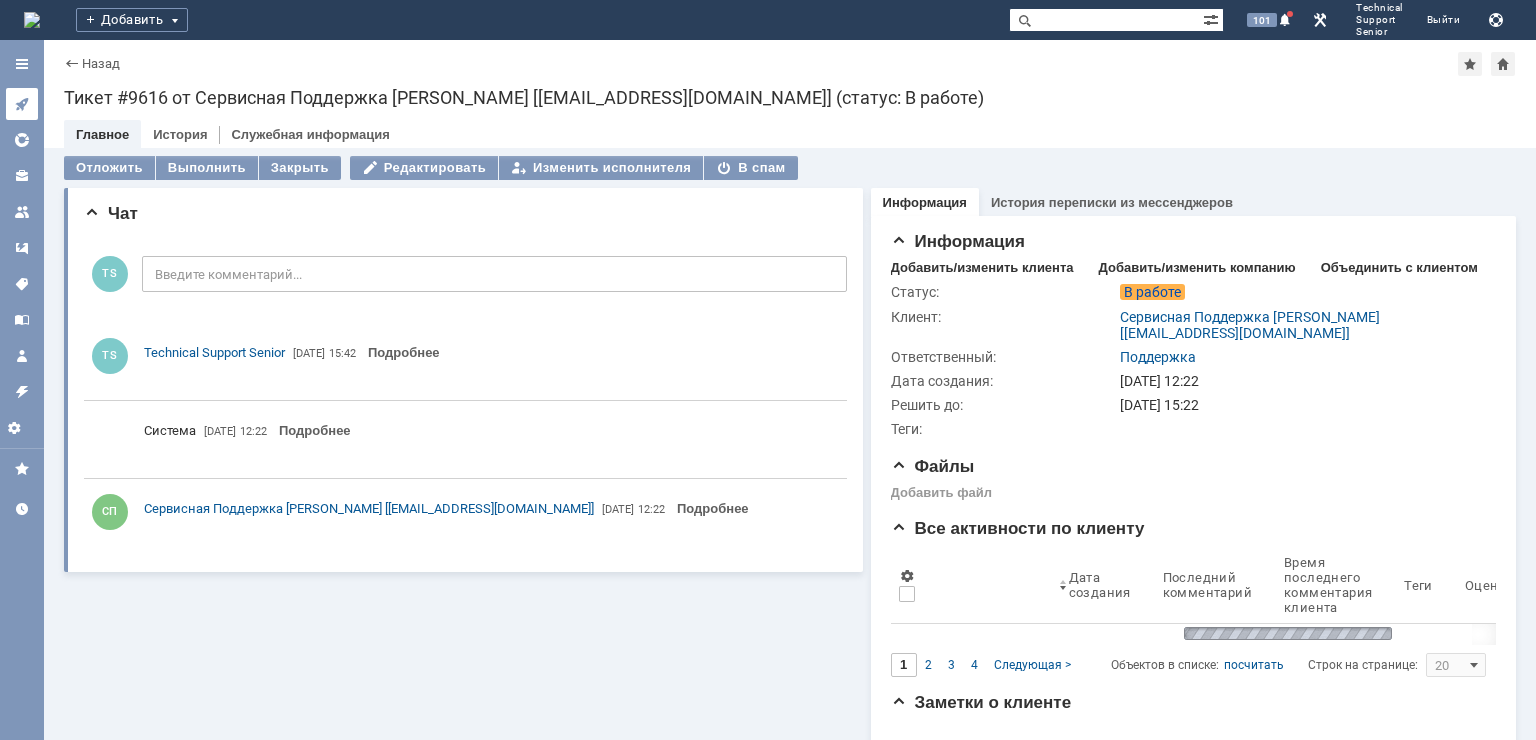 click 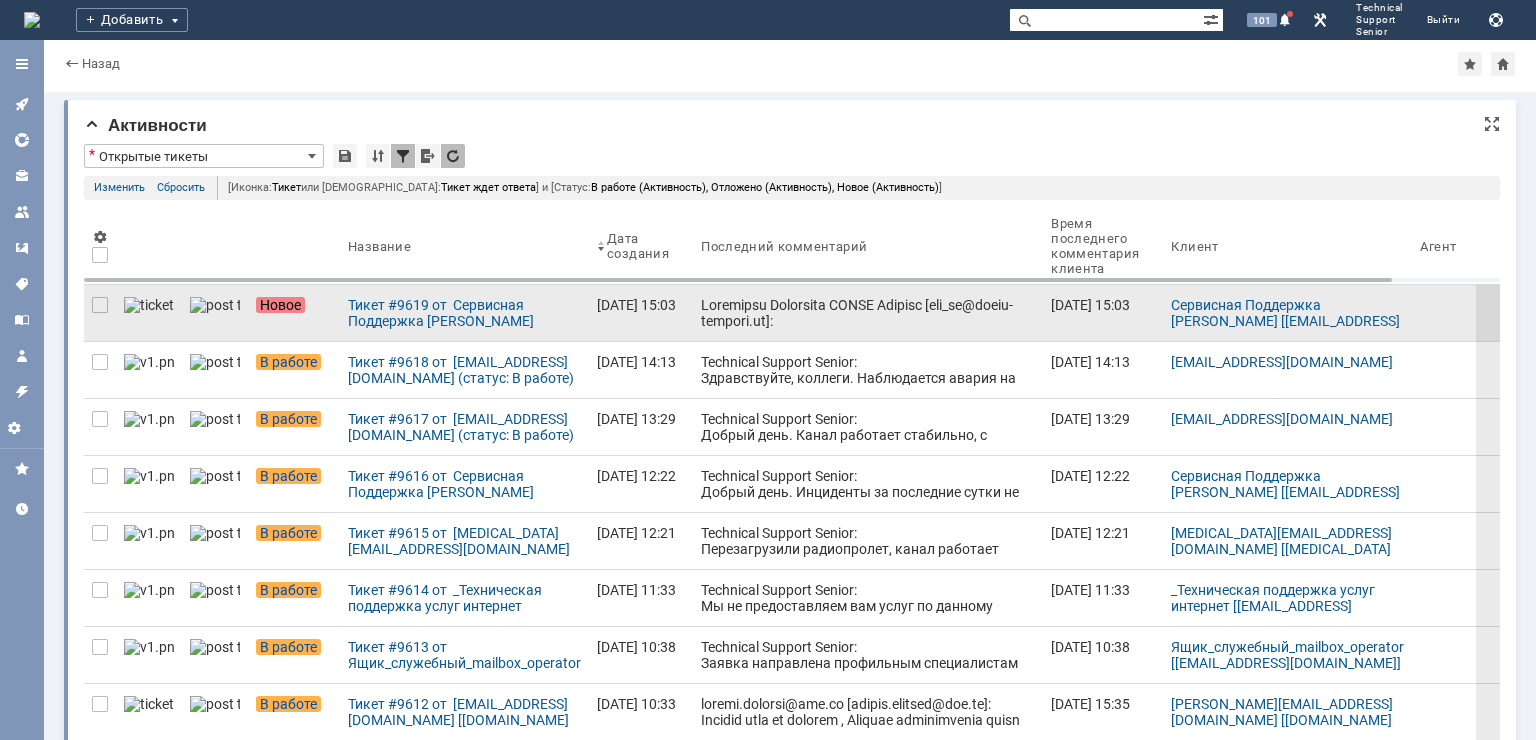 click at bounding box center [868, 489] 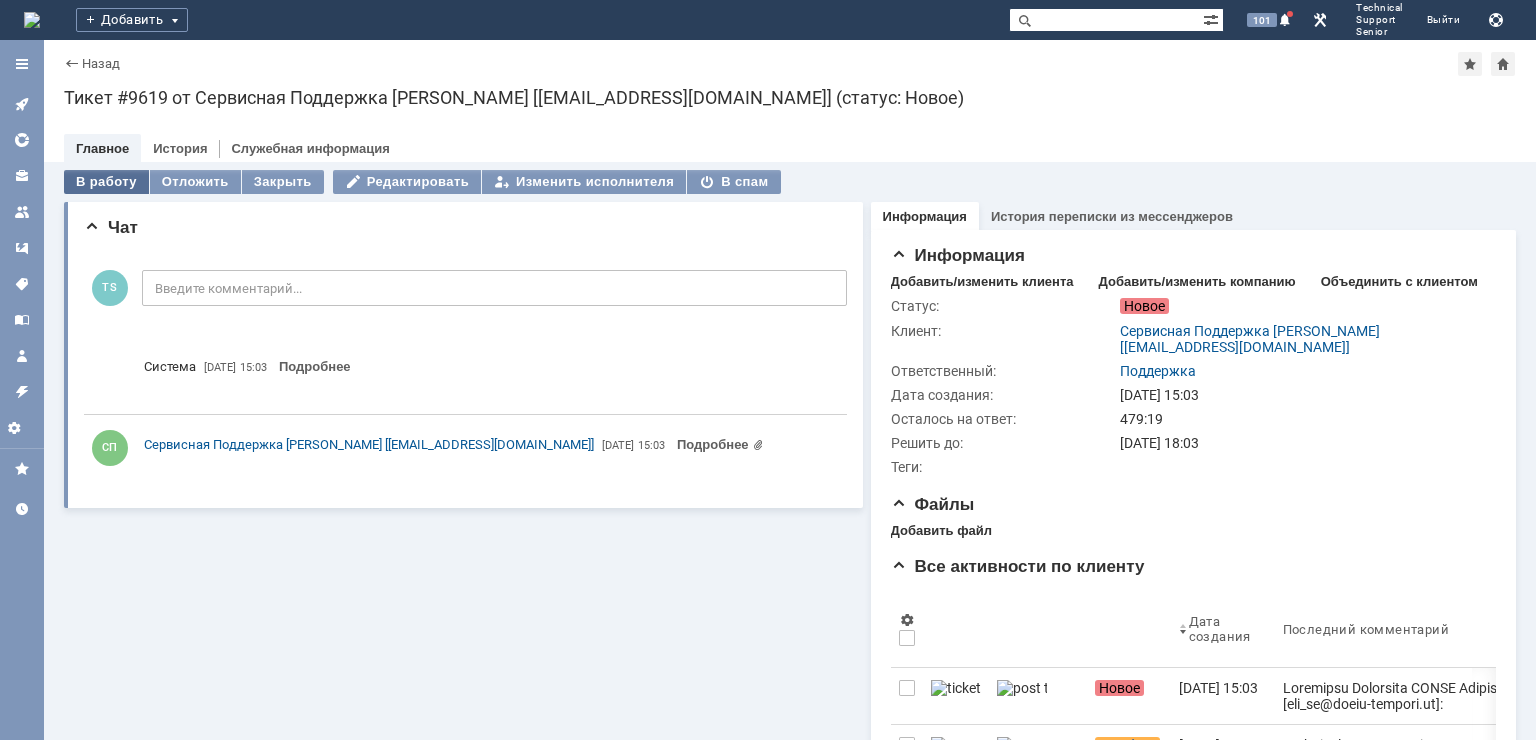 scroll, scrollTop: 0, scrollLeft: 0, axis: both 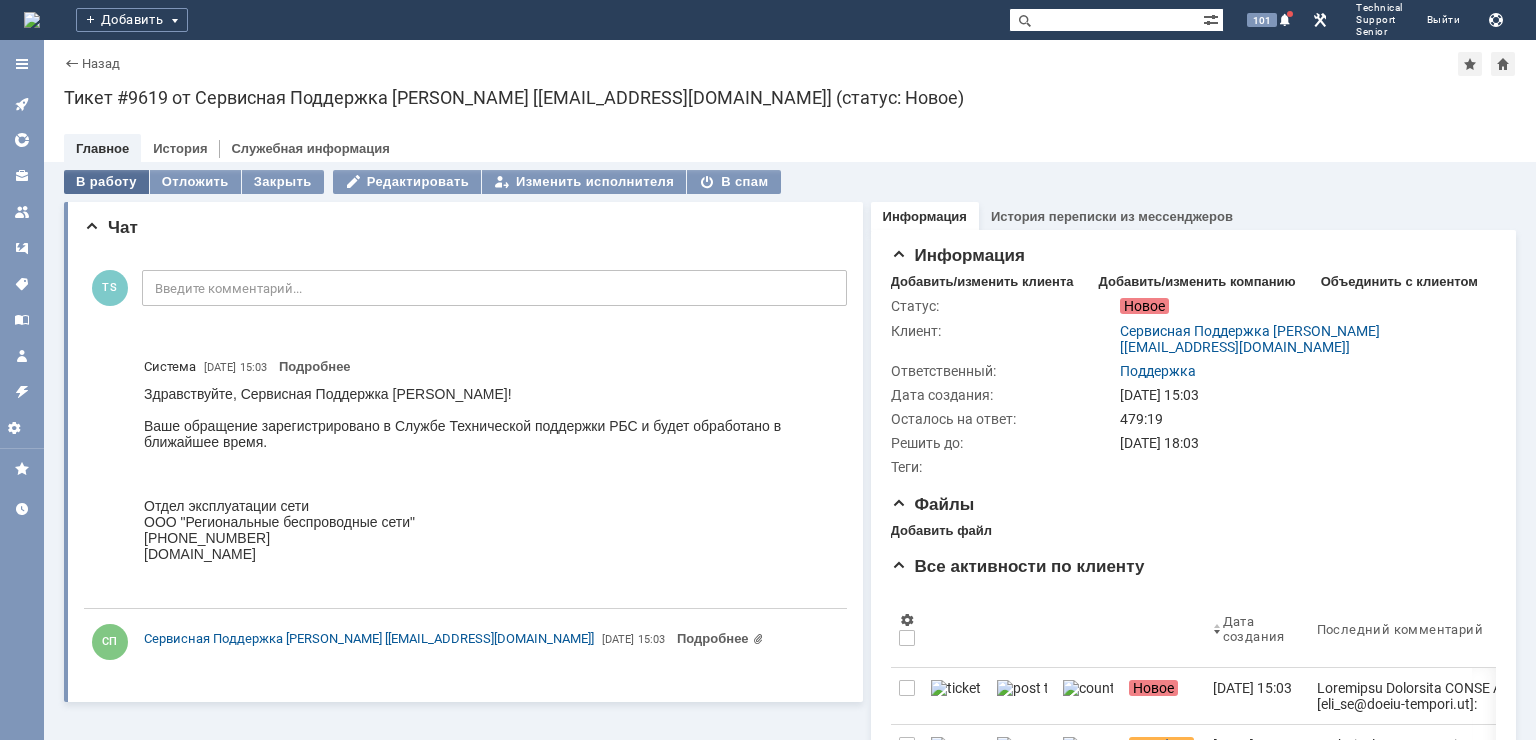 click on "В работу" at bounding box center [106, 182] 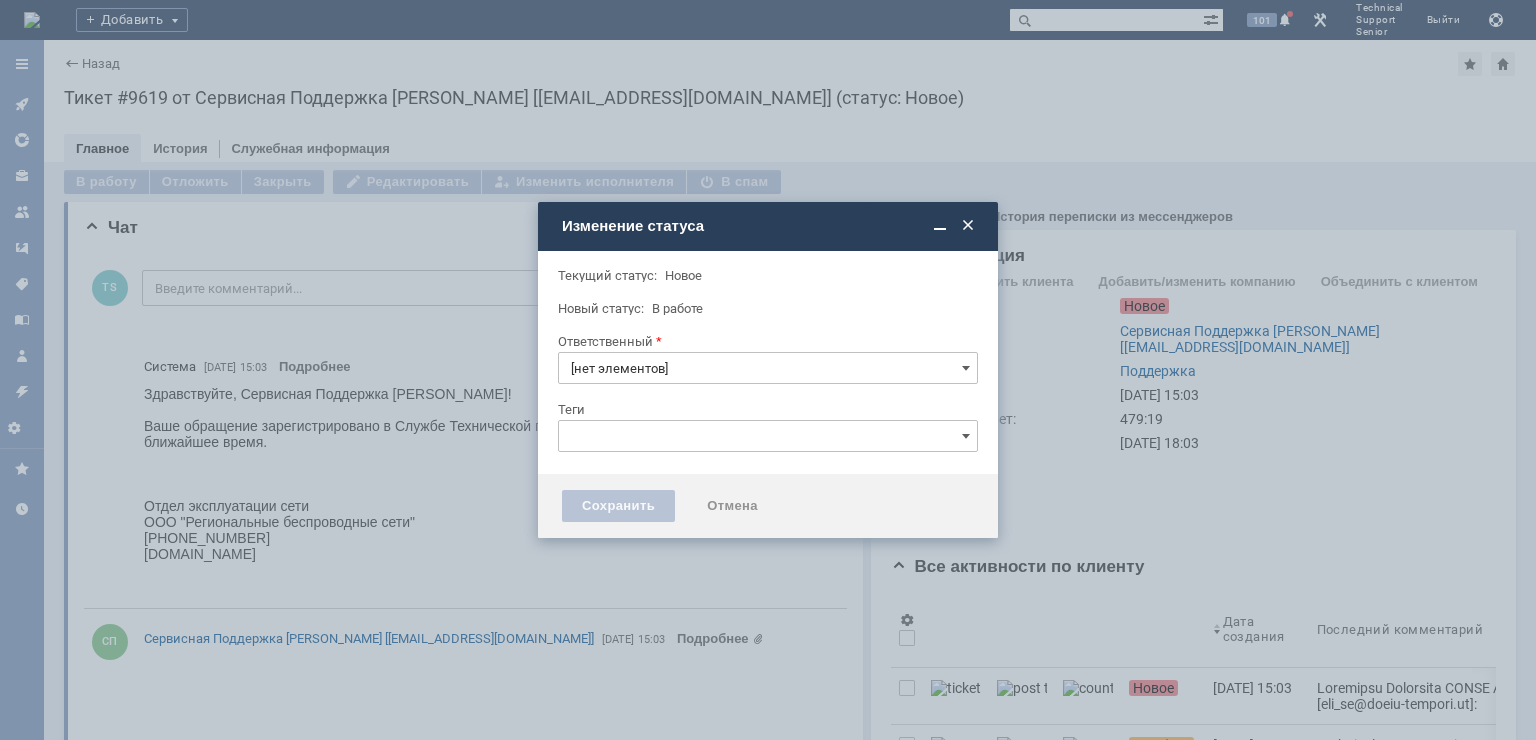 type on "Поддержка" 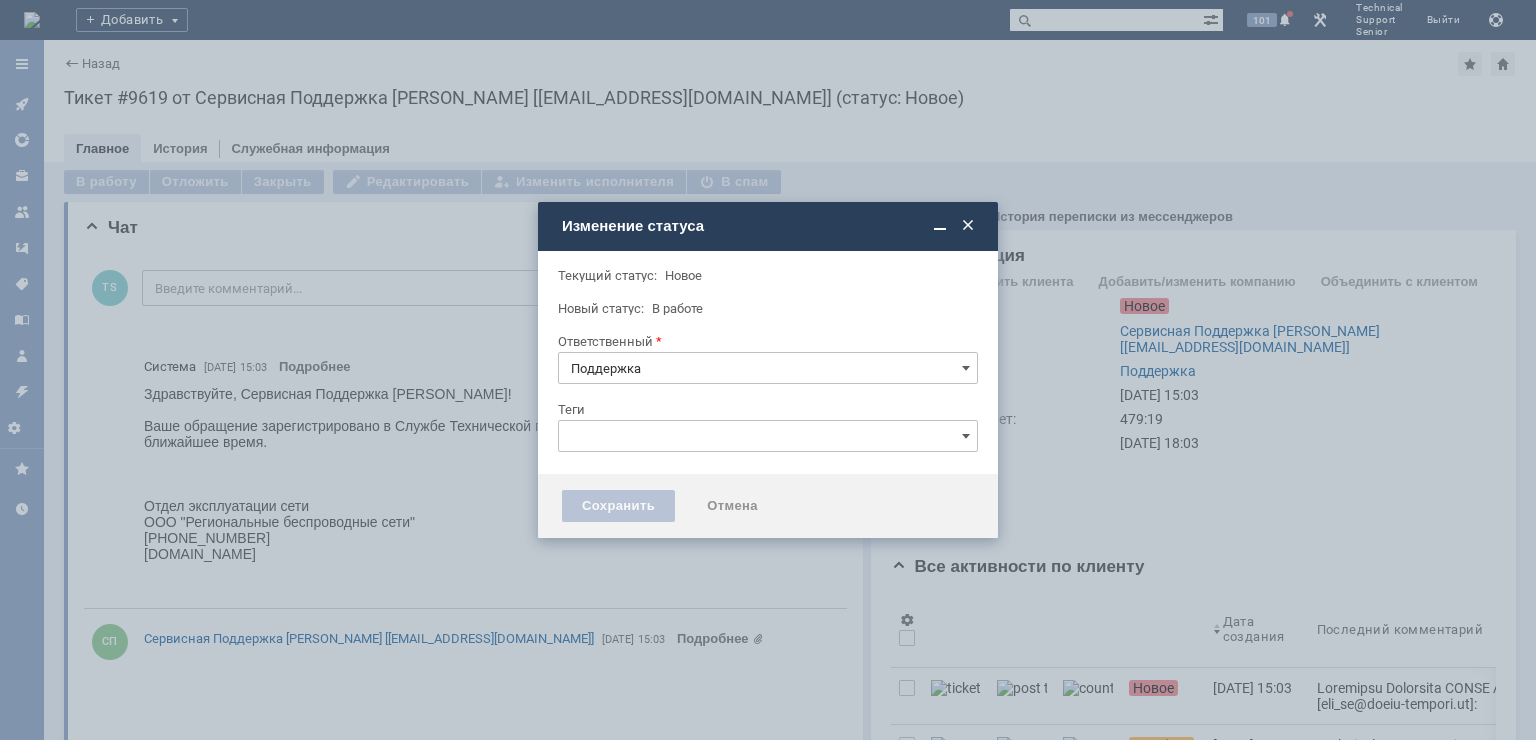 type 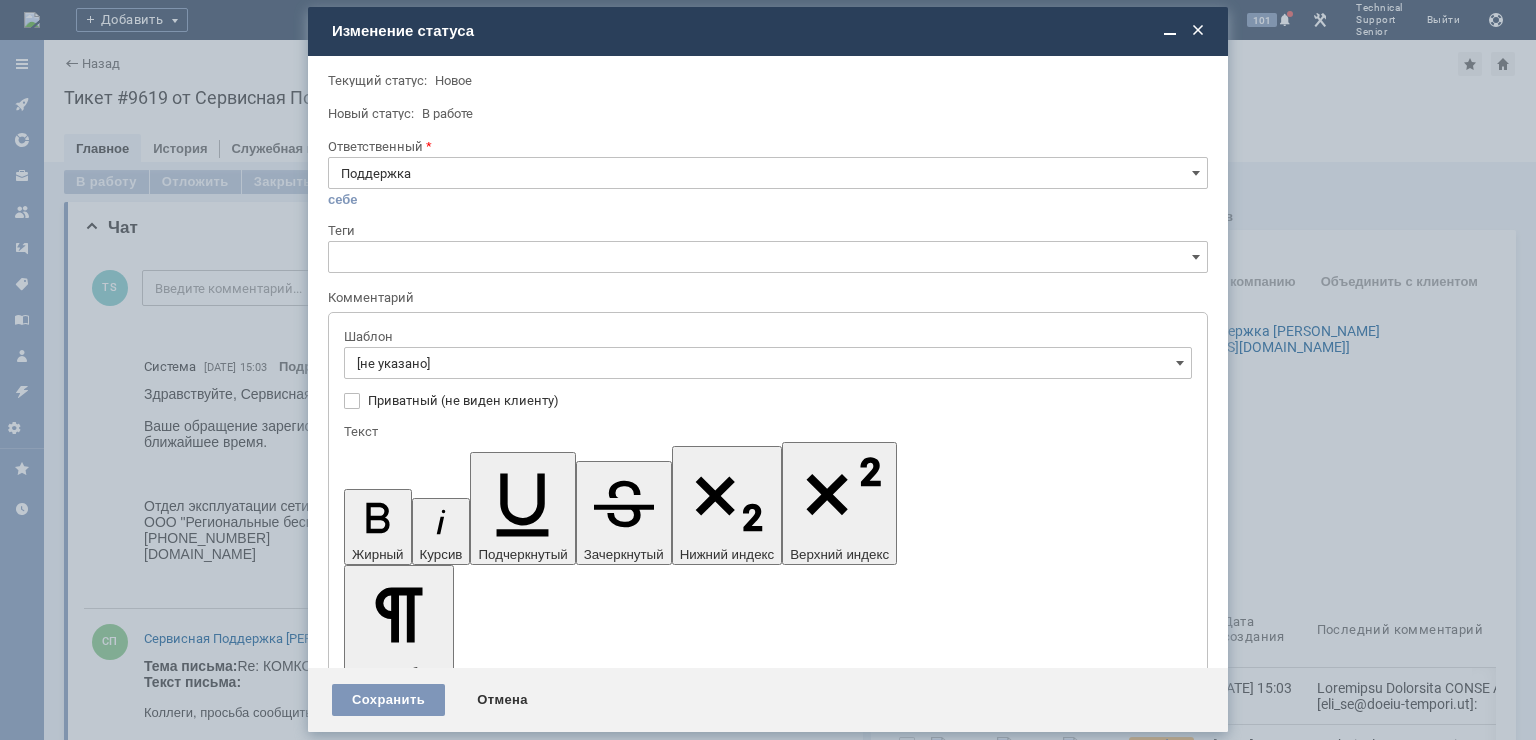 scroll, scrollTop: 0, scrollLeft: 0, axis: both 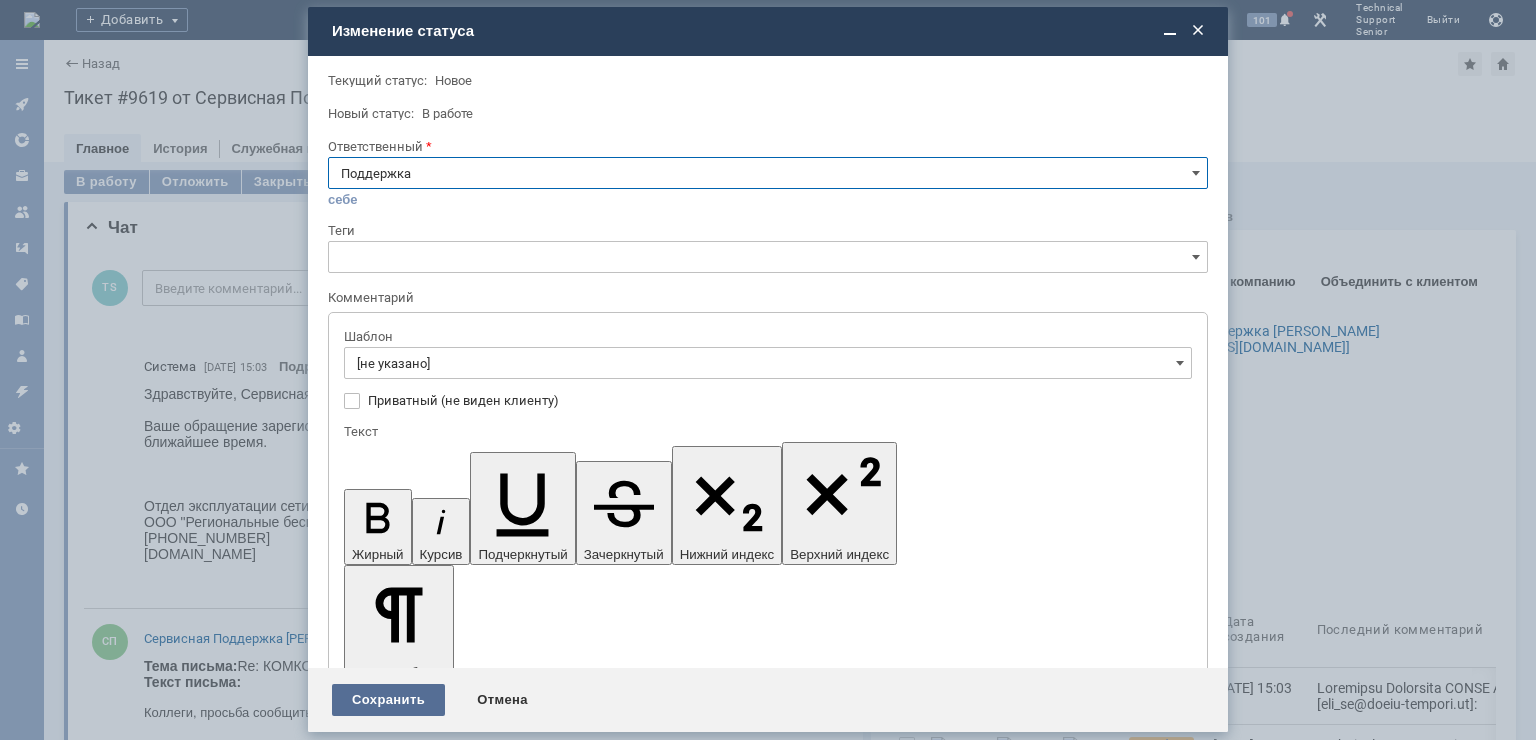 click on "Сохранить" at bounding box center (388, 700) 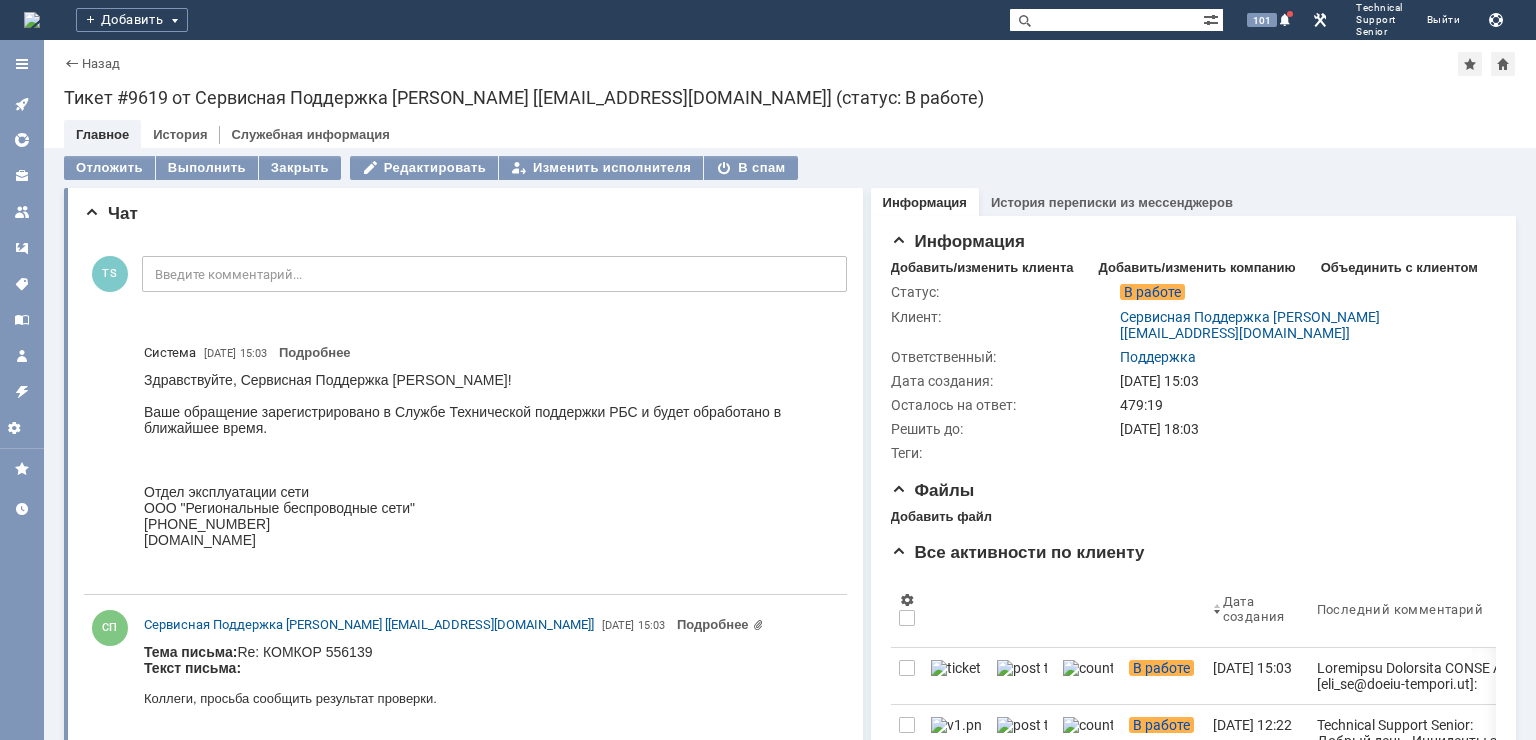 scroll, scrollTop: 0, scrollLeft: 0, axis: both 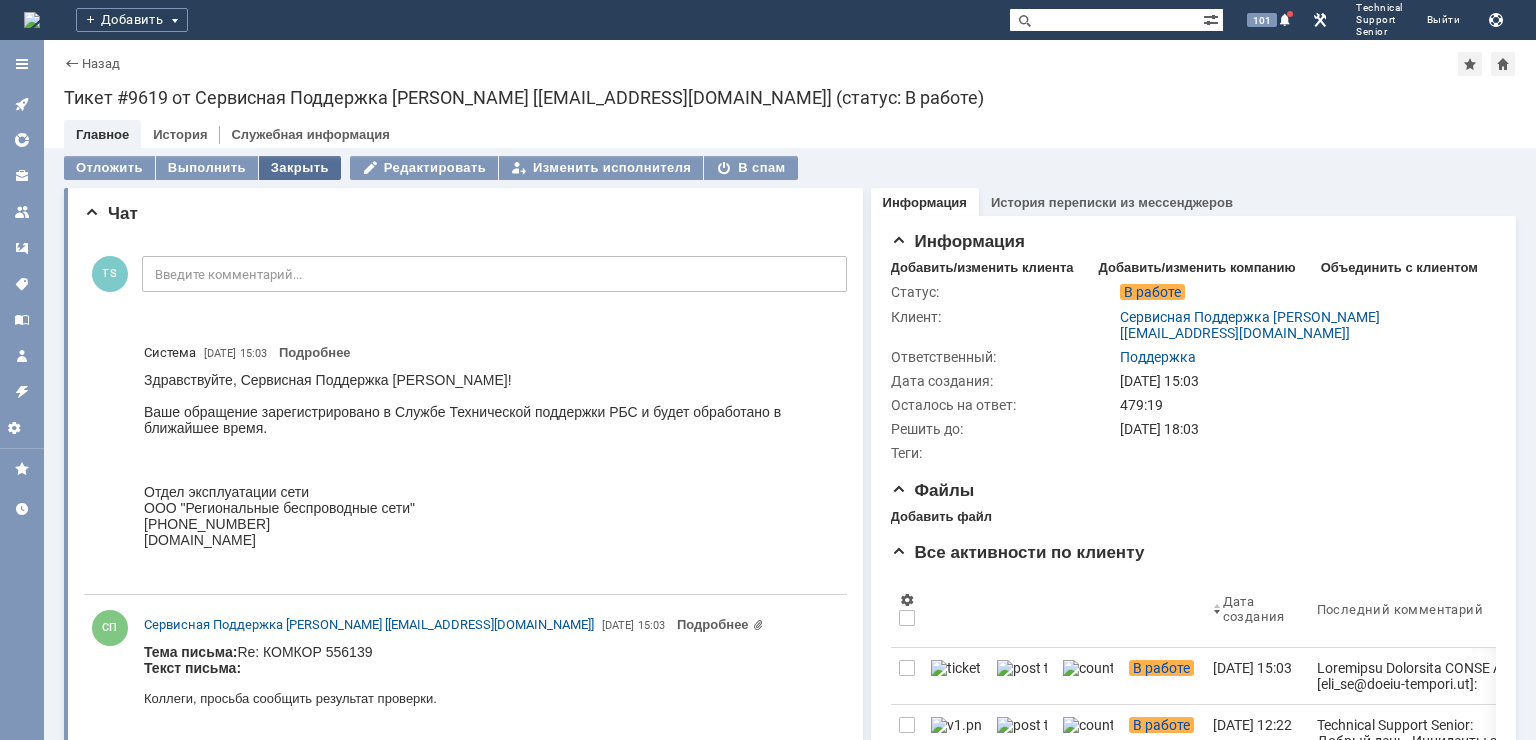click on "Закрыть" at bounding box center (300, 168) 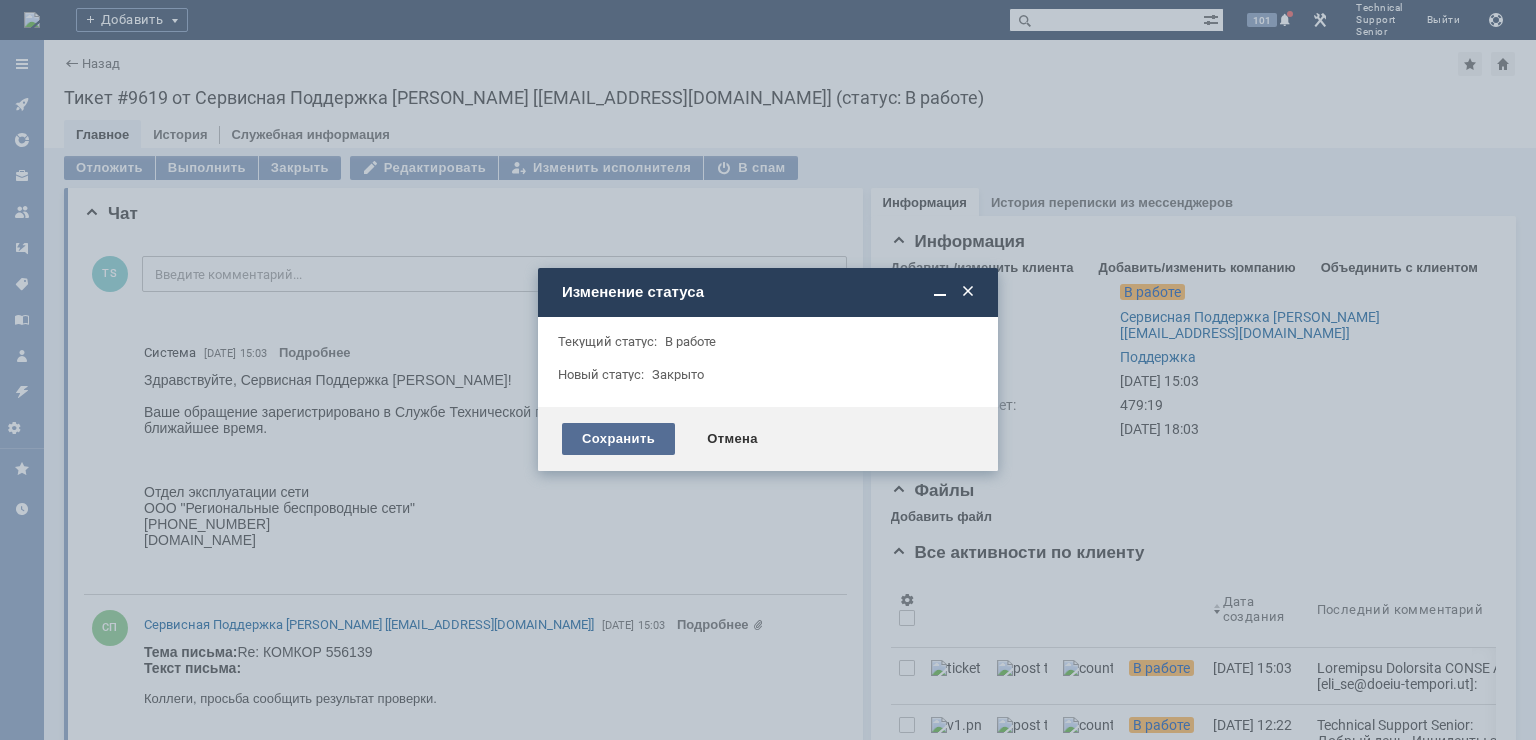 click on "Сохранить" at bounding box center (618, 439) 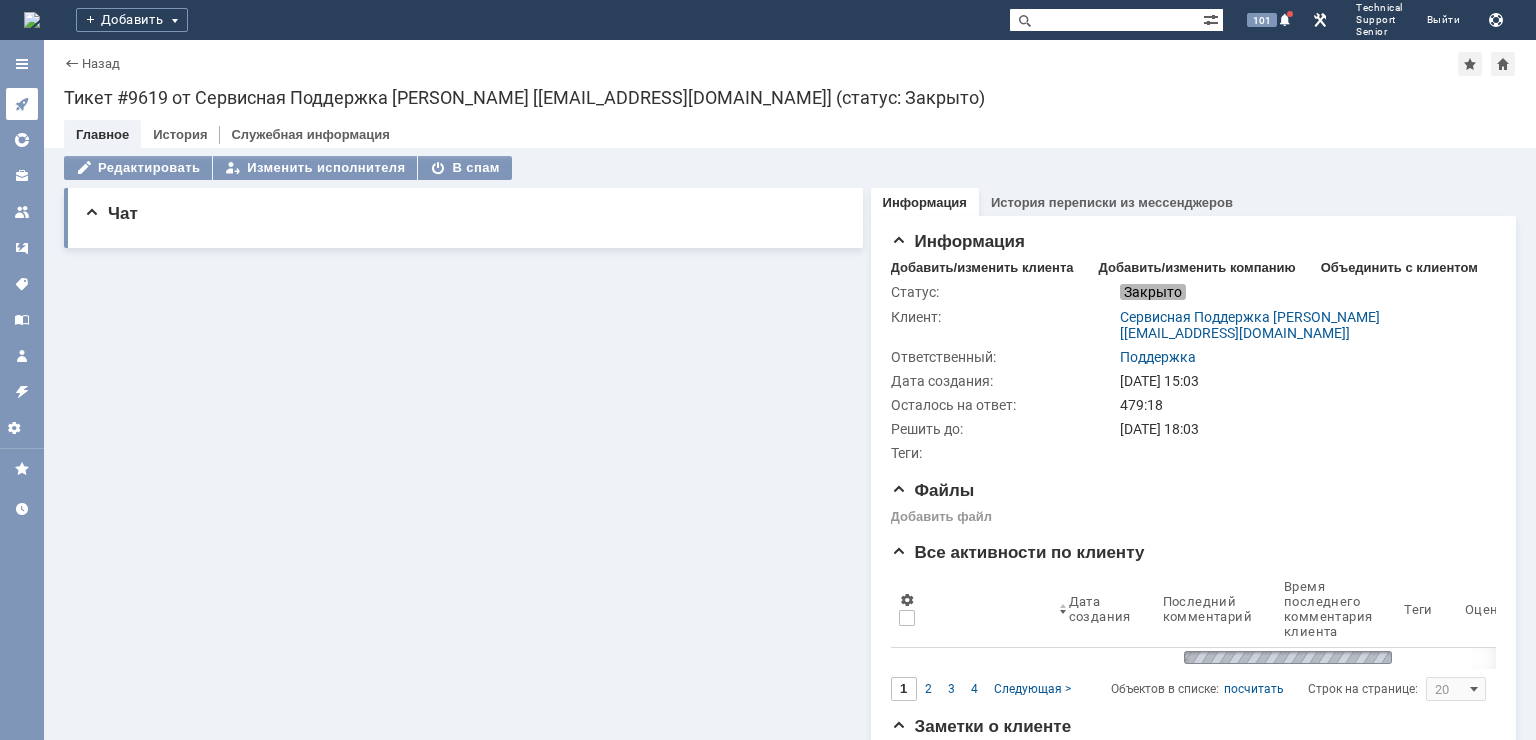 click at bounding box center (22, 104) 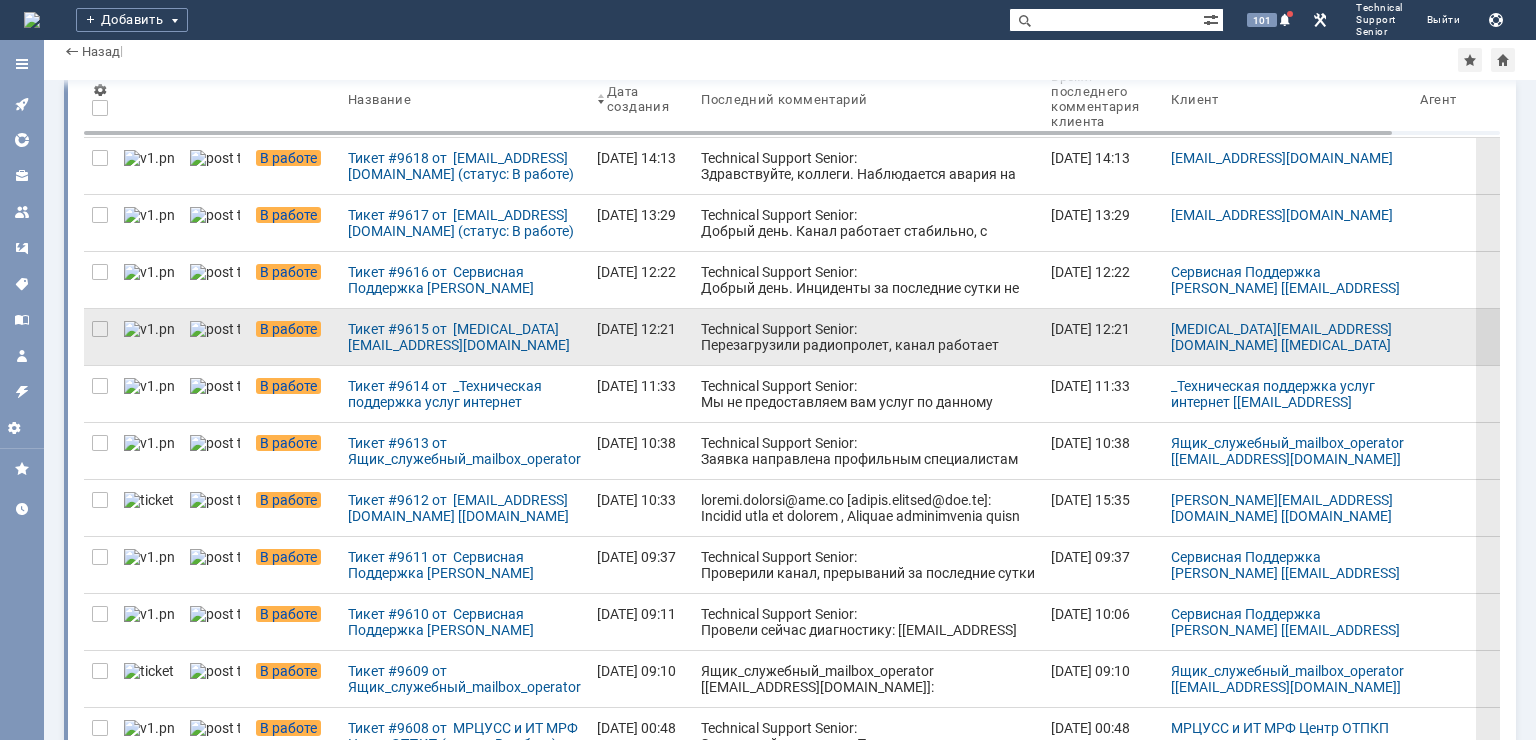 scroll, scrollTop: 200, scrollLeft: 0, axis: vertical 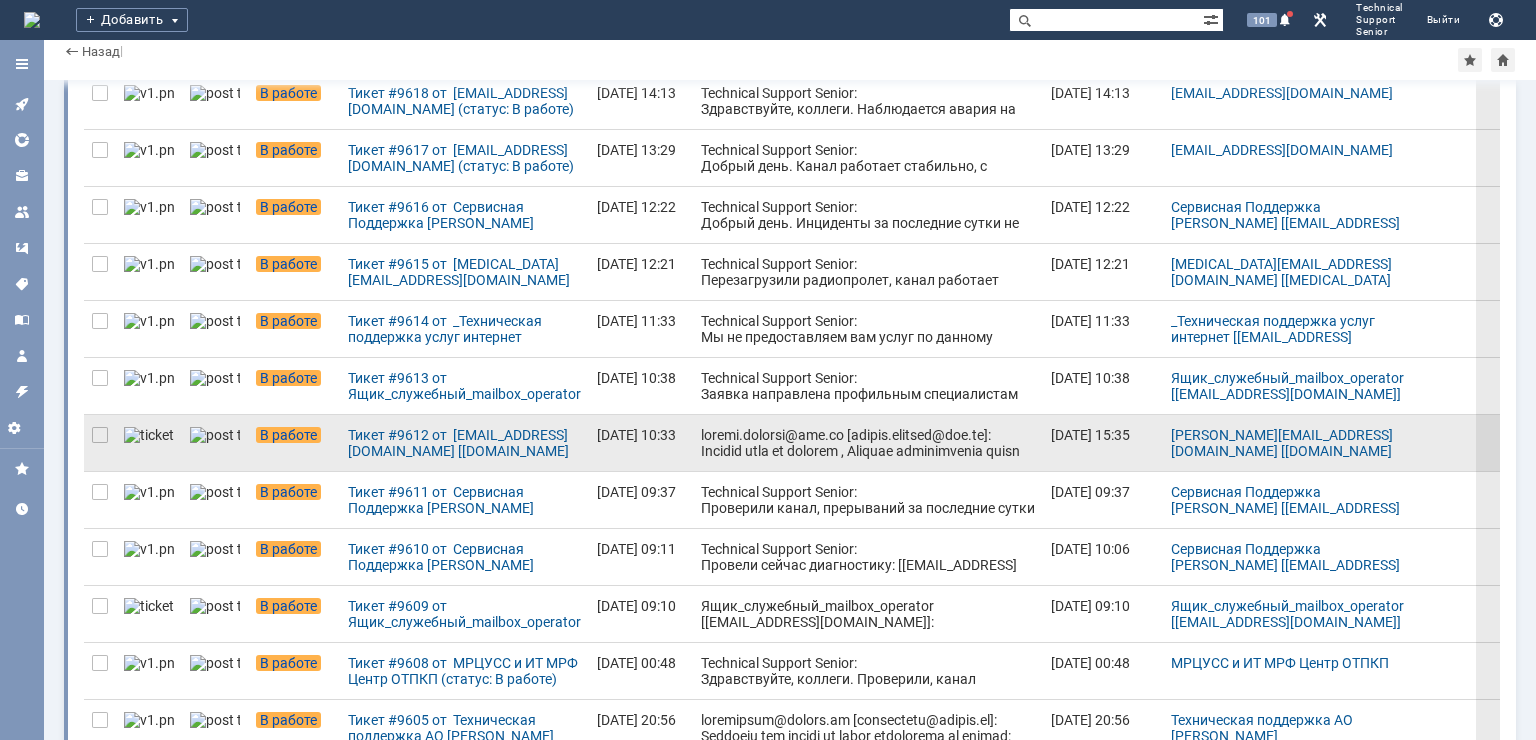 click at bounding box center [868, 571] 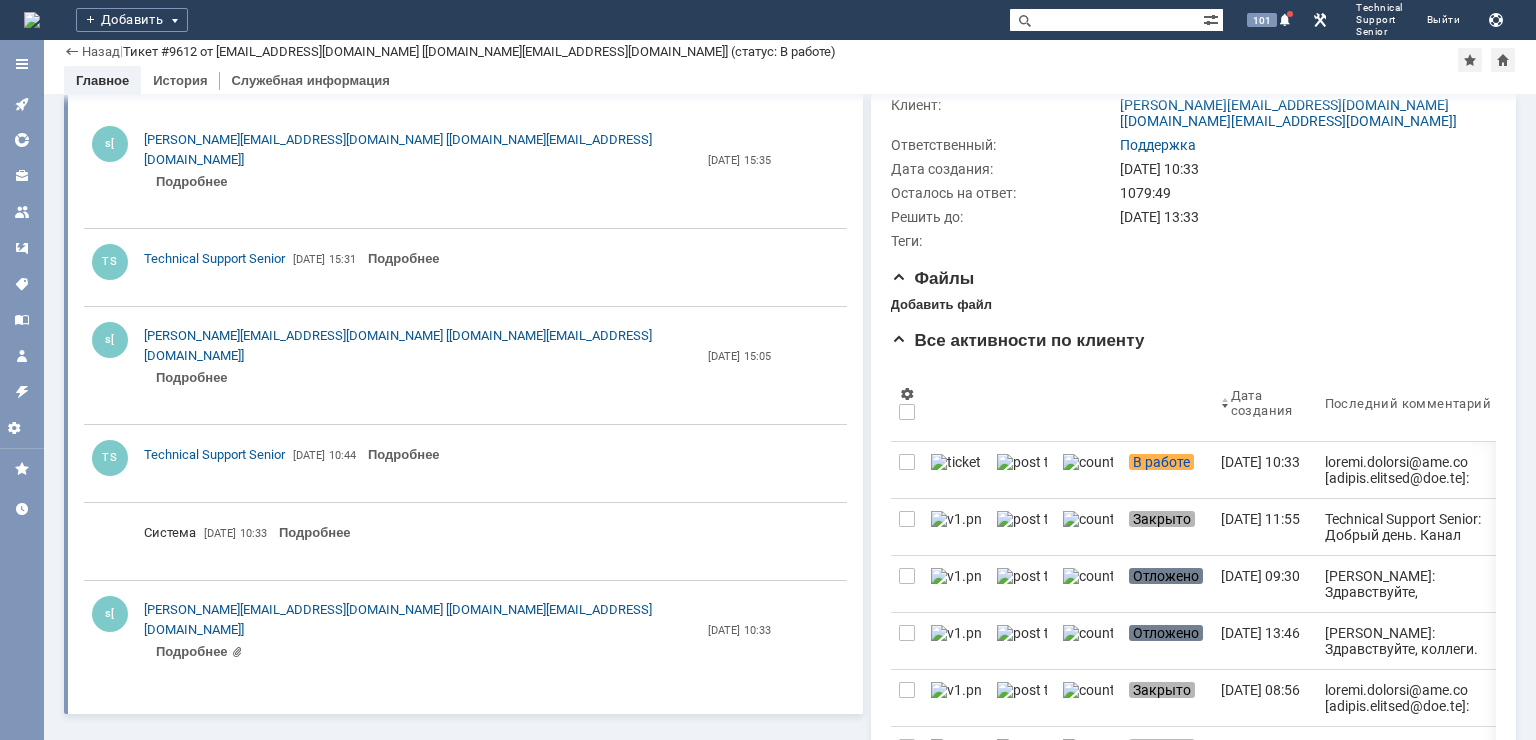 scroll, scrollTop: 400, scrollLeft: 0, axis: vertical 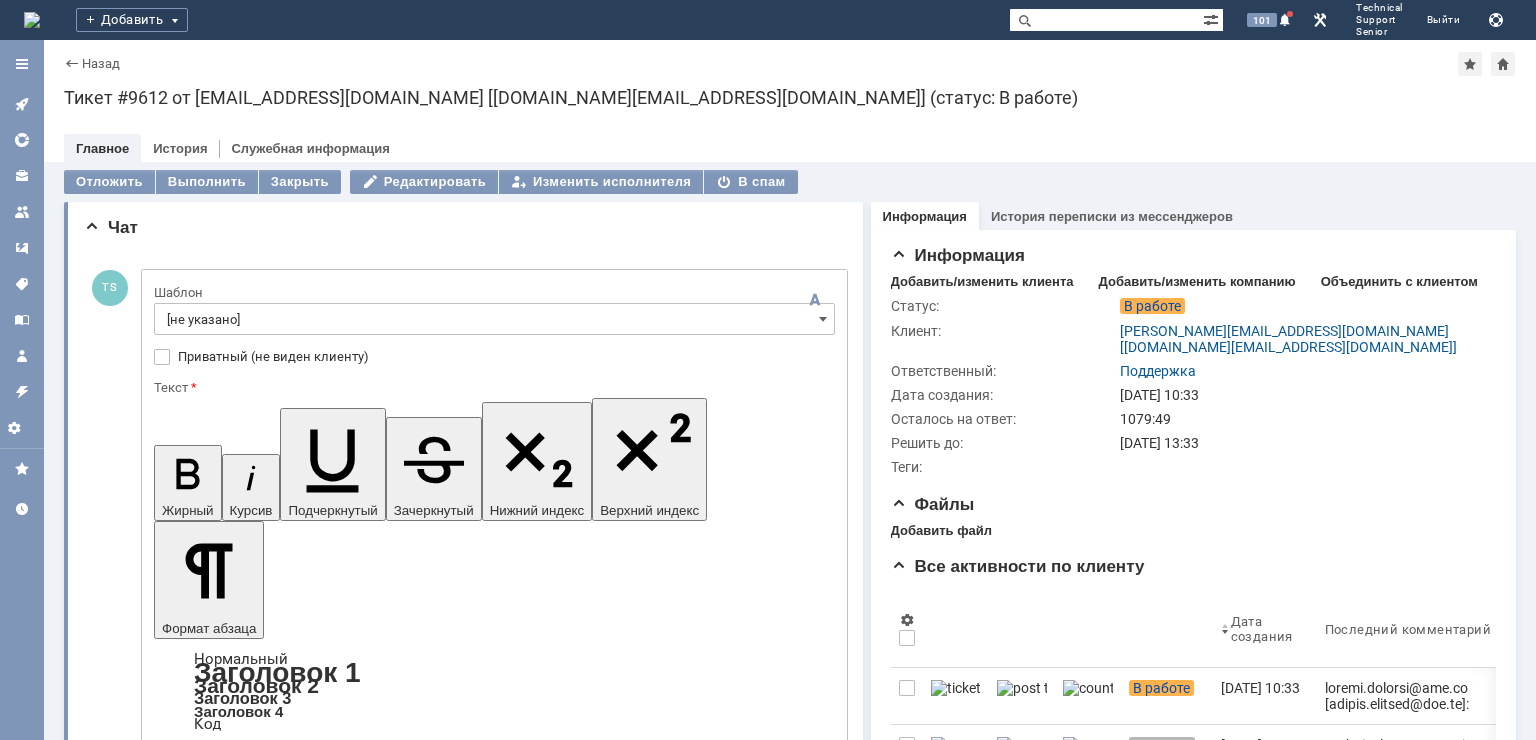 click at bounding box center [317, 5123] 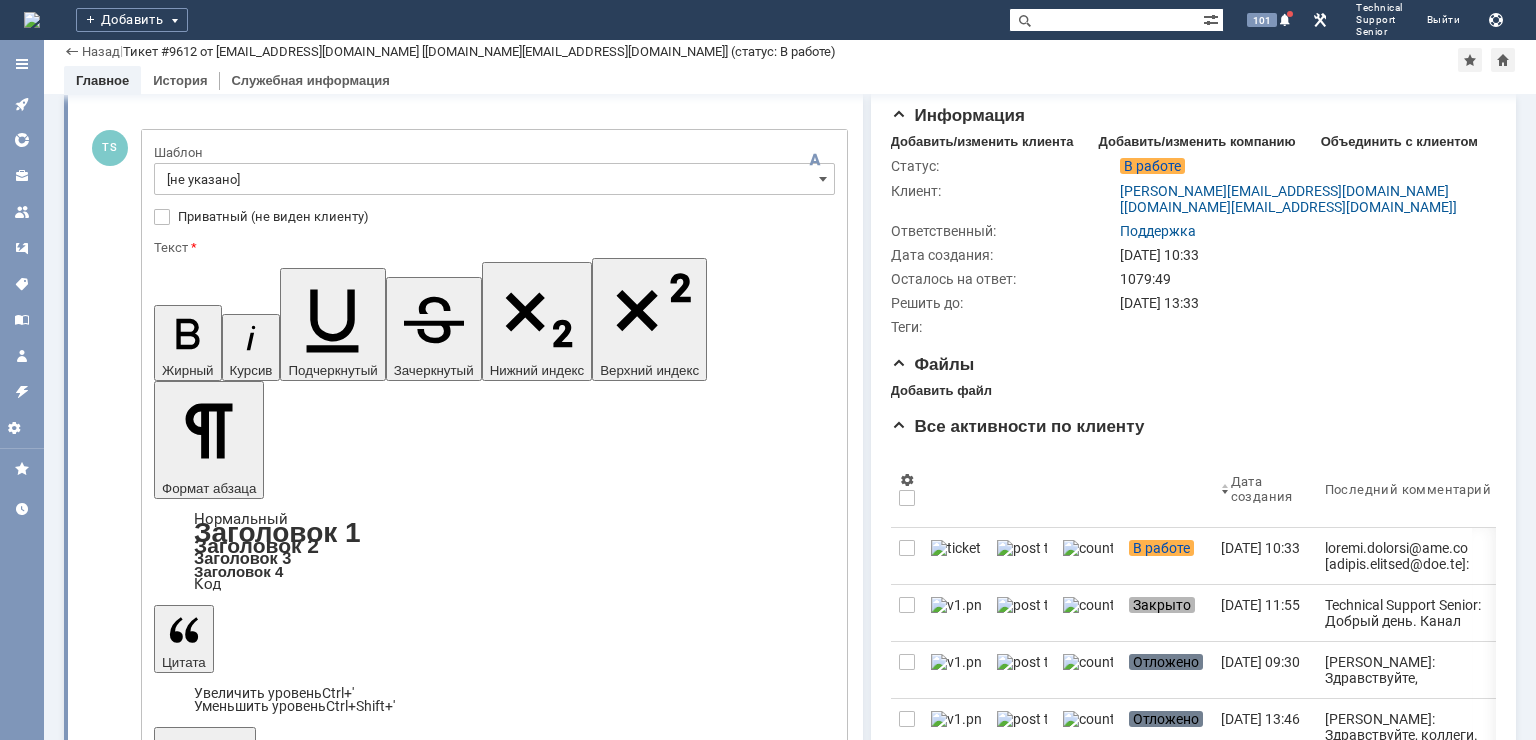 scroll, scrollTop: 100, scrollLeft: 0, axis: vertical 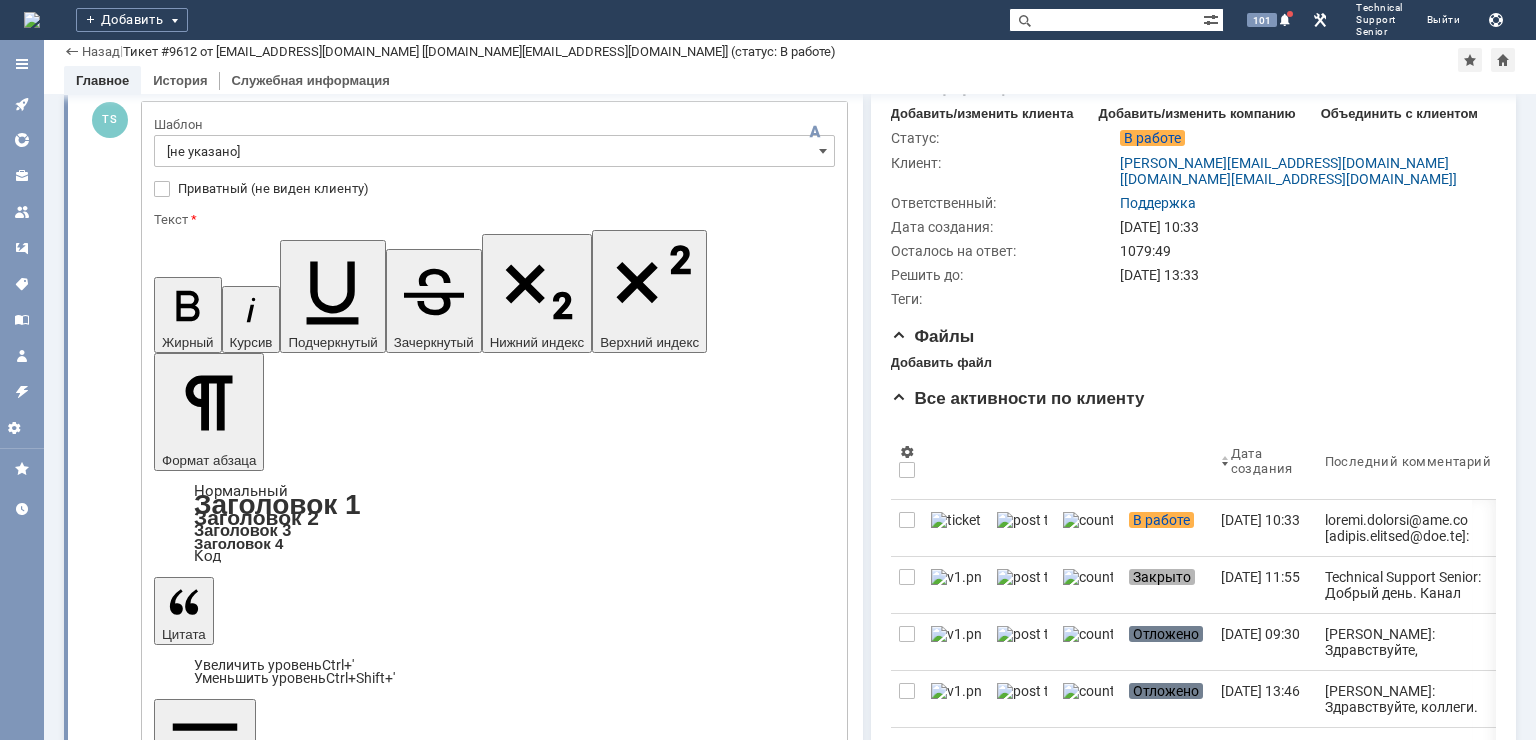 click on "Отправить" at bounding box center [206, 5199] 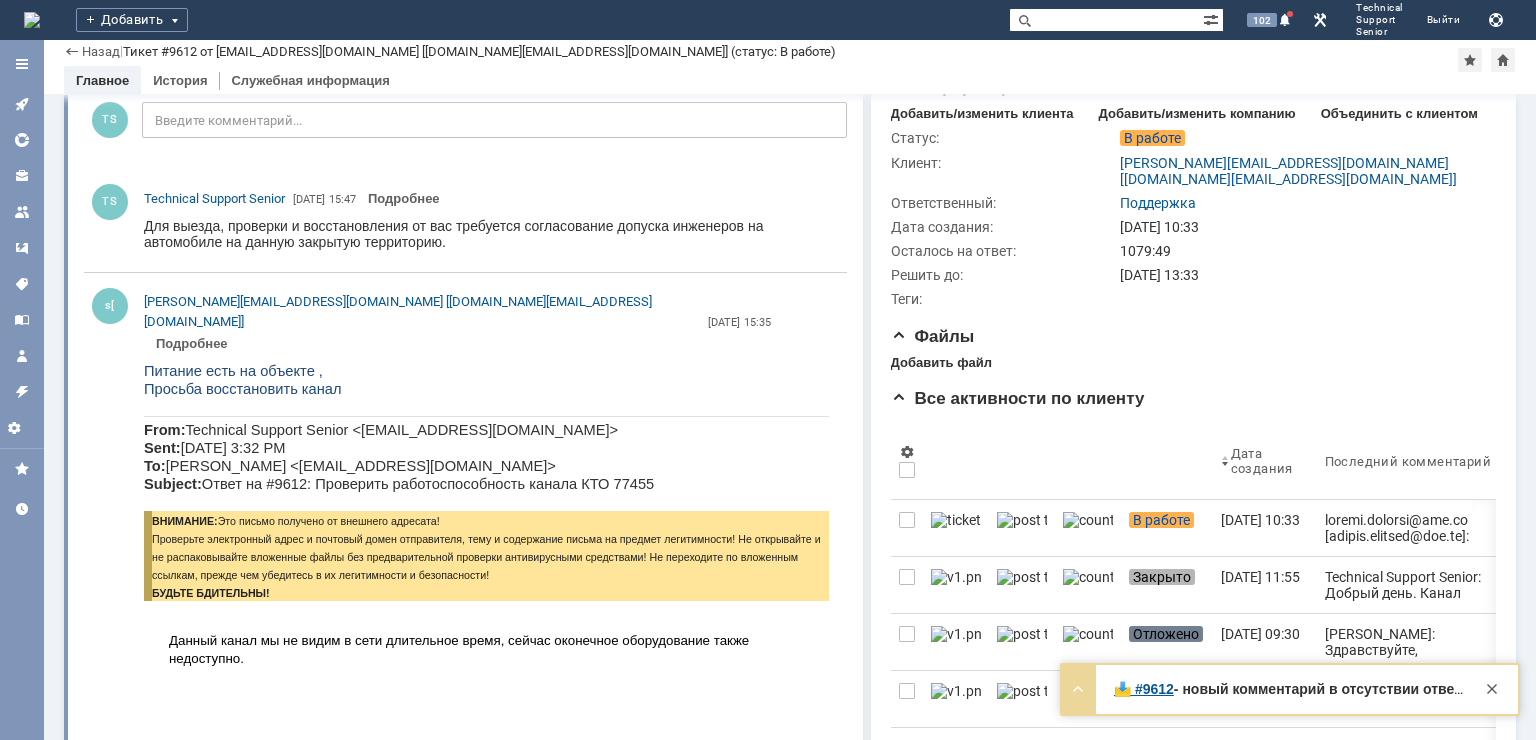scroll, scrollTop: 0, scrollLeft: 0, axis: both 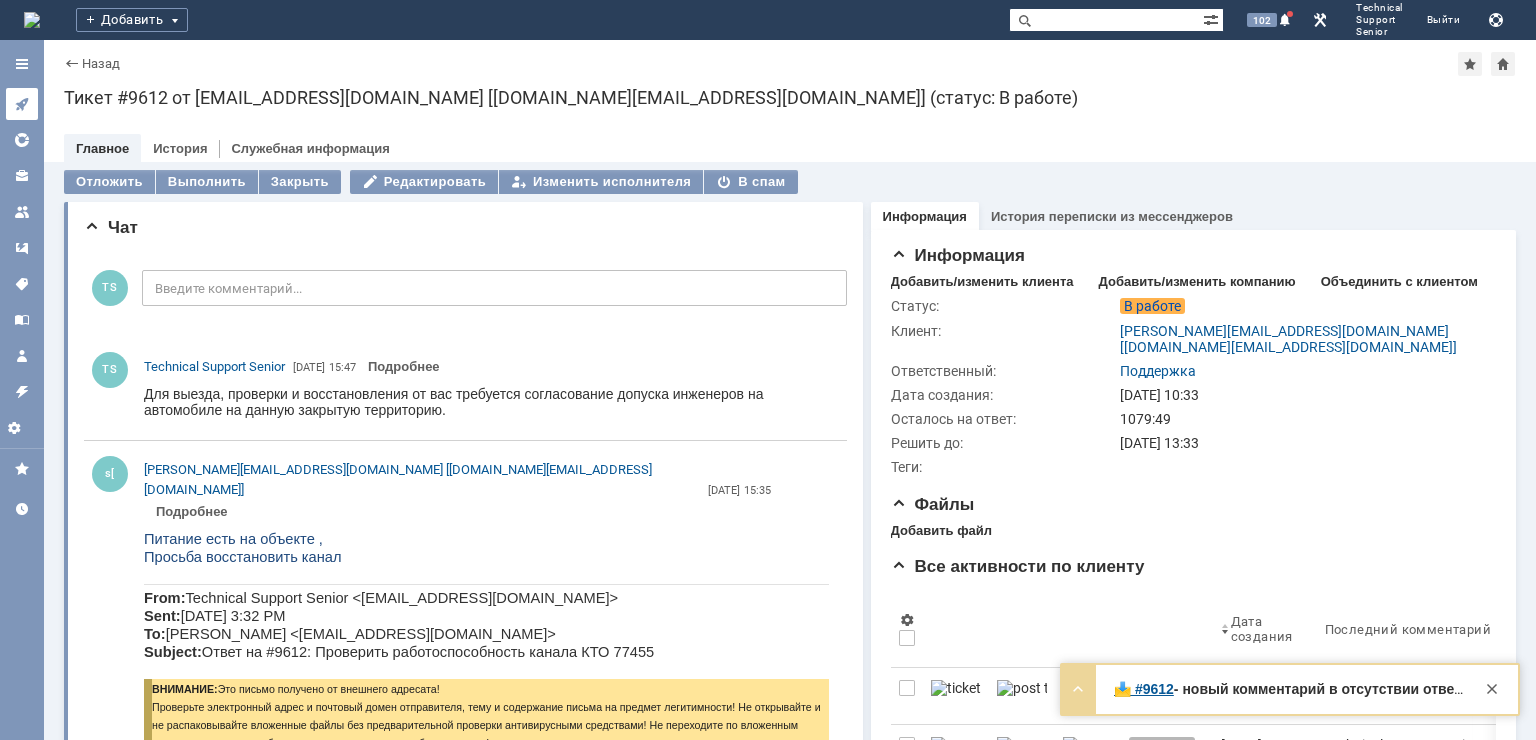 click 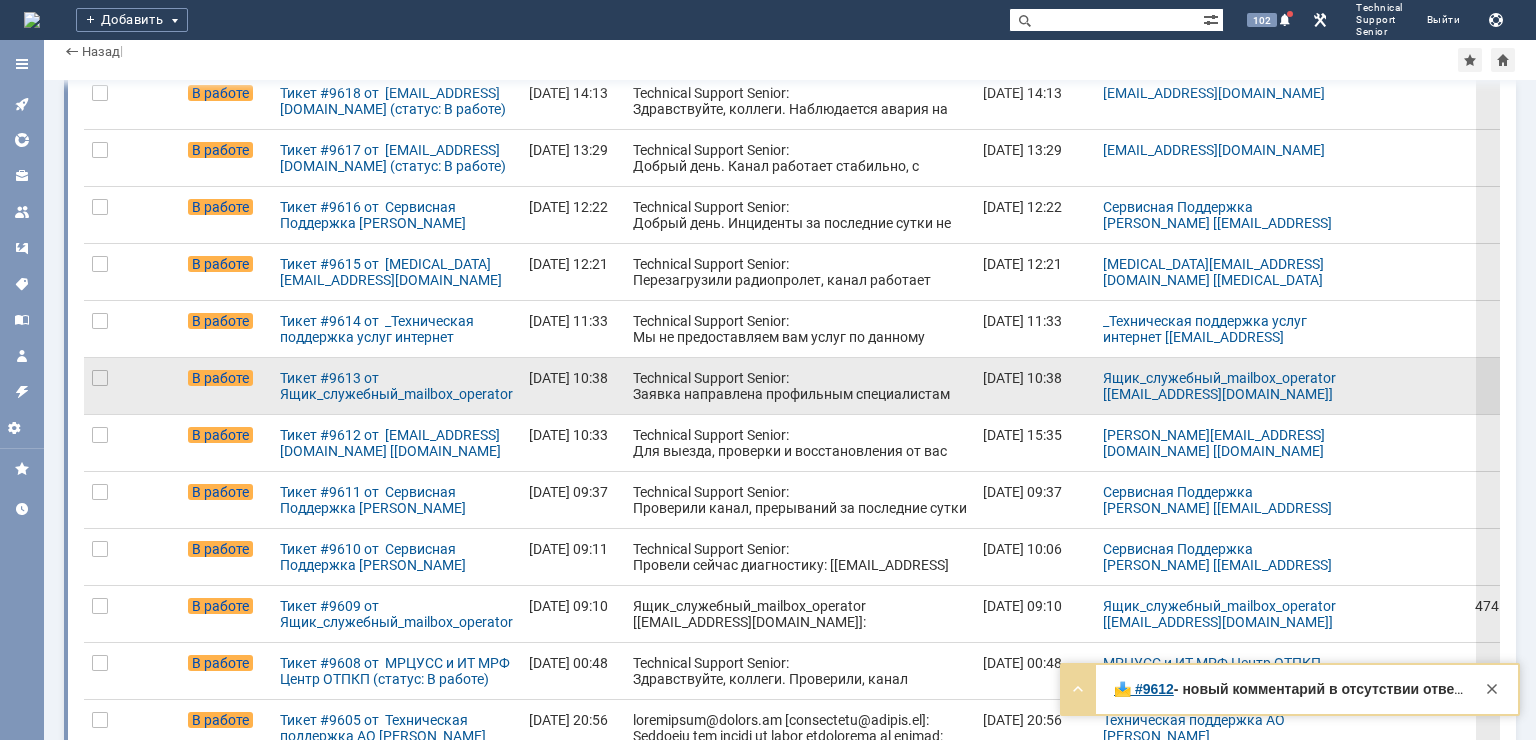 scroll, scrollTop: 300, scrollLeft: 0, axis: vertical 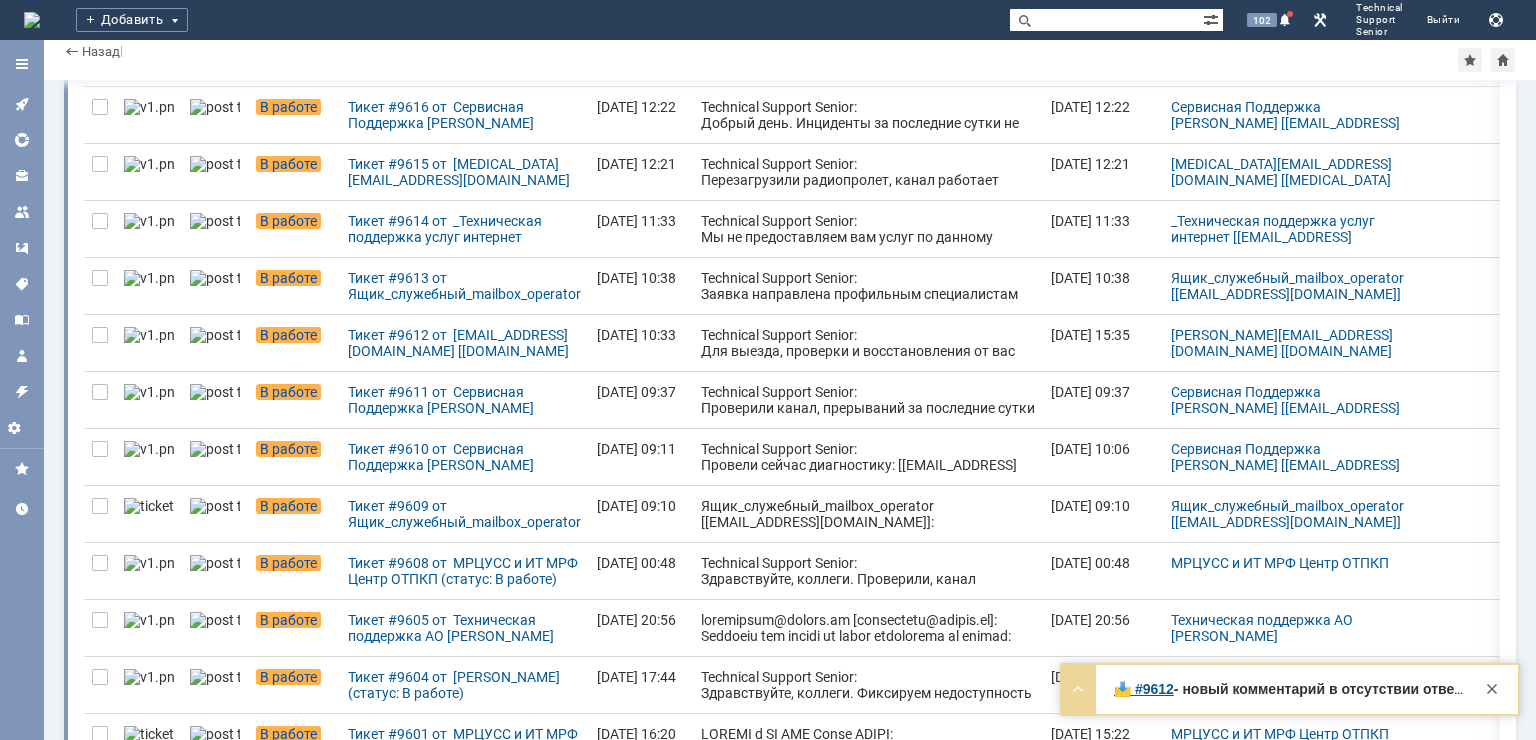 click on "Ящик_служебный_mailbox_operator [[EMAIL_ADDRESS][DOMAIN_NAME]]:
Тема письма: [Ticket] ([STREET_ADDRESS] / СО 3852 Текст письма: Доброе утро, съездили на адрес, проверили, хост у микротика не пингуется через ваш канал. Полный фотоотчет можно посмотреть скачав архив [URL][DOMAIN_NAME] -- Sincerely, Technical Department, CJSC «ER-Telecom Holding» Please reference "(ERTH-345123)" or your TT in the subject line of any email message(s) that you send to us regarding this case." at bounding box center (868, 586) 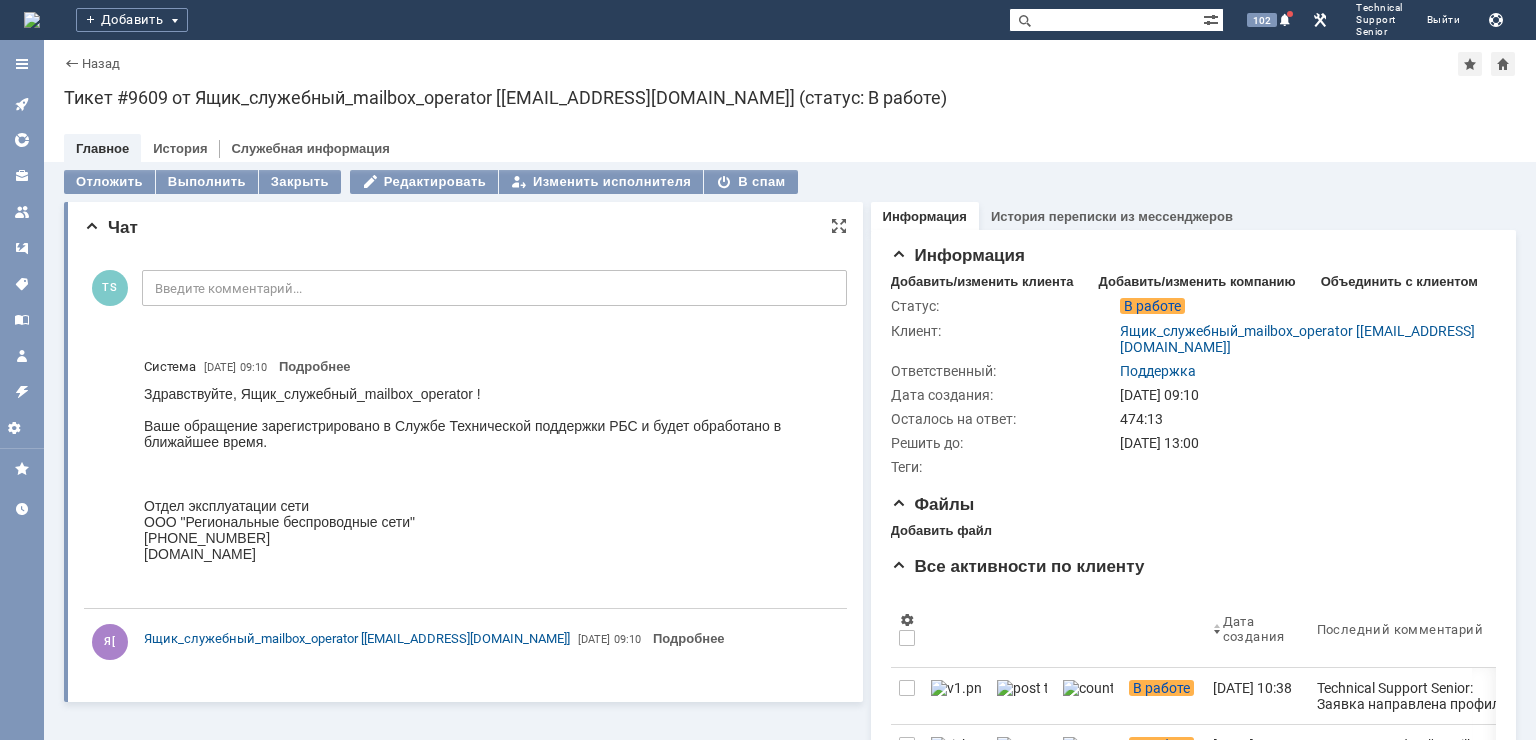 scroll, scrollTop: 0, scrollLeft: 0, axis: both 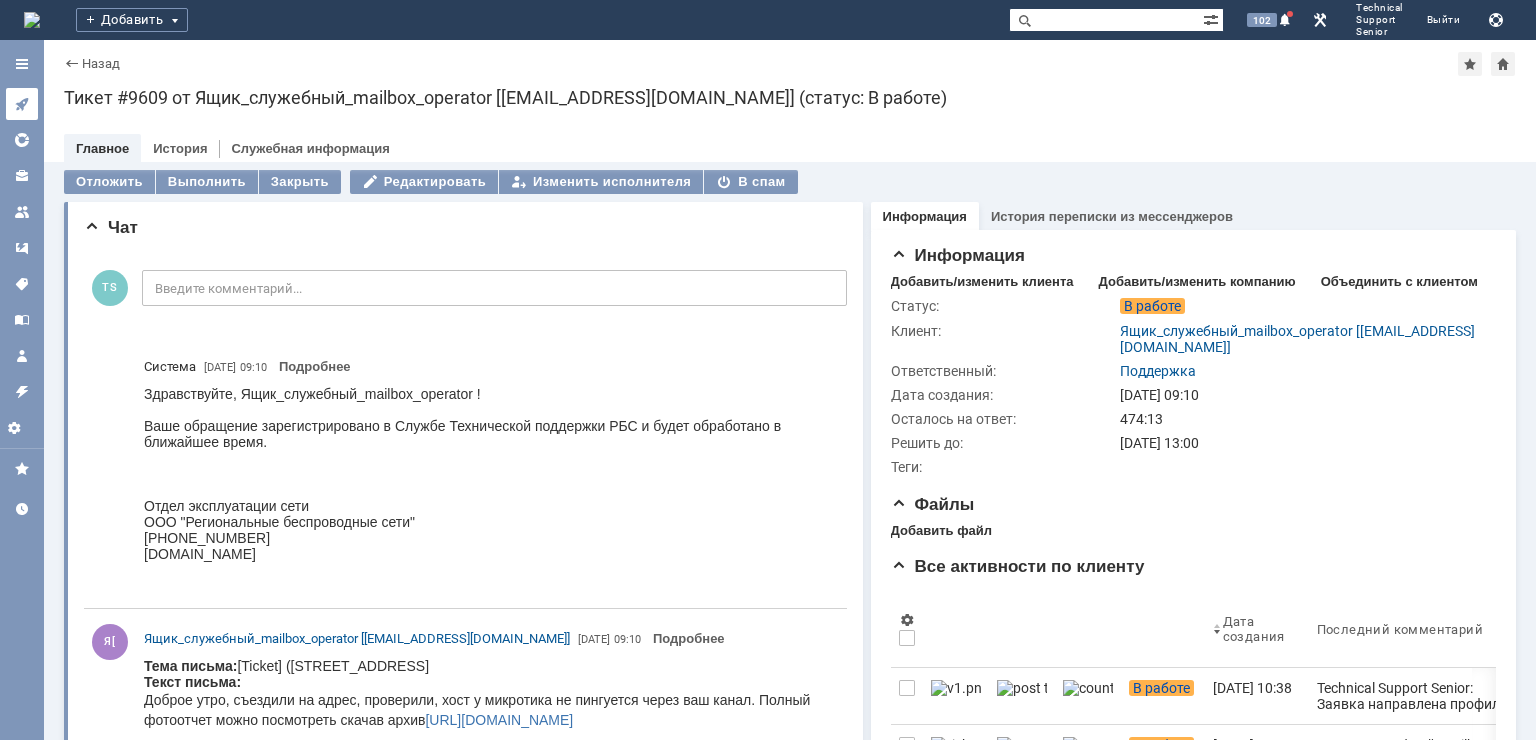 click 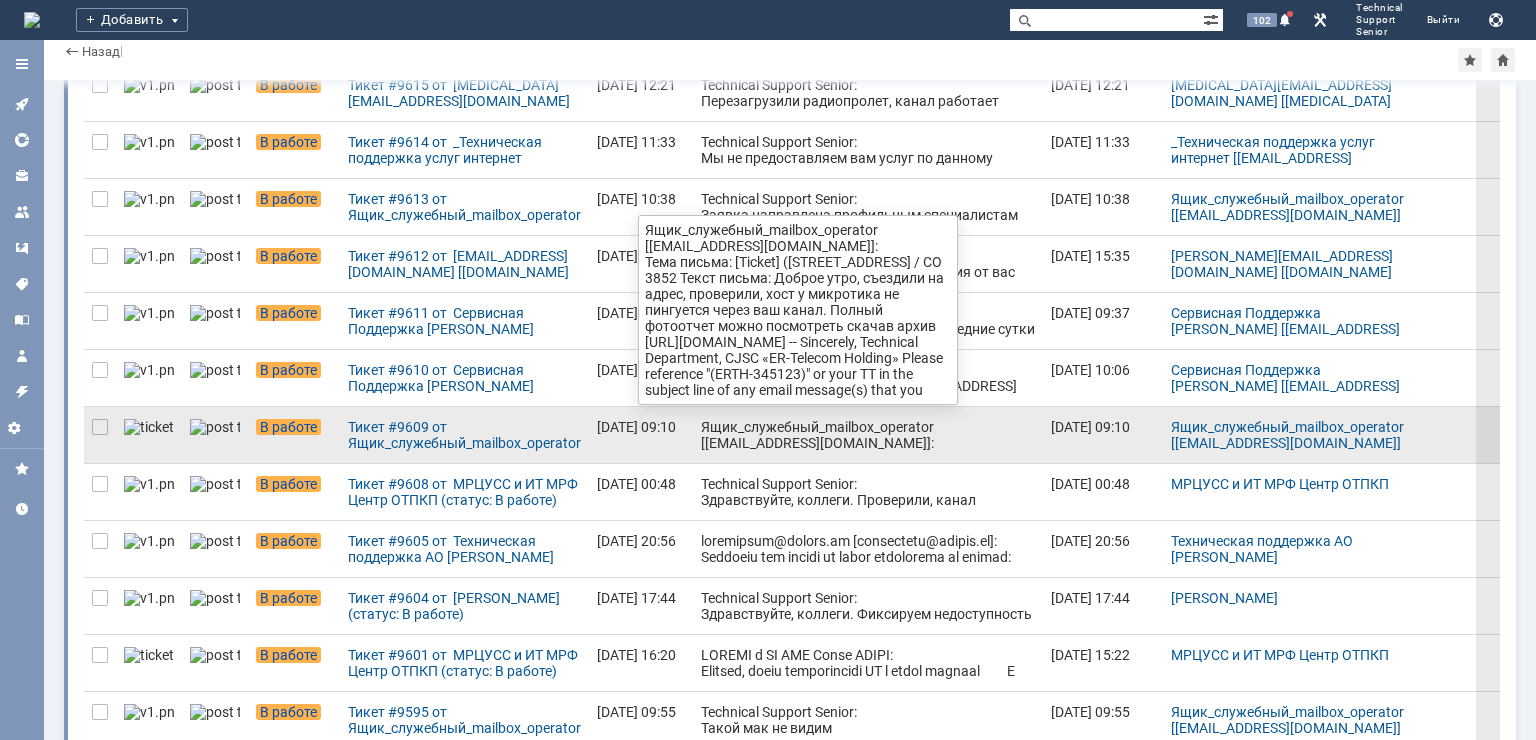 scroll, scrollTop: 400, scrollLeft: 0, axis: vertical 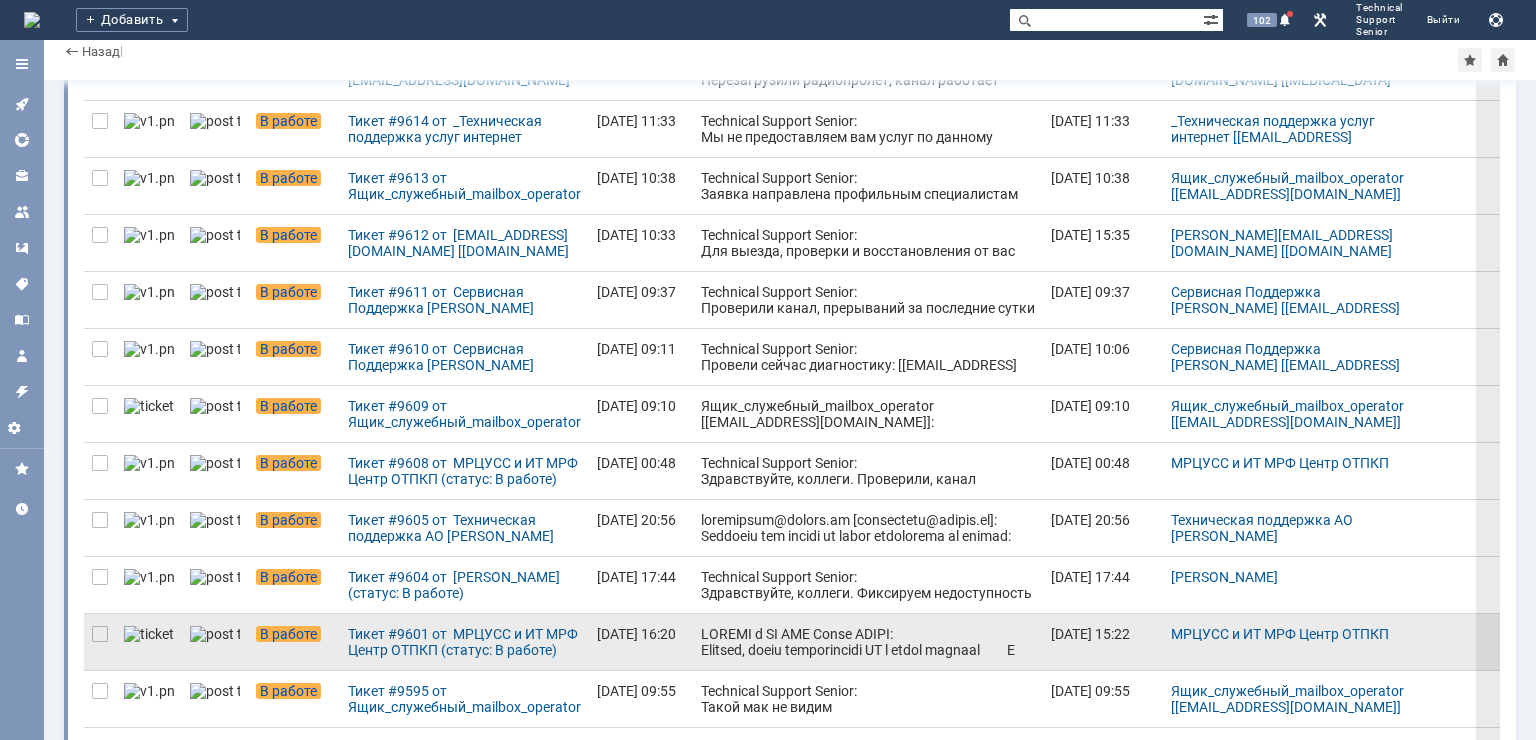 click at bounding box center (868, 962) 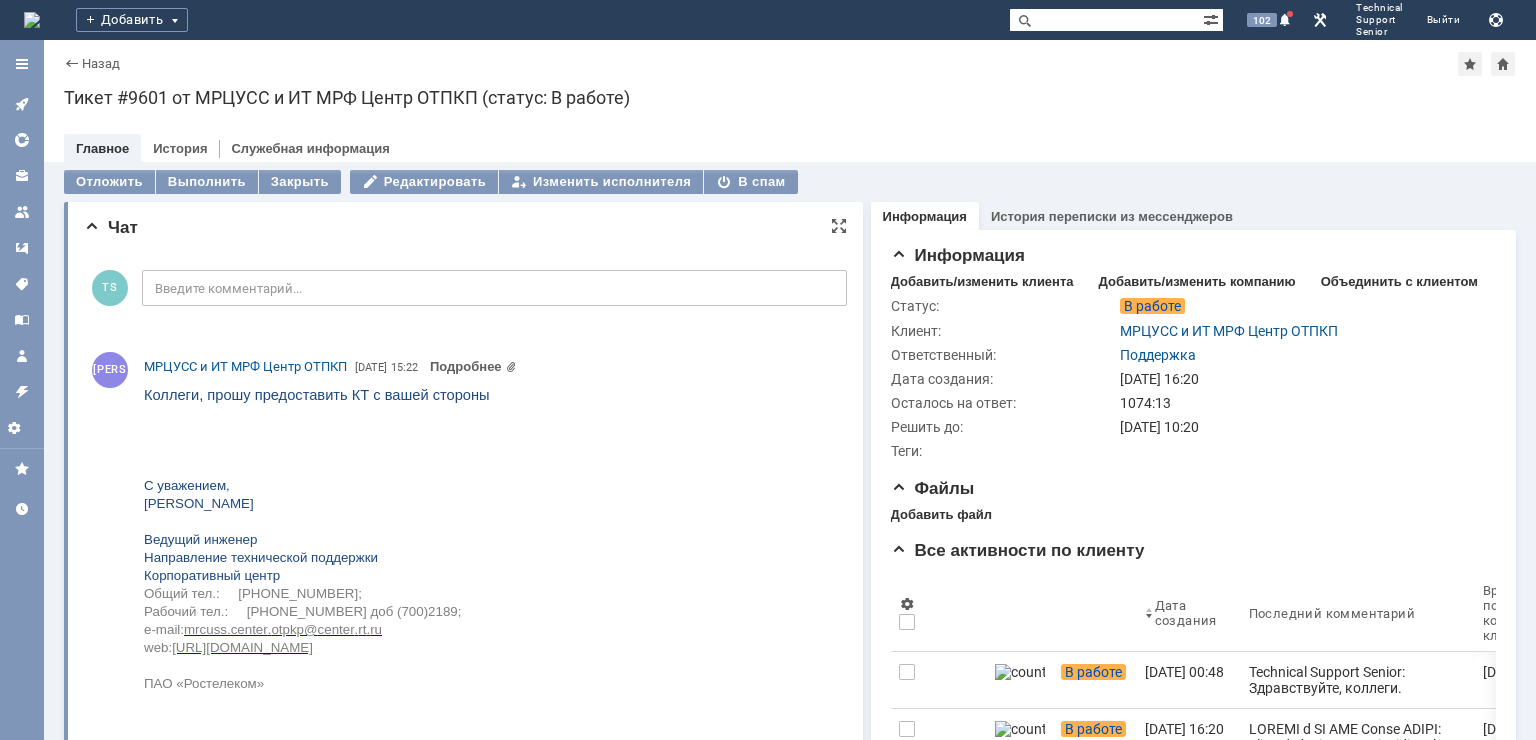 scroll, scrollTop: 0, scrollLeft: 0, axis: both 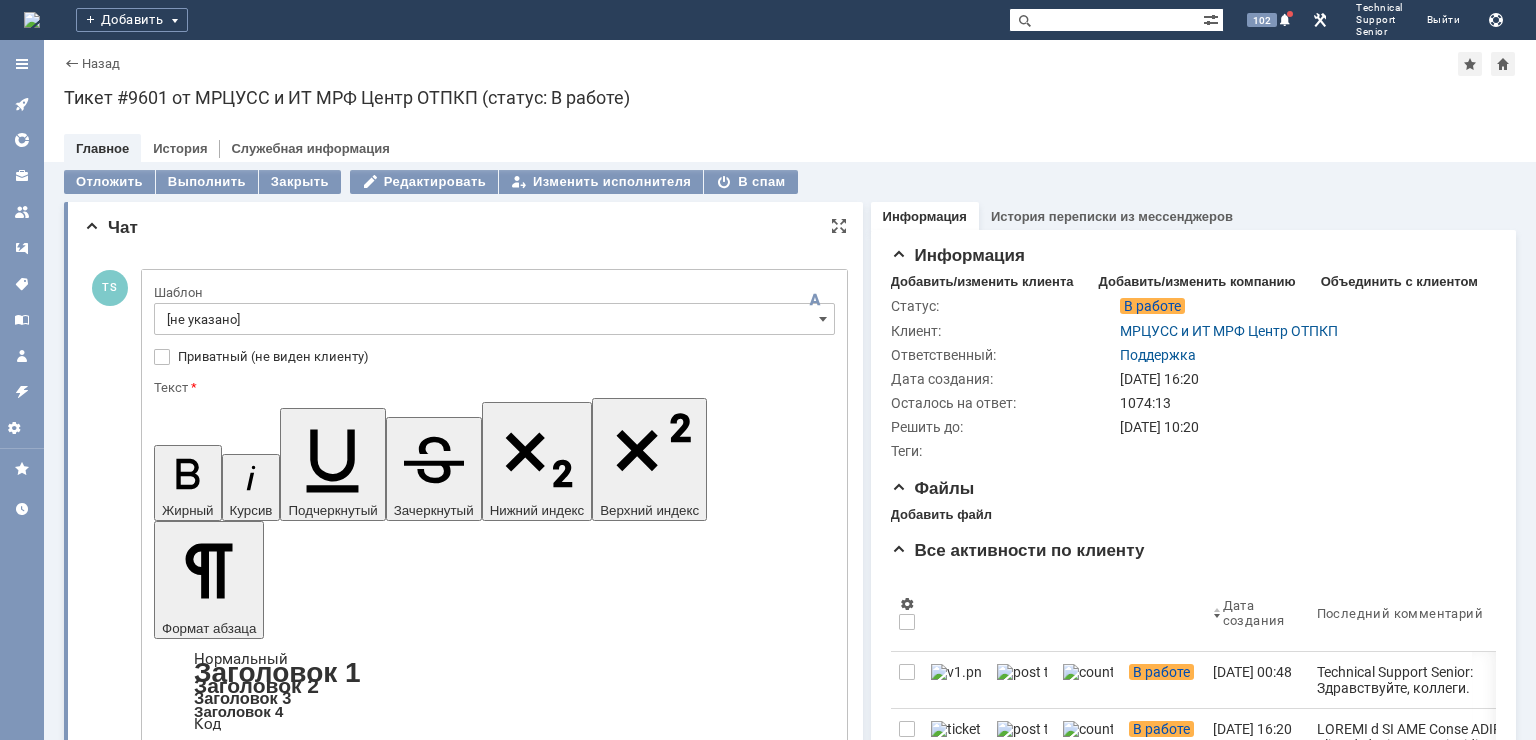 click at bounding box center (317, 5123) 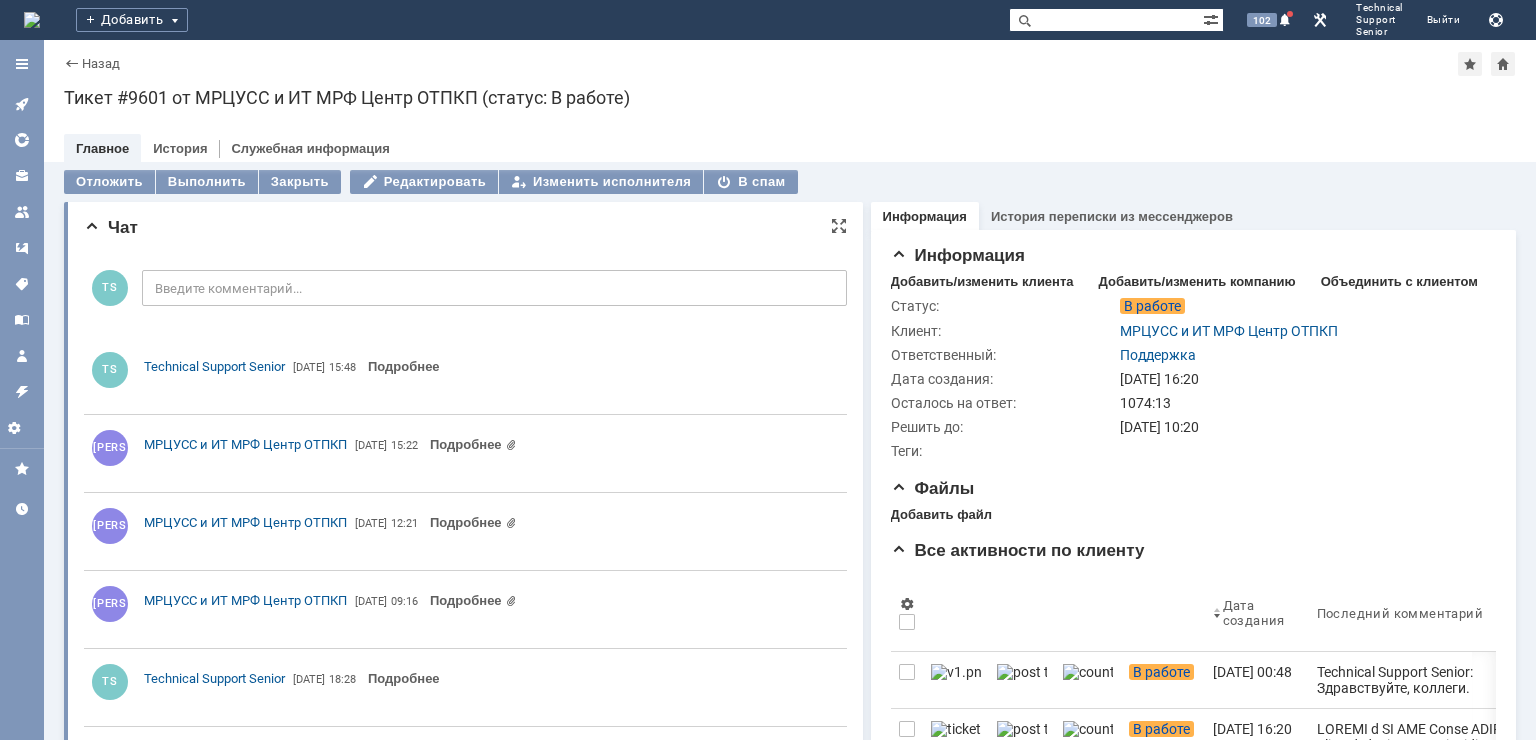 scroll, scrollTop: 0, scrollLeft: 0, axis: both 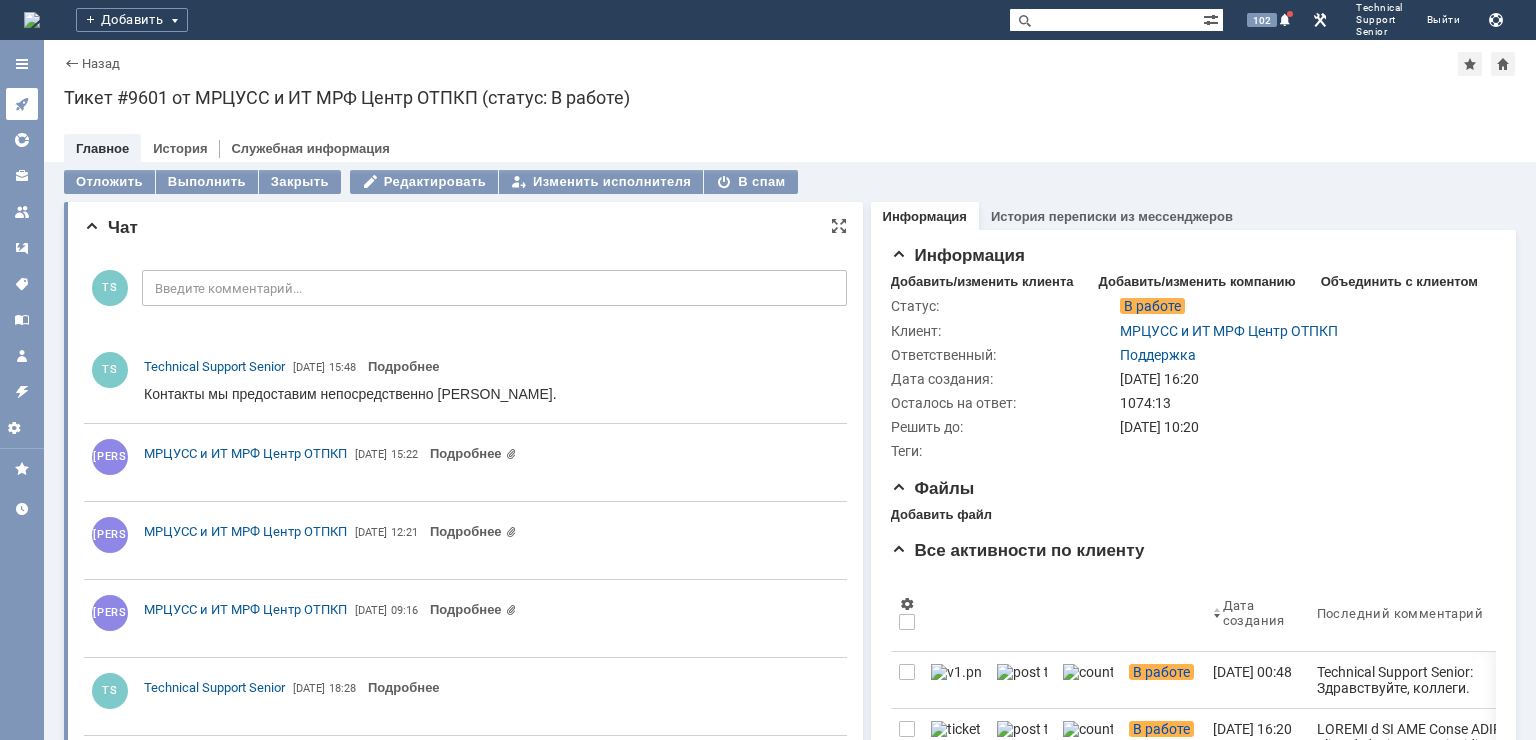 click at bounding box center [22, 104] 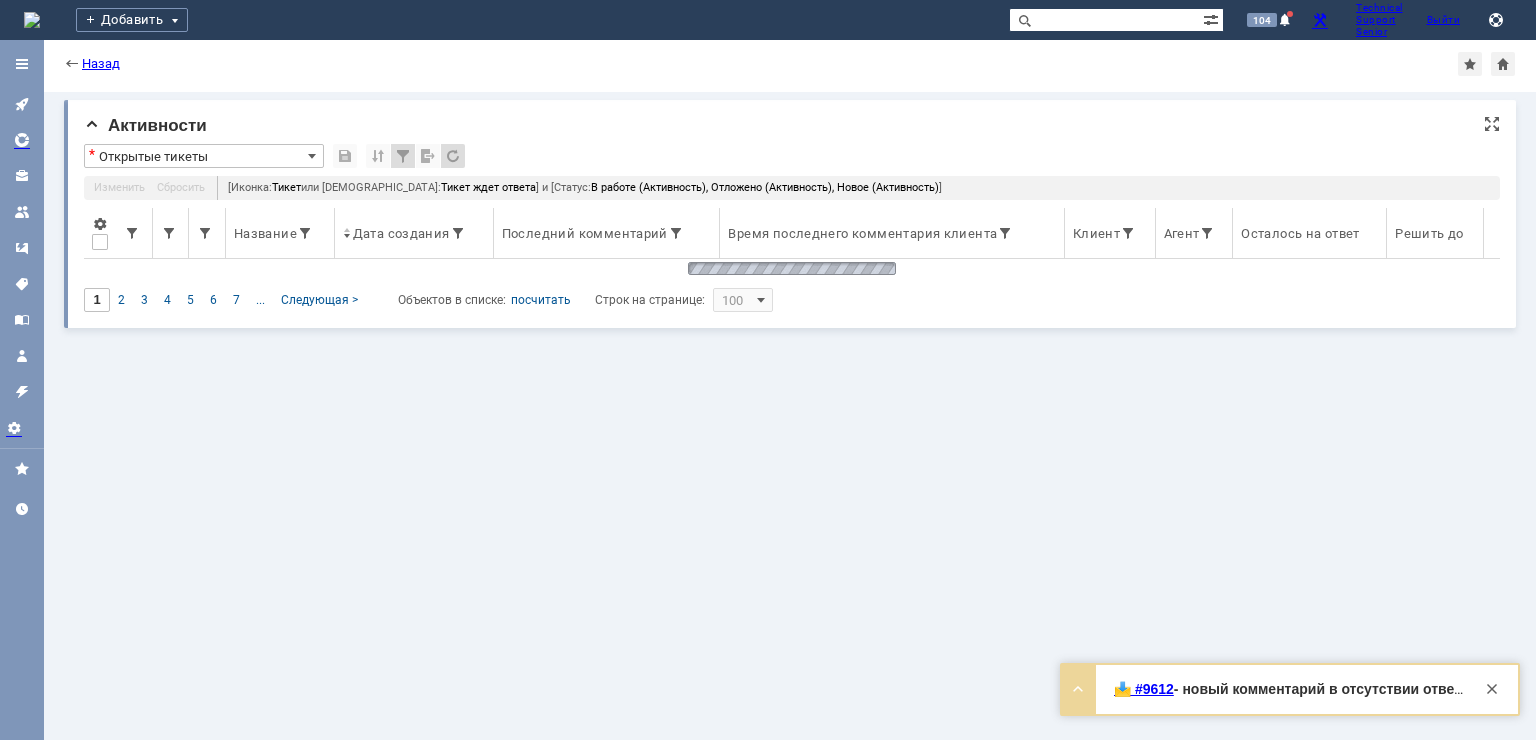 scroll, scrollTop: 0, scrollLeft: 0, axis: both 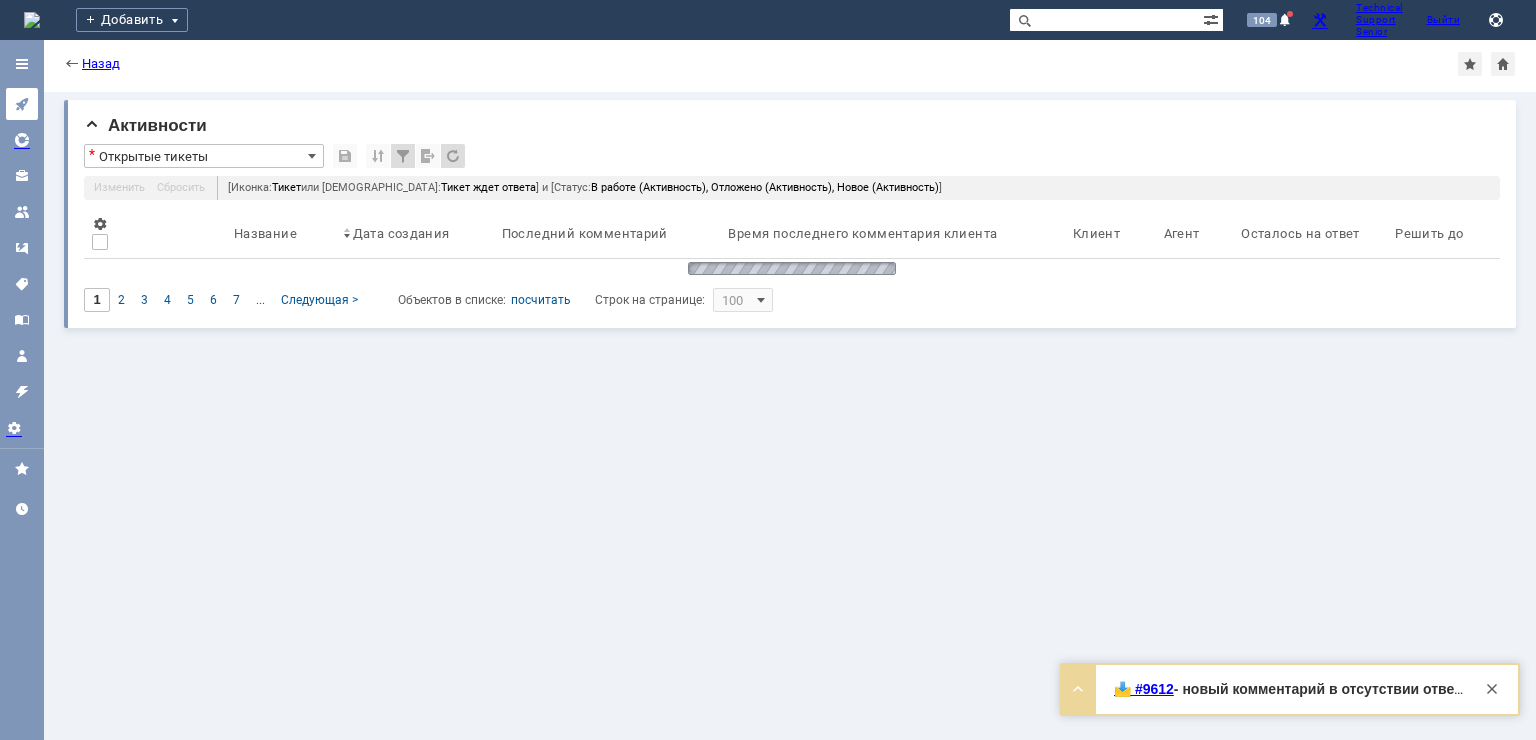 click 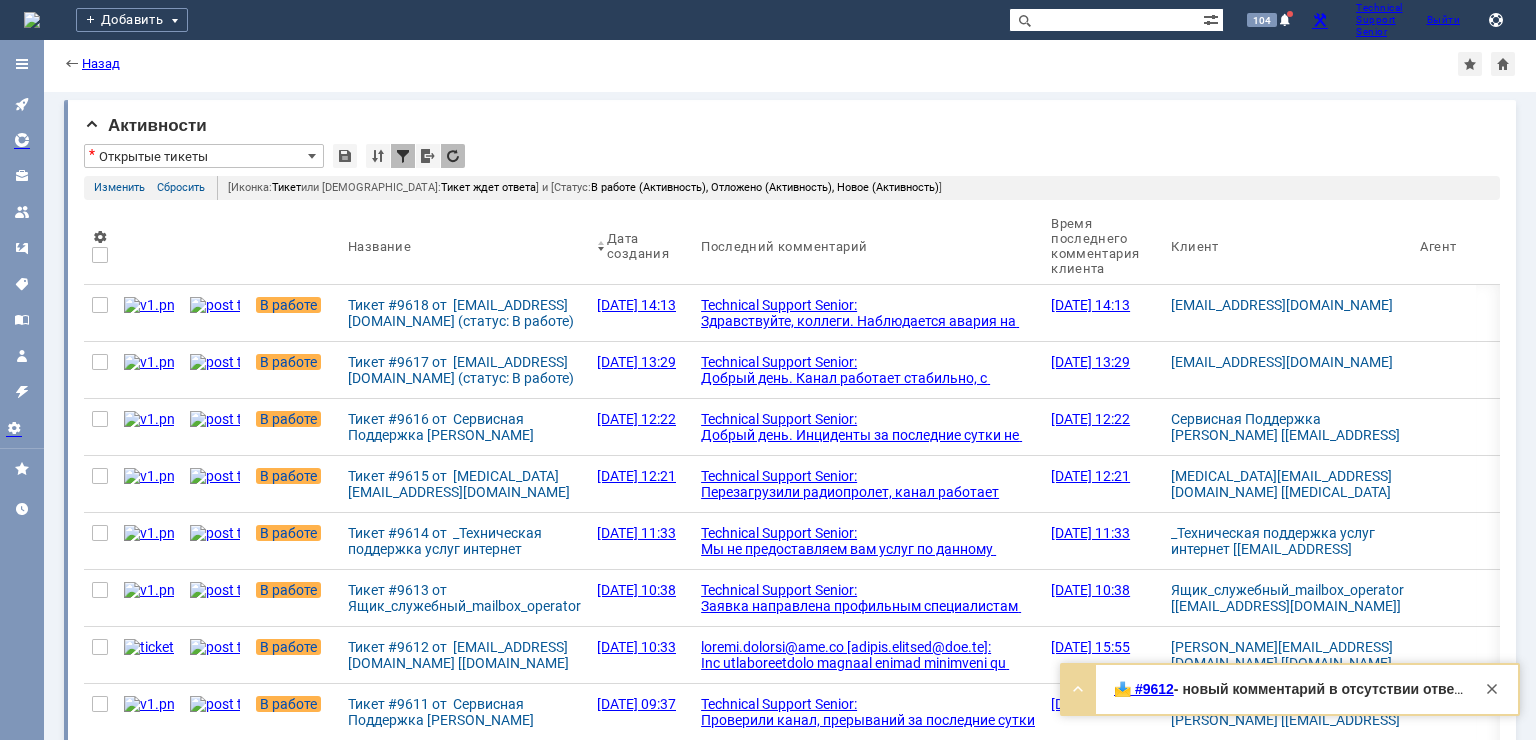 click on "📩 #9612" at bounding box center [1144, 689] 